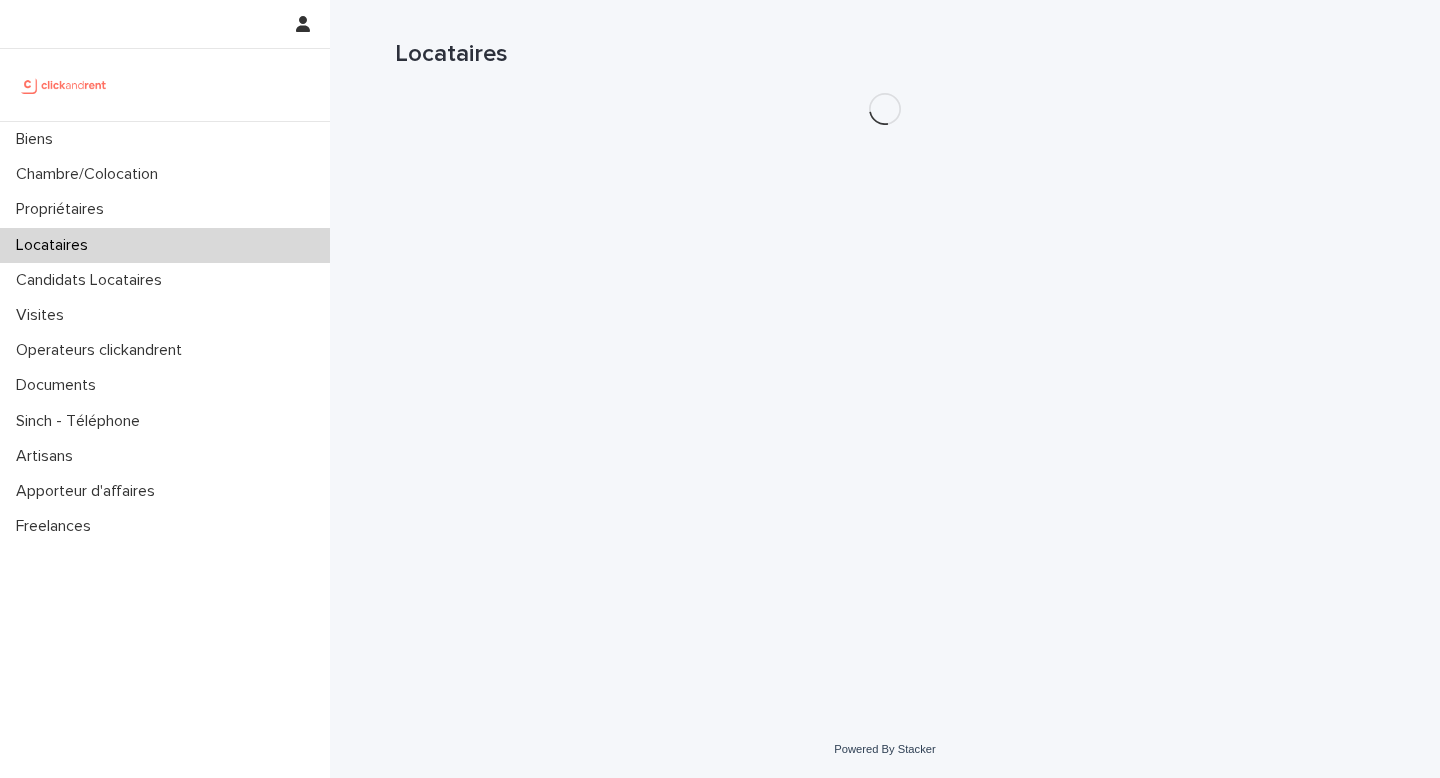 scroll, scrollTop: 0, scrollLeft: 0, axis: both 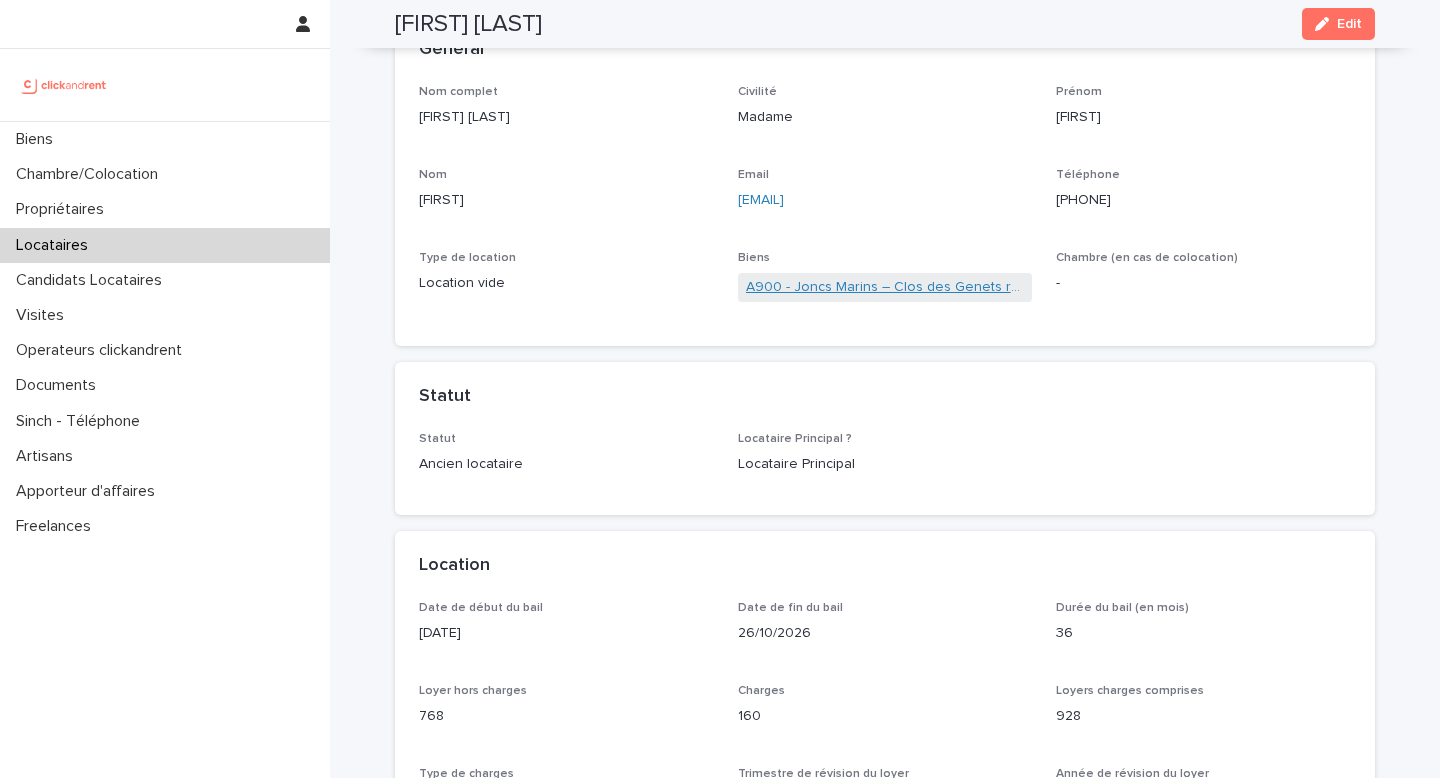 click on "A900 - Joncs Marins – Clos des Genets rue de la Coulée Verte, [CITY], [POSTAL_CODE]" at bounding box center (885, 287) 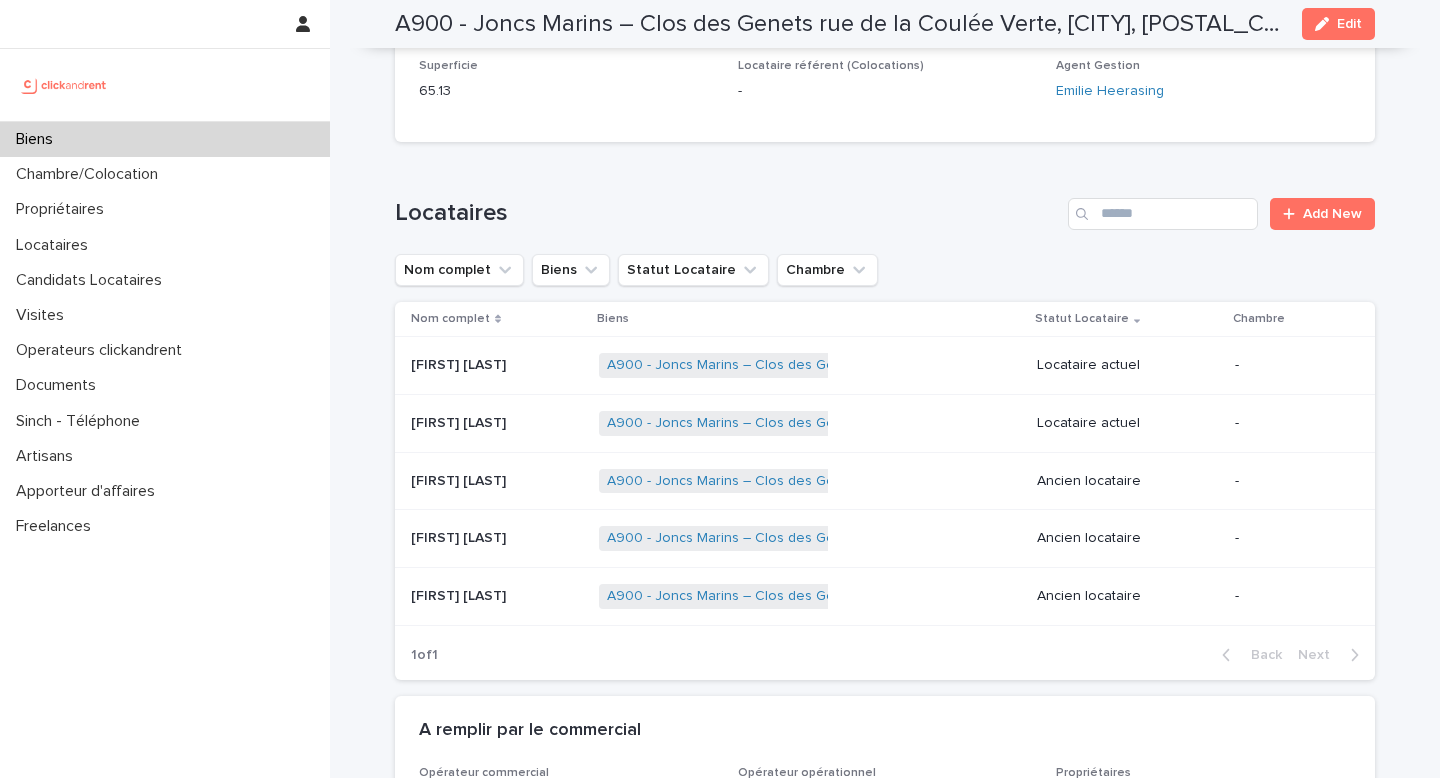scroll, scrollTop: 791, scrollLeft: 0, axis: vertical 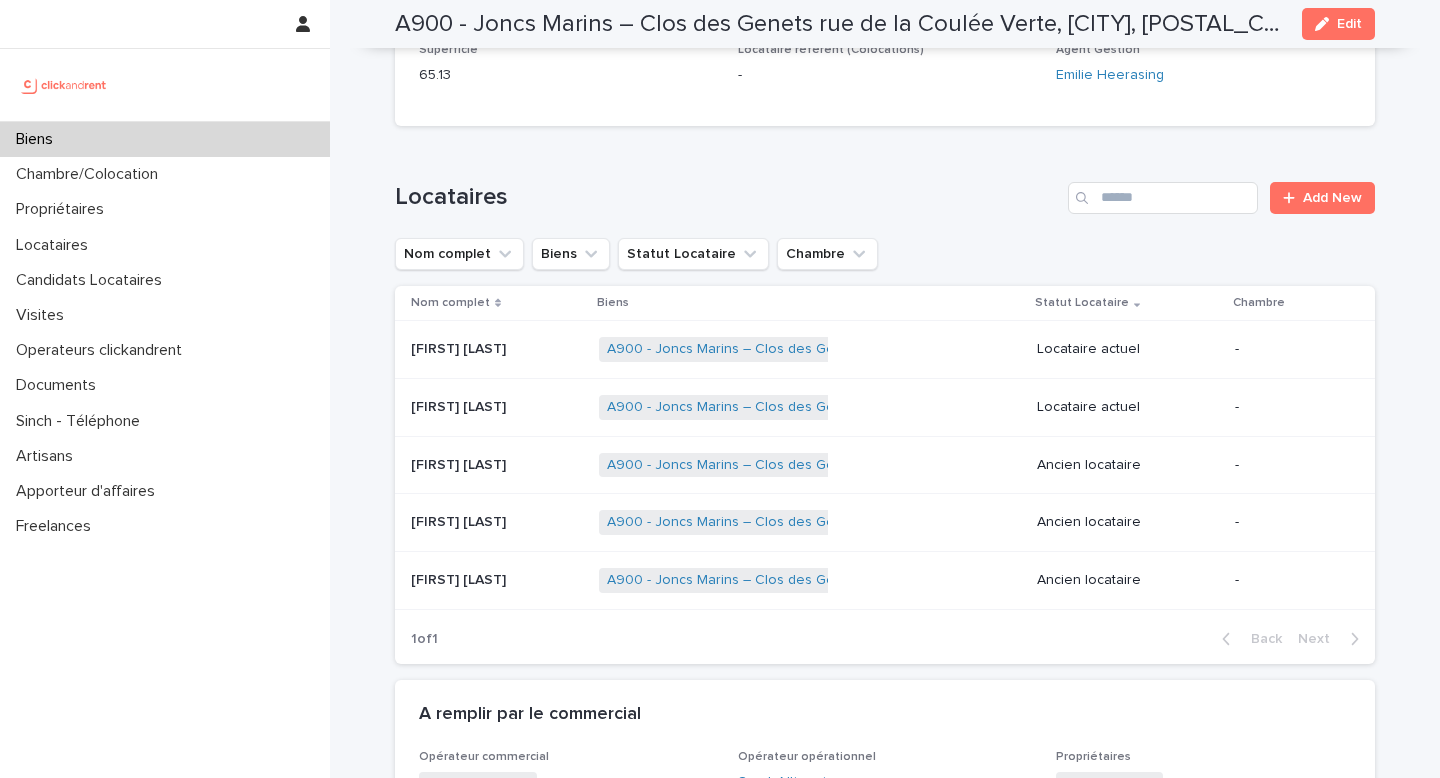 click on "[FIRST] [LAST]" at bounding box center [460, 347] 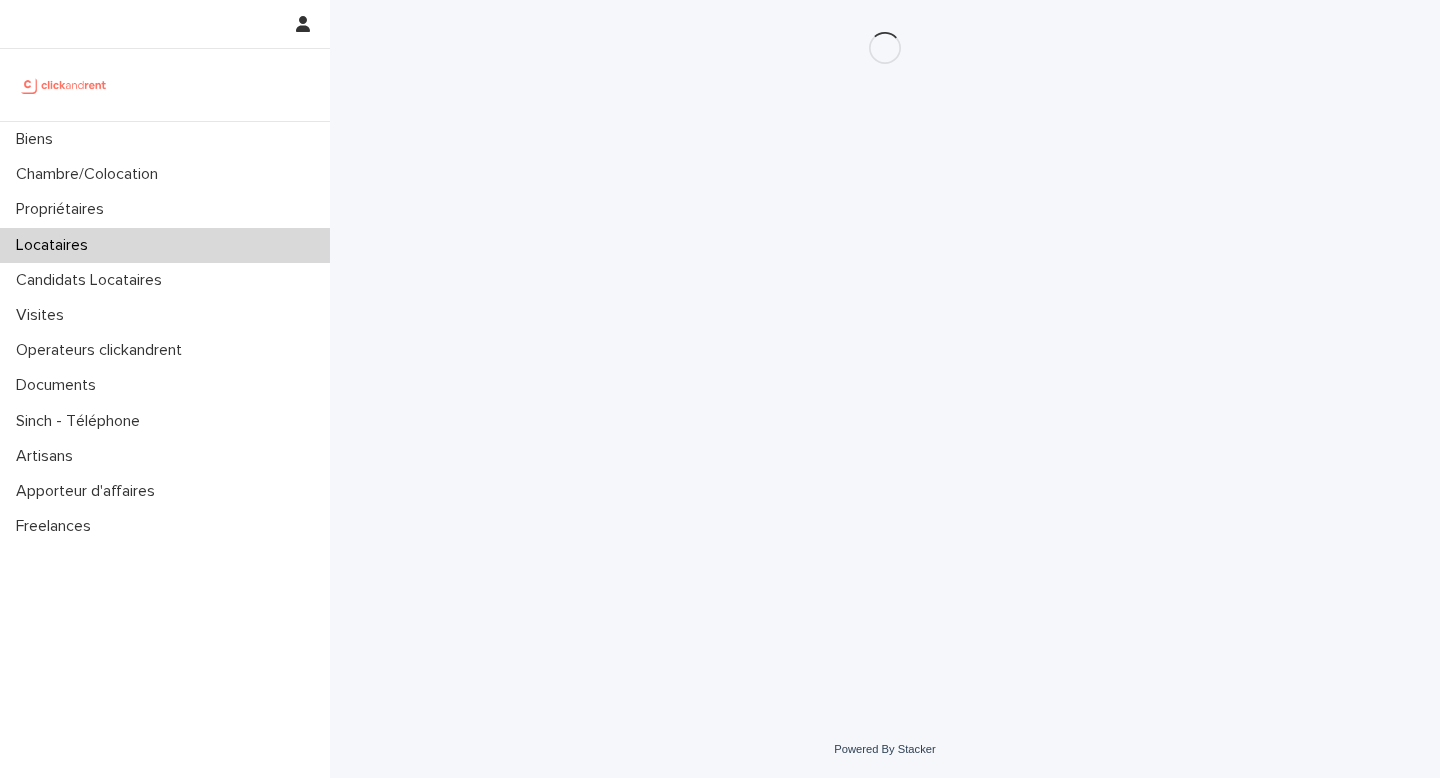 scroll, scrollTop: 0, scrollLeft: 0, axis: both 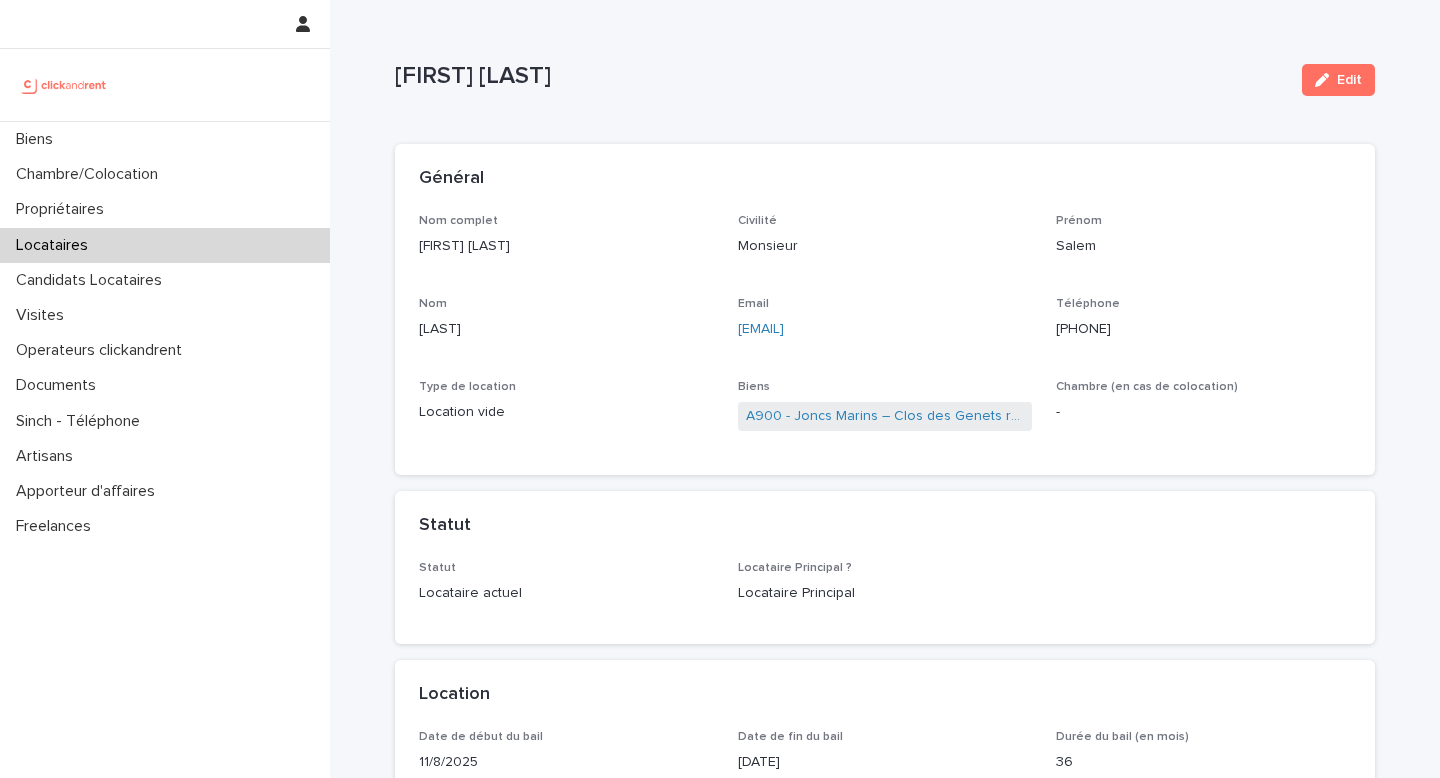 drag, startPoint x: 413, startPoint y: 241, endPoint x: 1243, endPoint y: 328, distance: 834.5472 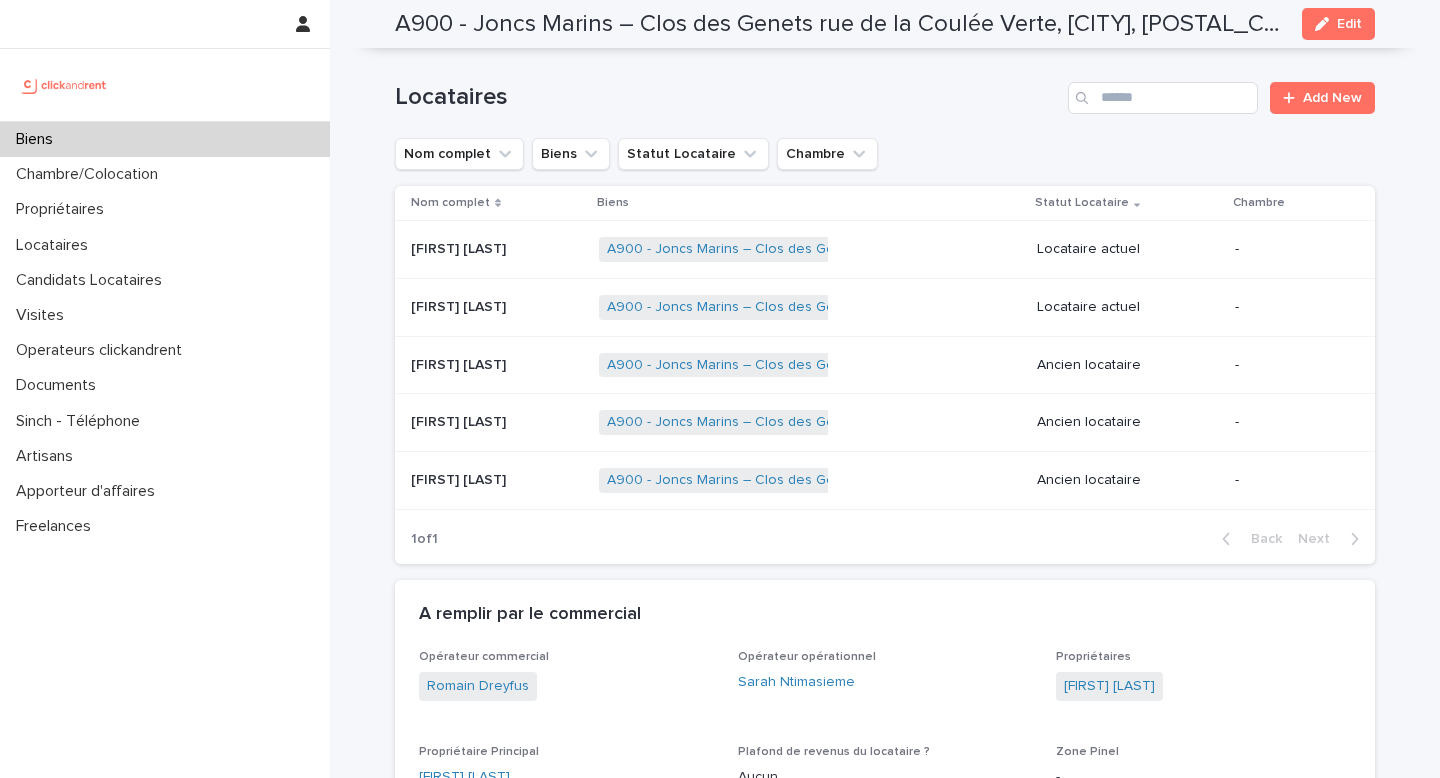 scroll, scrollTop: 892, scrollLeft: 0, axis: vertical 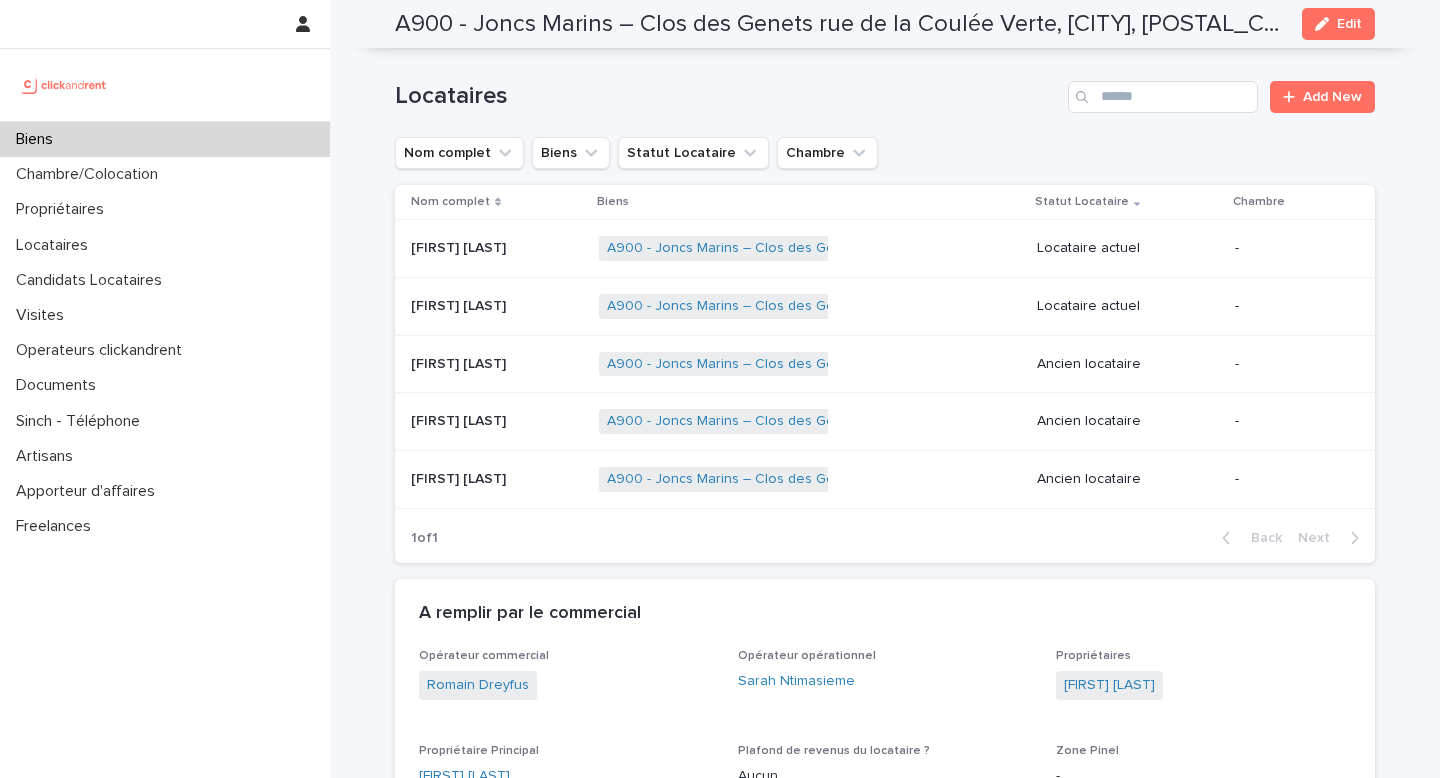 click on "[FIRST] [LAST]" at bounding box center (460, 304) 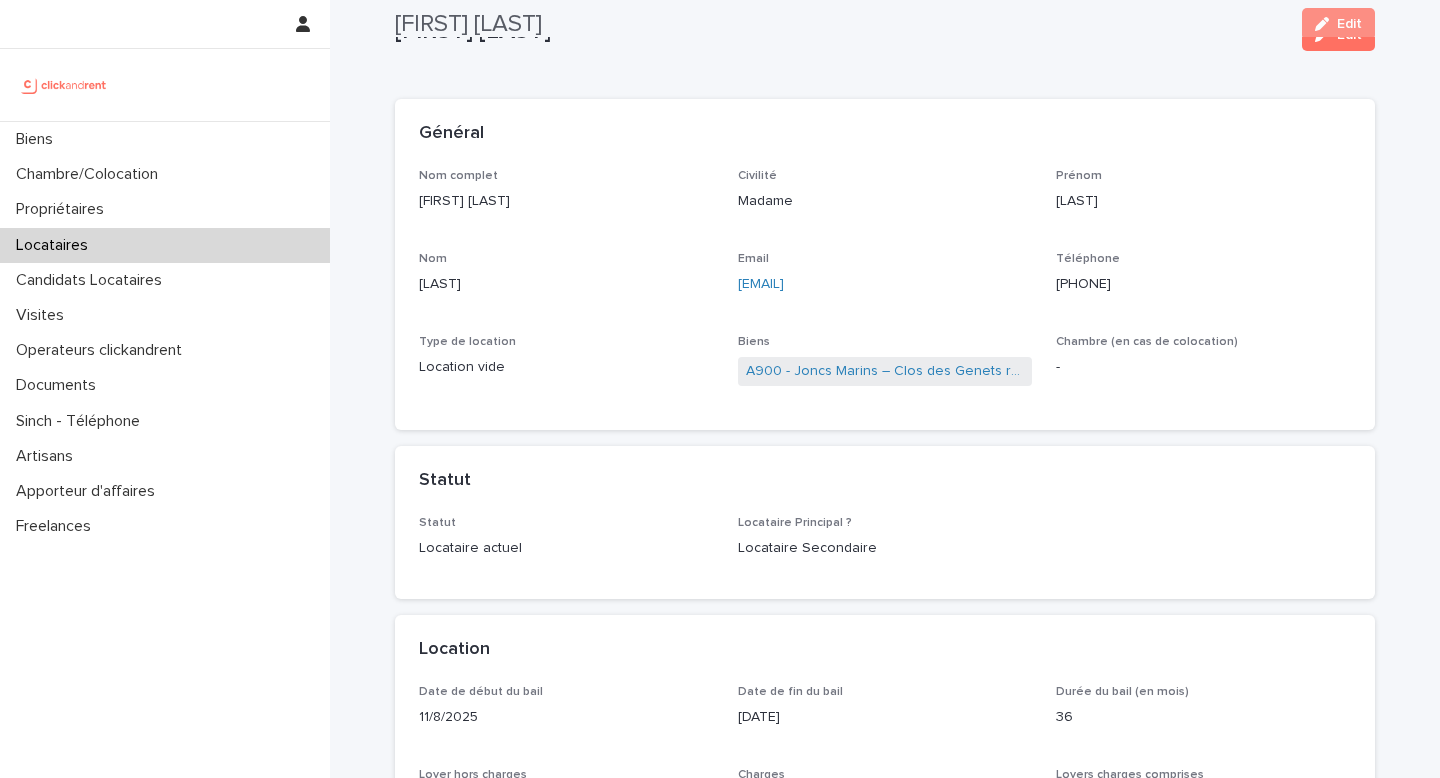 scroll, scrollTop: 5, scrollLeft: 0, axis: vertical 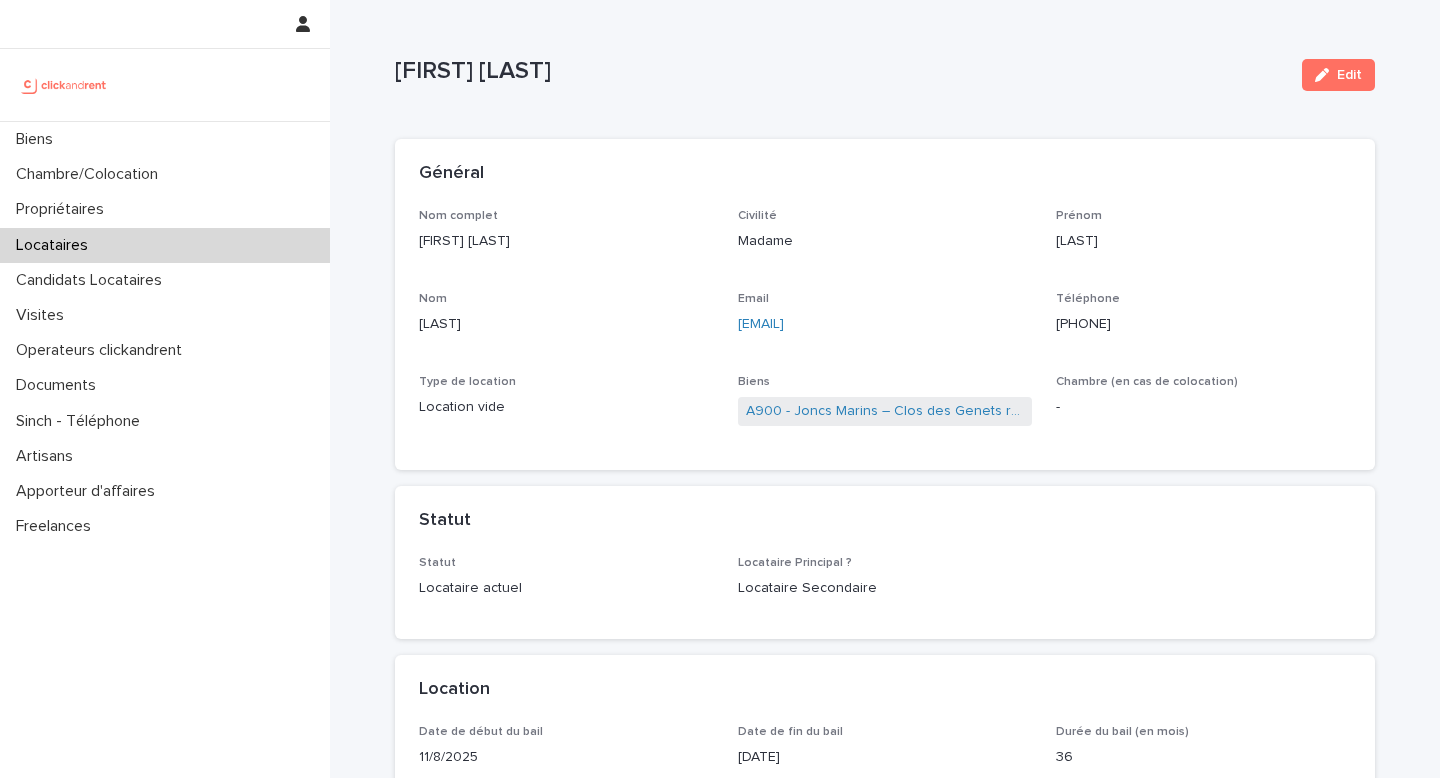 drag, startPoint x: 411, startPoint y: 239, endPoint x: 1236, endPoint y: 350, distance: 832.4338 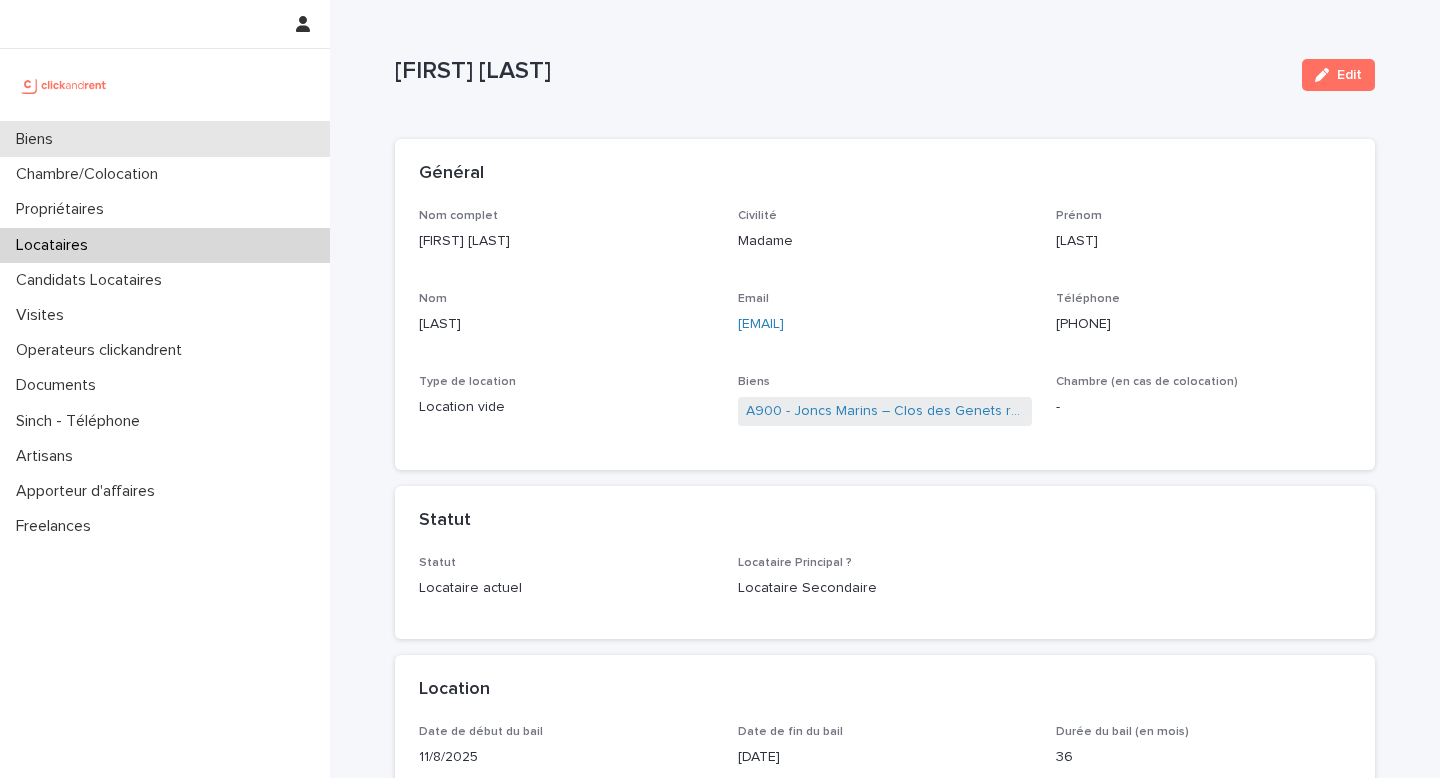 click on "Biens" at bounding box center [165, 139] 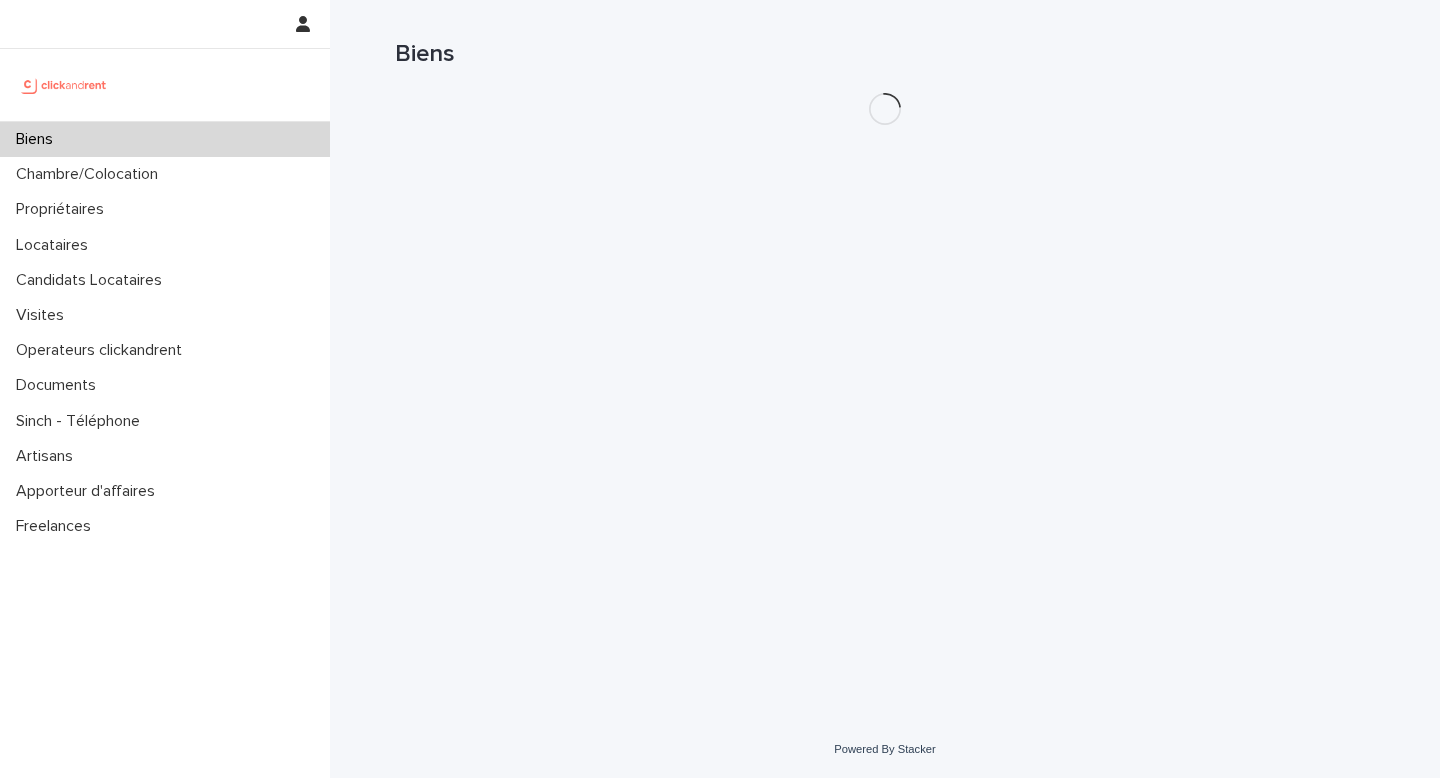 scroll, scrollTop: 0, scrollLeft: 0, axis: both 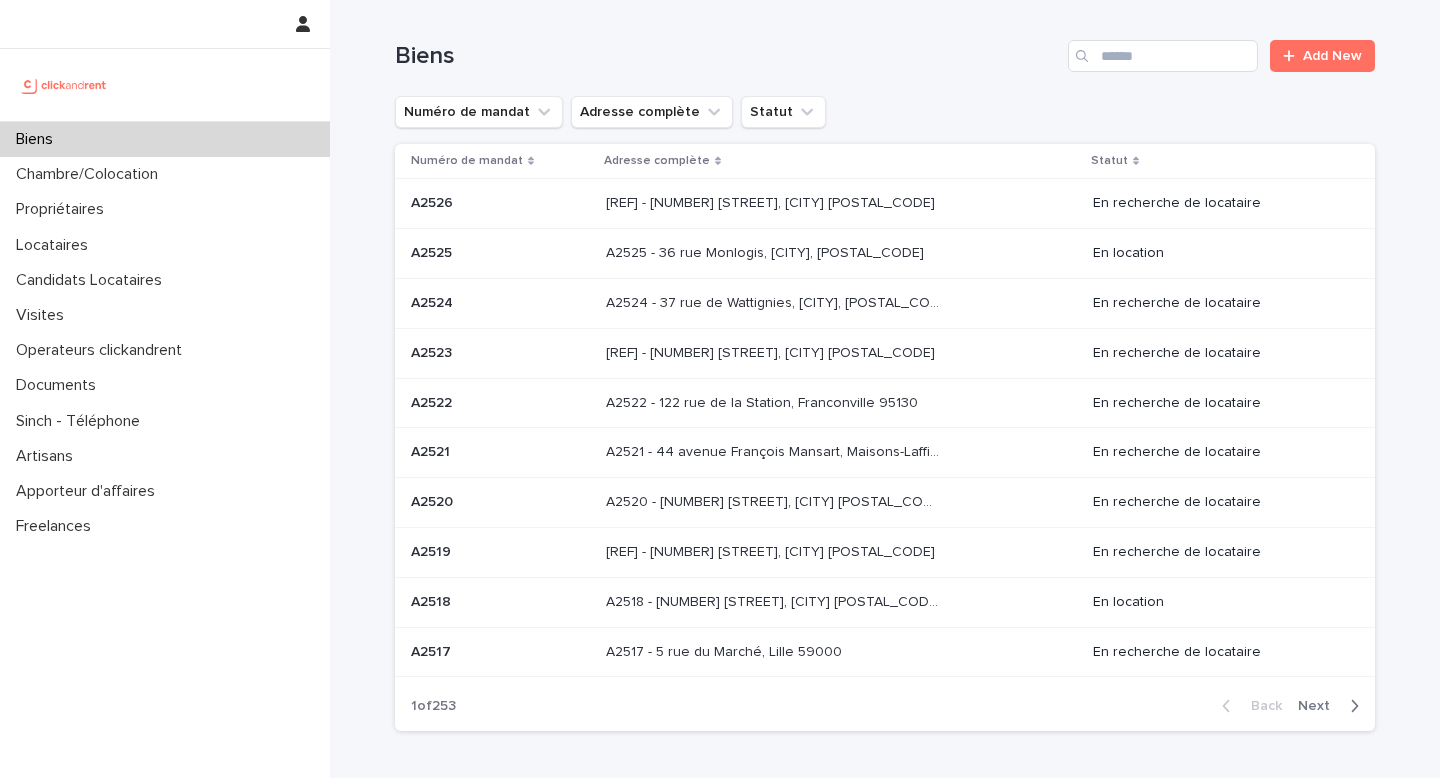 click on "Biens Add New" at bounding box center [885, 48] 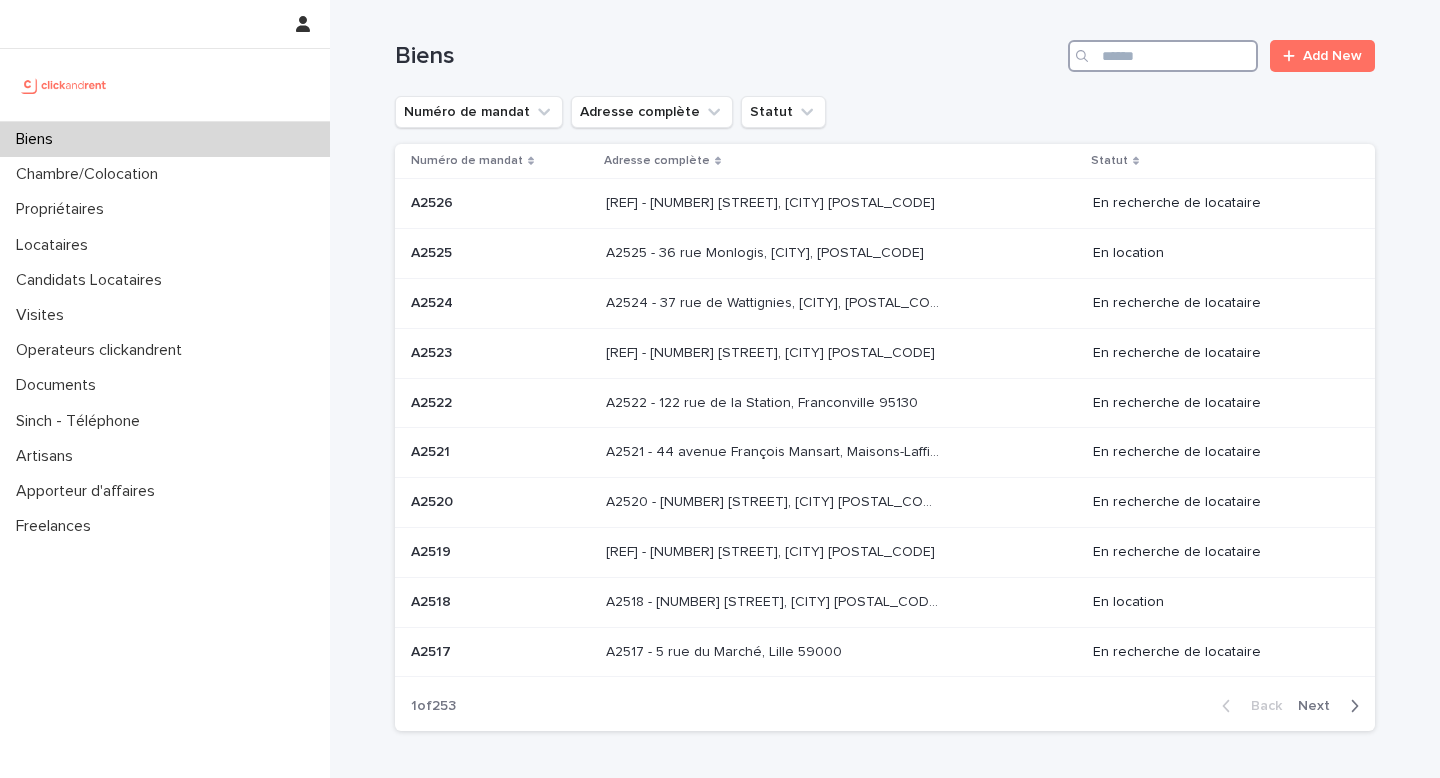 click at bounding box center (1163, 56) 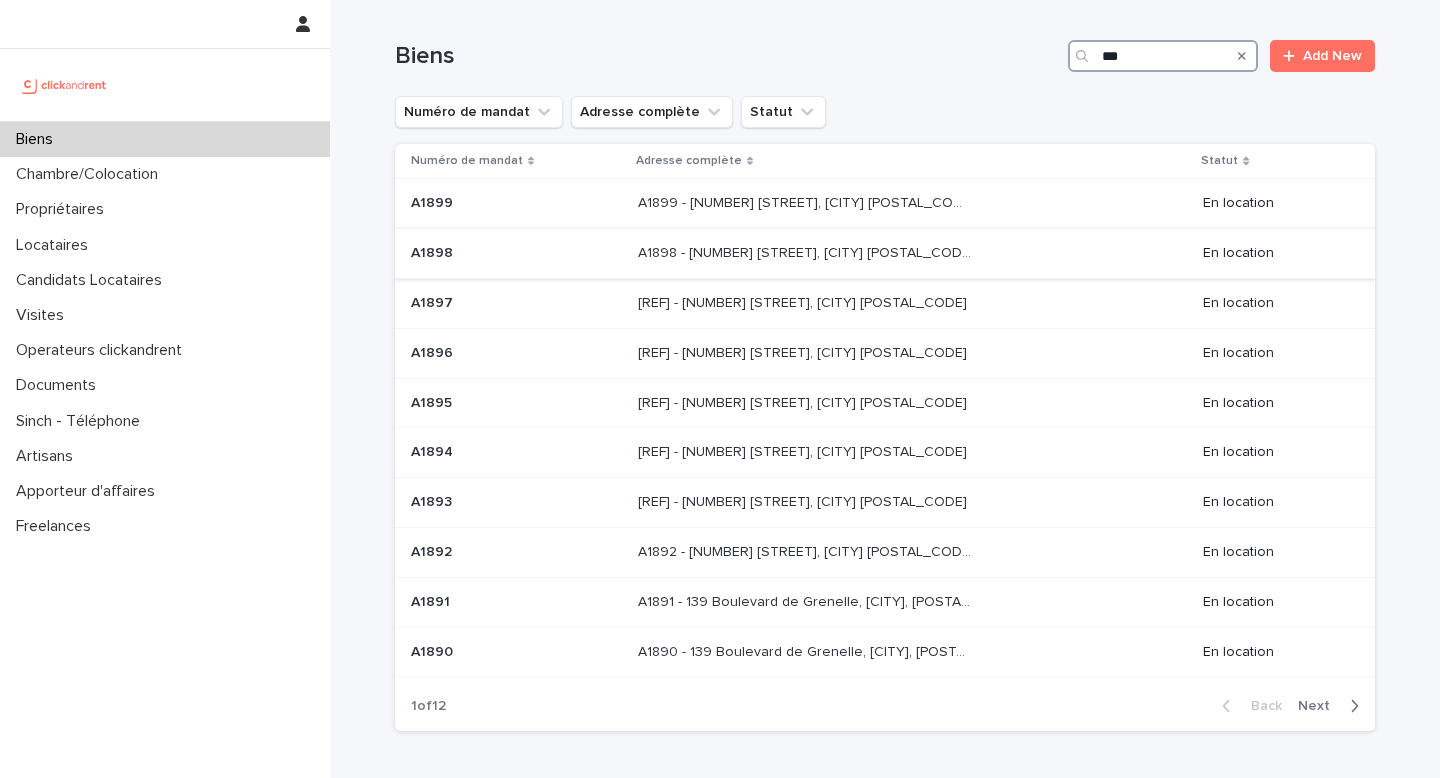 type on "***" 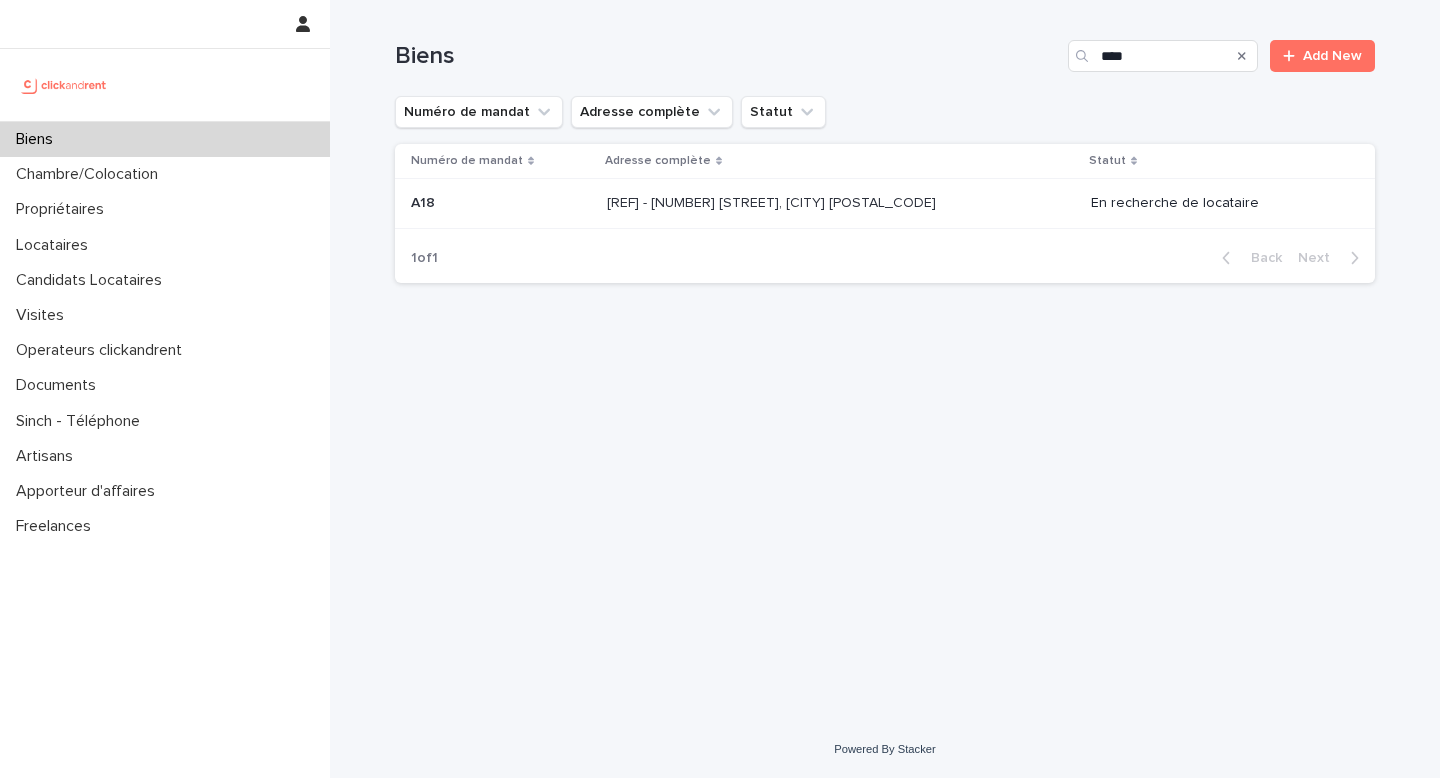 click on "[REF] - [NUMBER] [STREET], [CITY] [POSTAL_CODE]" at bounding box center [773, 201] 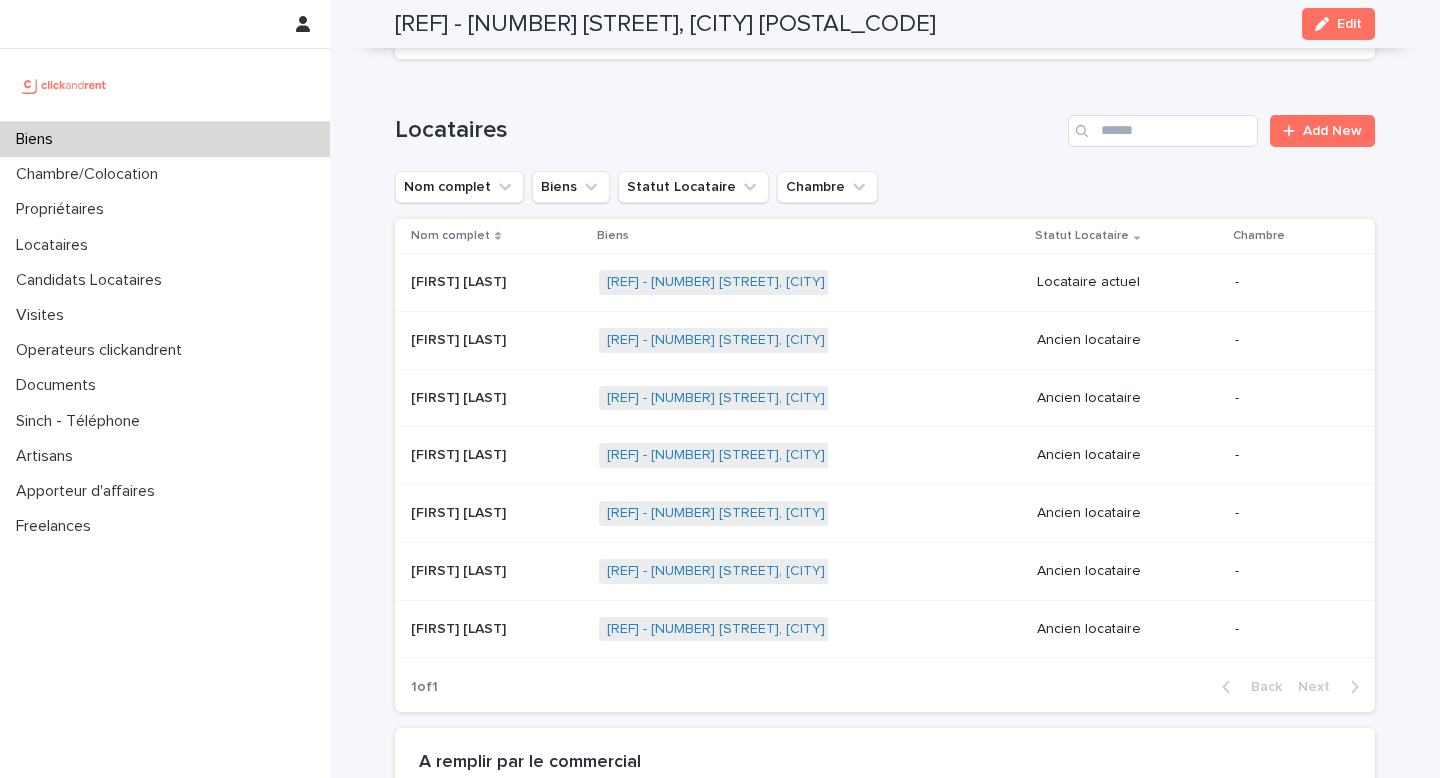 scroll, scrollTop: 681, scrollLeft: 0, axis: vertical 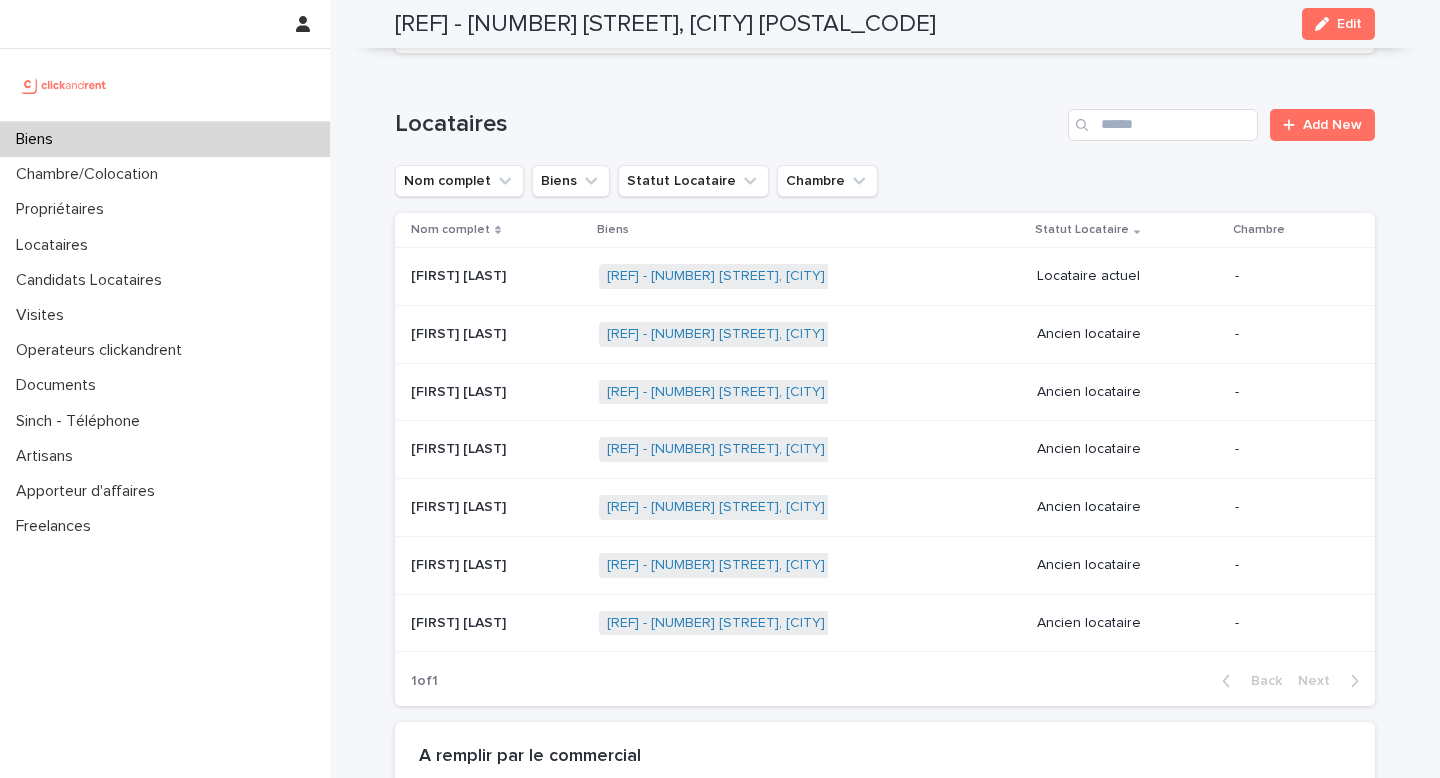 click on "[FIRST] [LAST]" at bounding box center [460, 274] 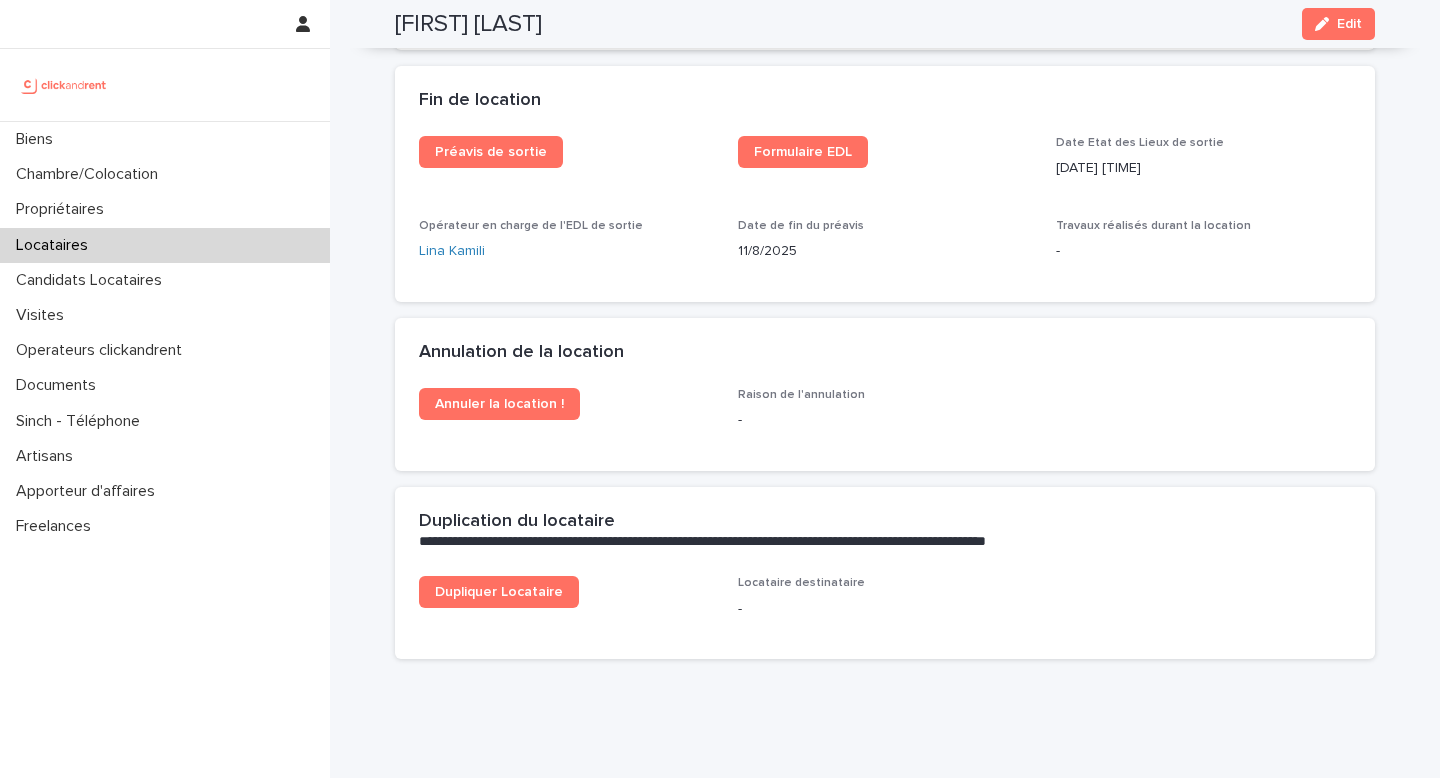 scroll, scrollTop: 2638, scrollLeft: 0, axis: vertical 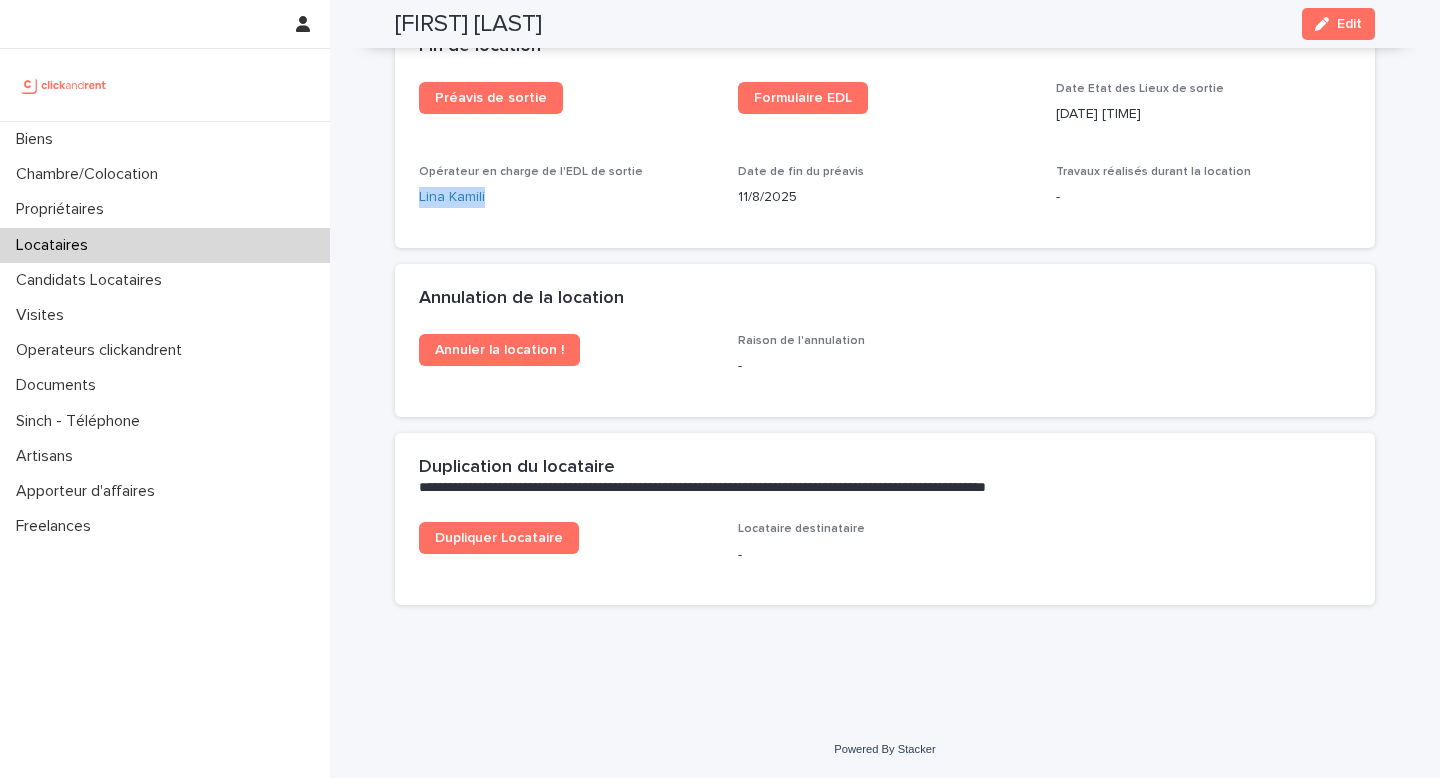 drag, startPoint x: 496, startPoint y: 195, endPoint x: 379, endPoint y: 193, distance: 117.01709 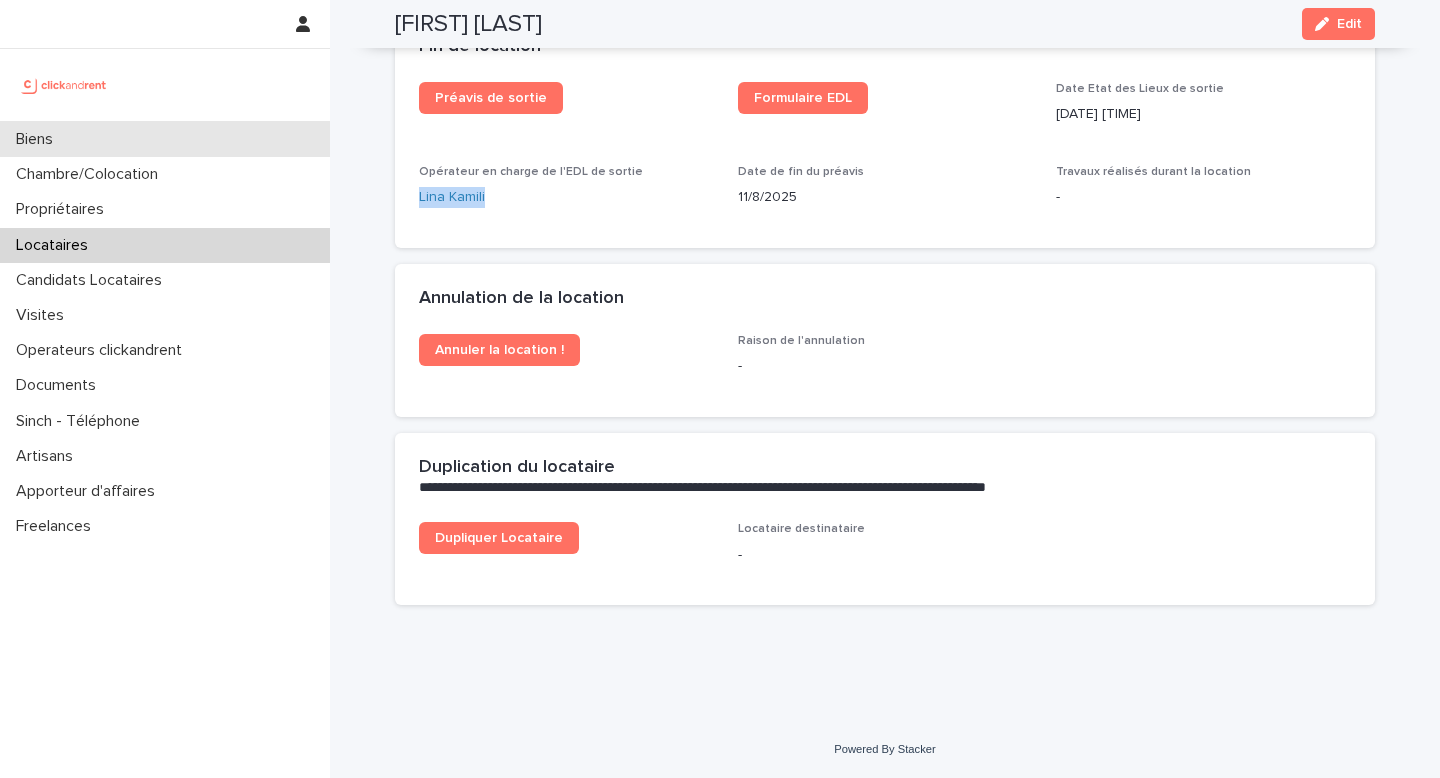 click on "Biens" at bounding box center [38, 139] 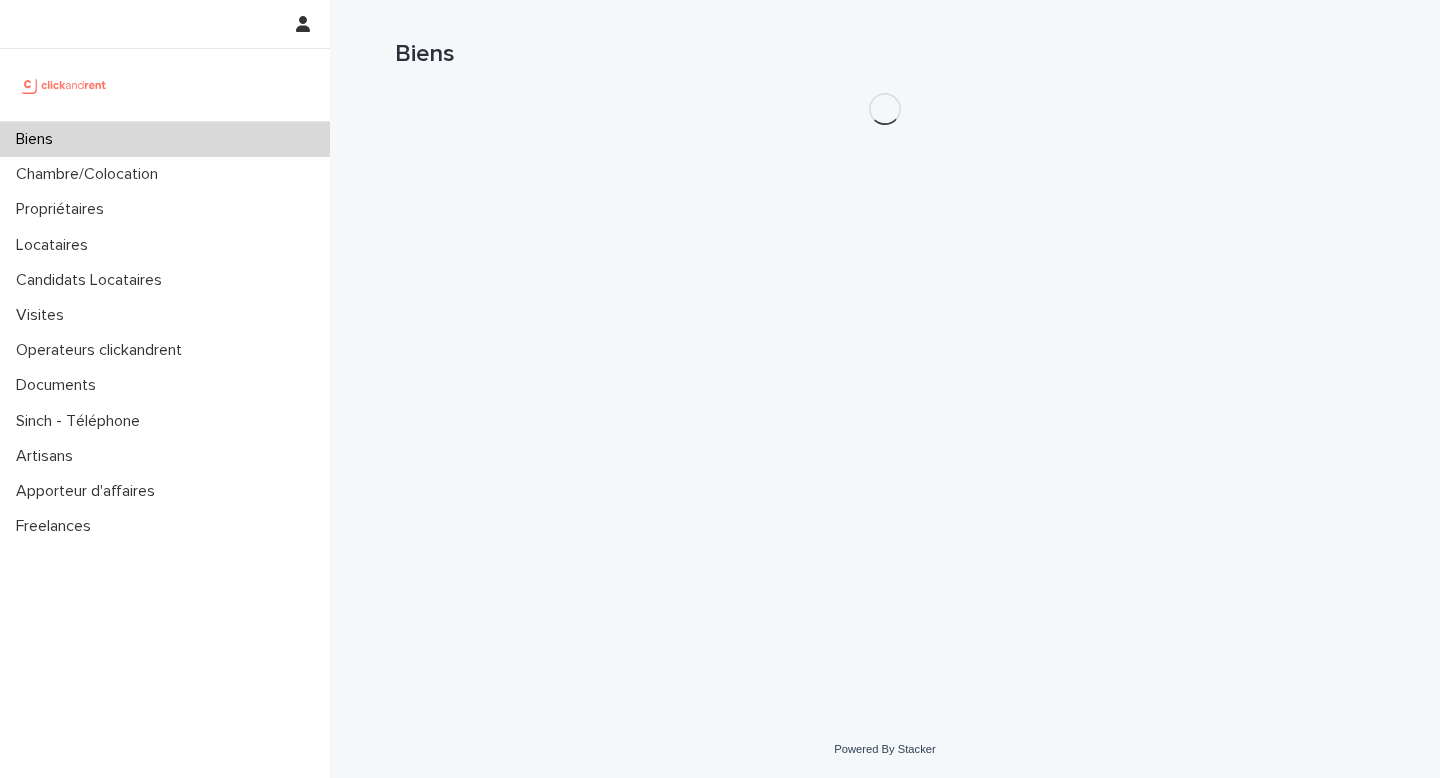 scroll, scrollTop: 0, scrollLeft: 0, axis: both 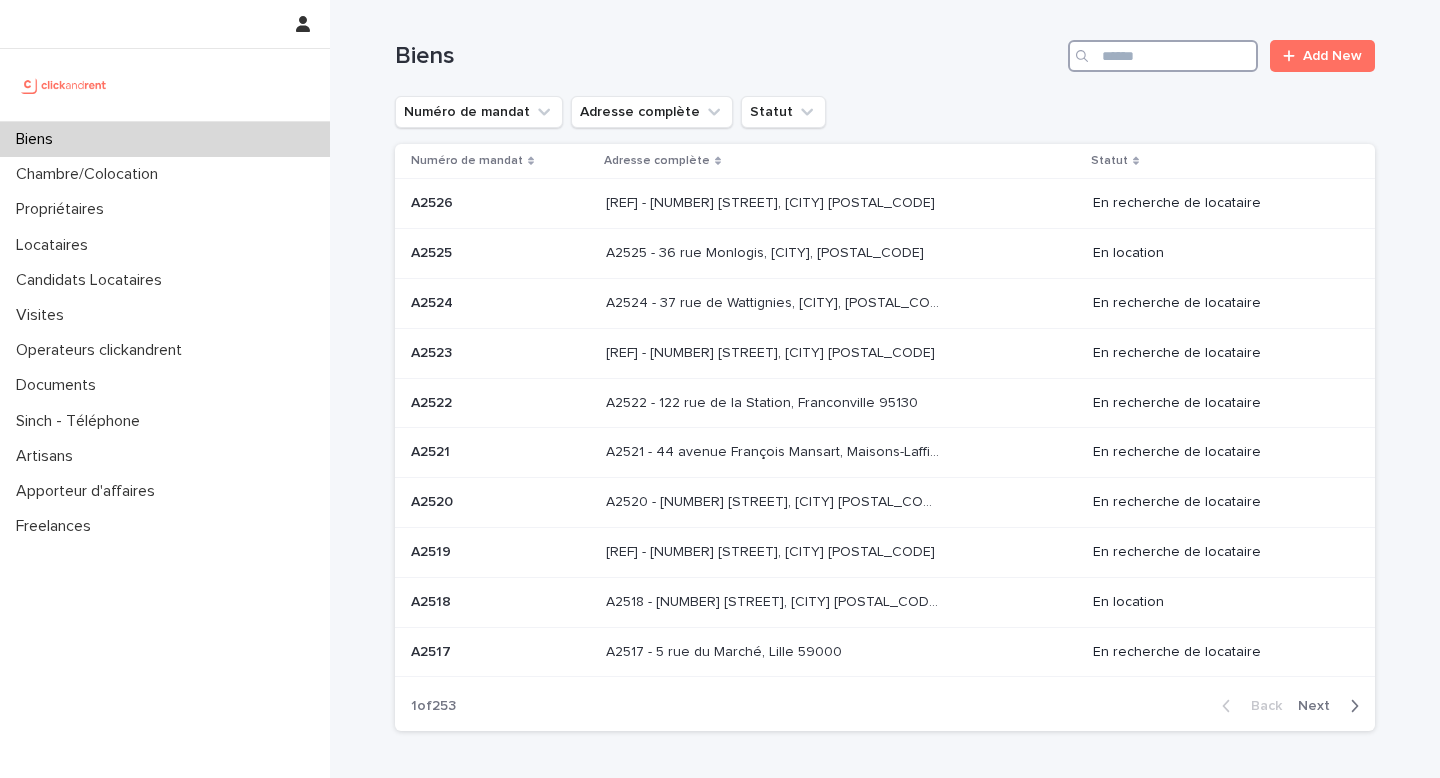 click at bounding box center (1163, 56) 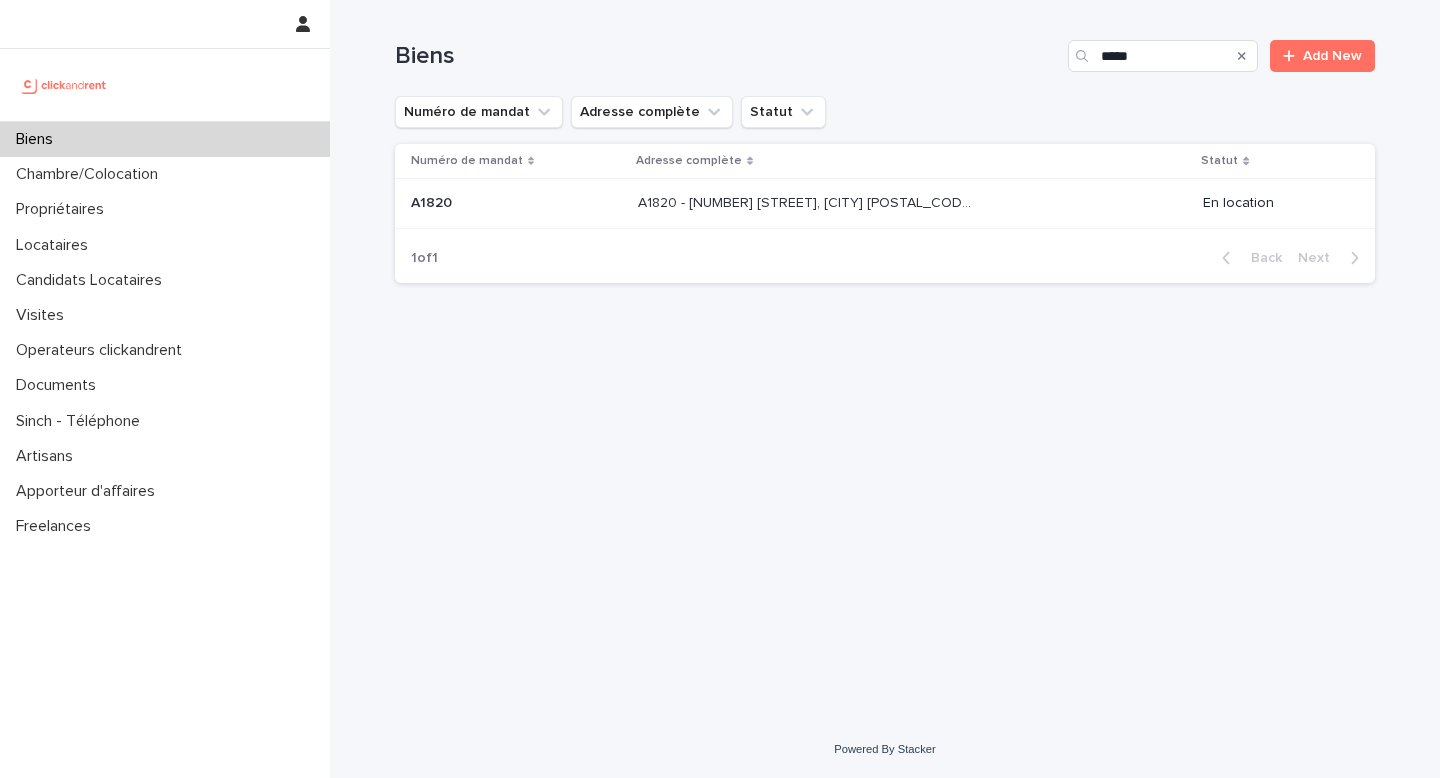 click on "[REF] - [NUMBER] [STREET], [CITY] [POSTAL_CODE] [REF] - [NUMBER] [STREET], [CITY] [POSTAL_CODE]" at bounding box center [912, 203] 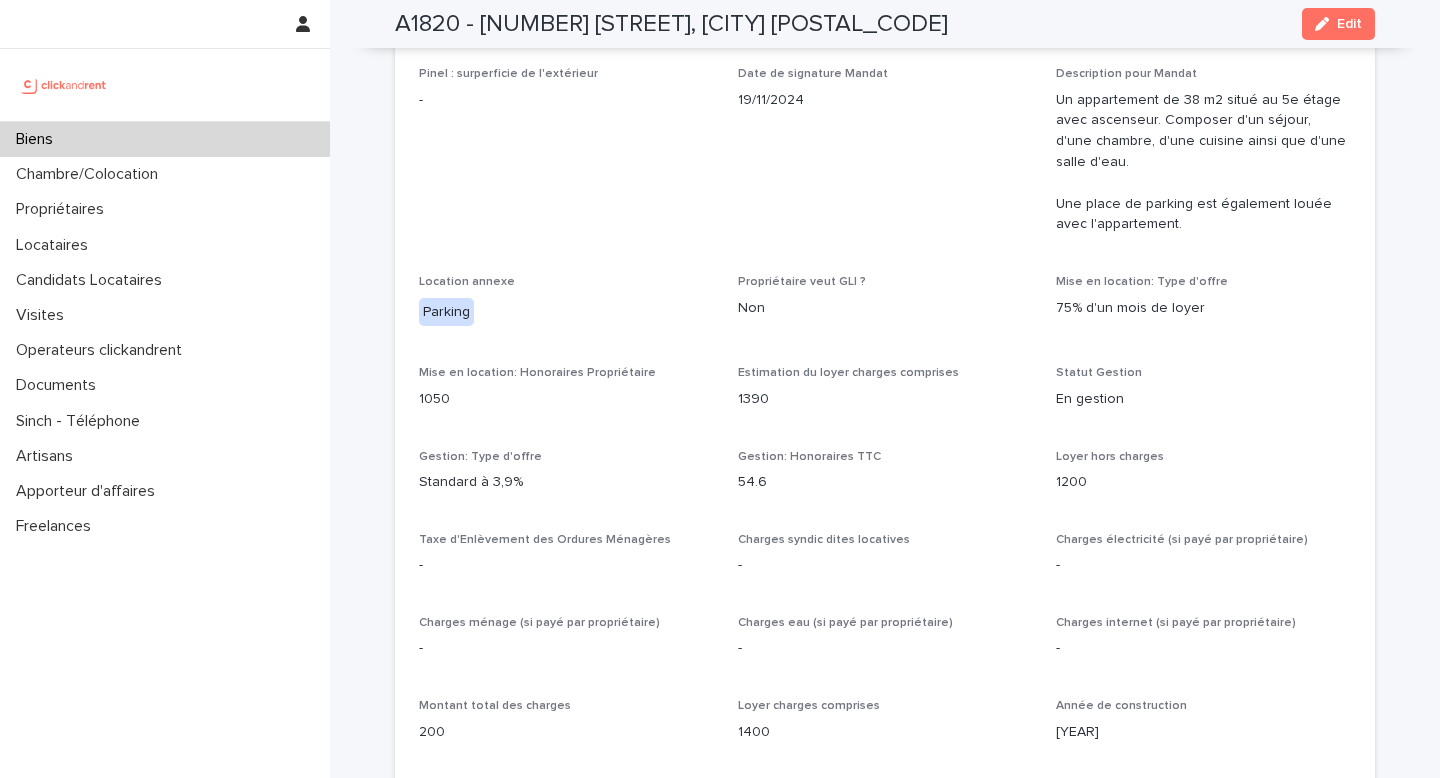 scroll, scrollTop: 1850, scrollLeft: 0, axis: vertical 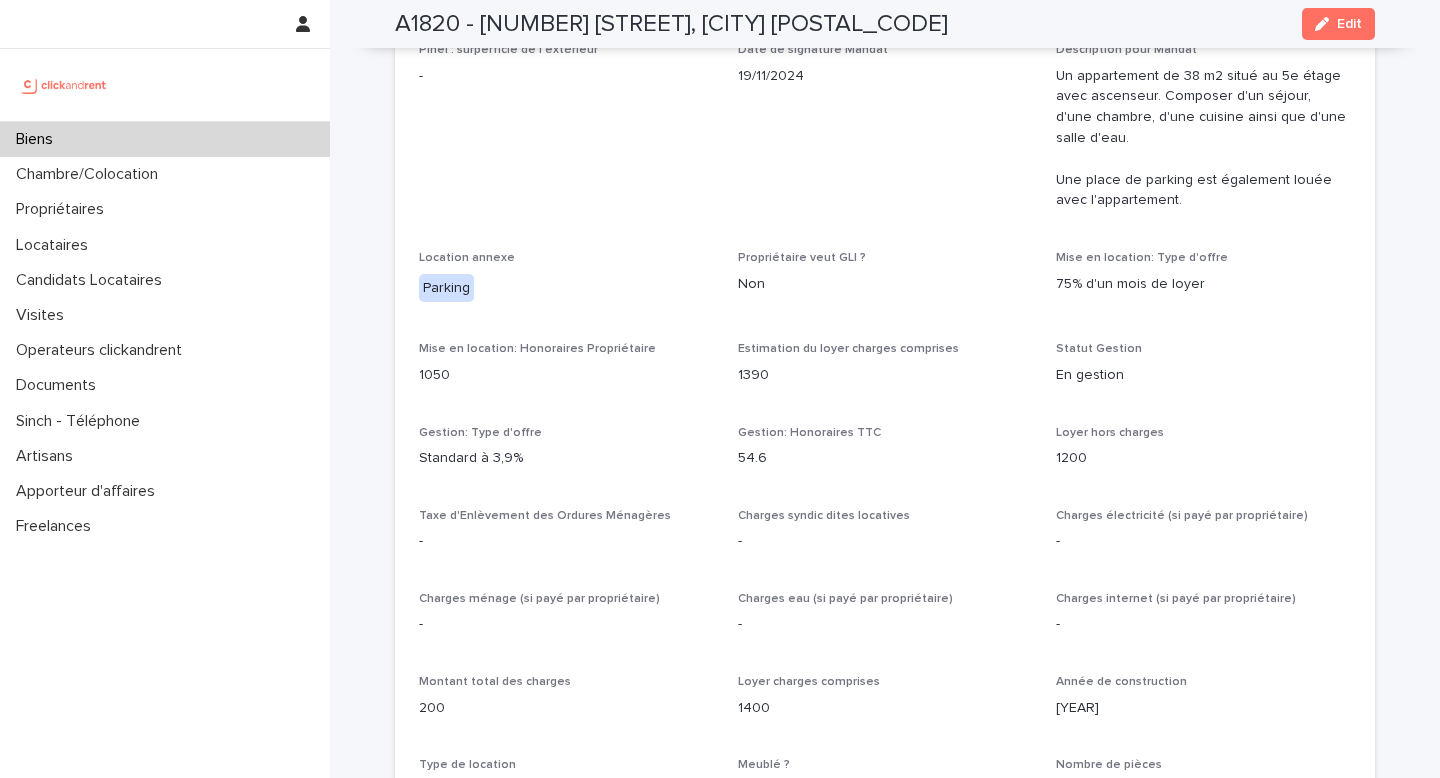 click on "Parking" at bounding box center (566, 288) 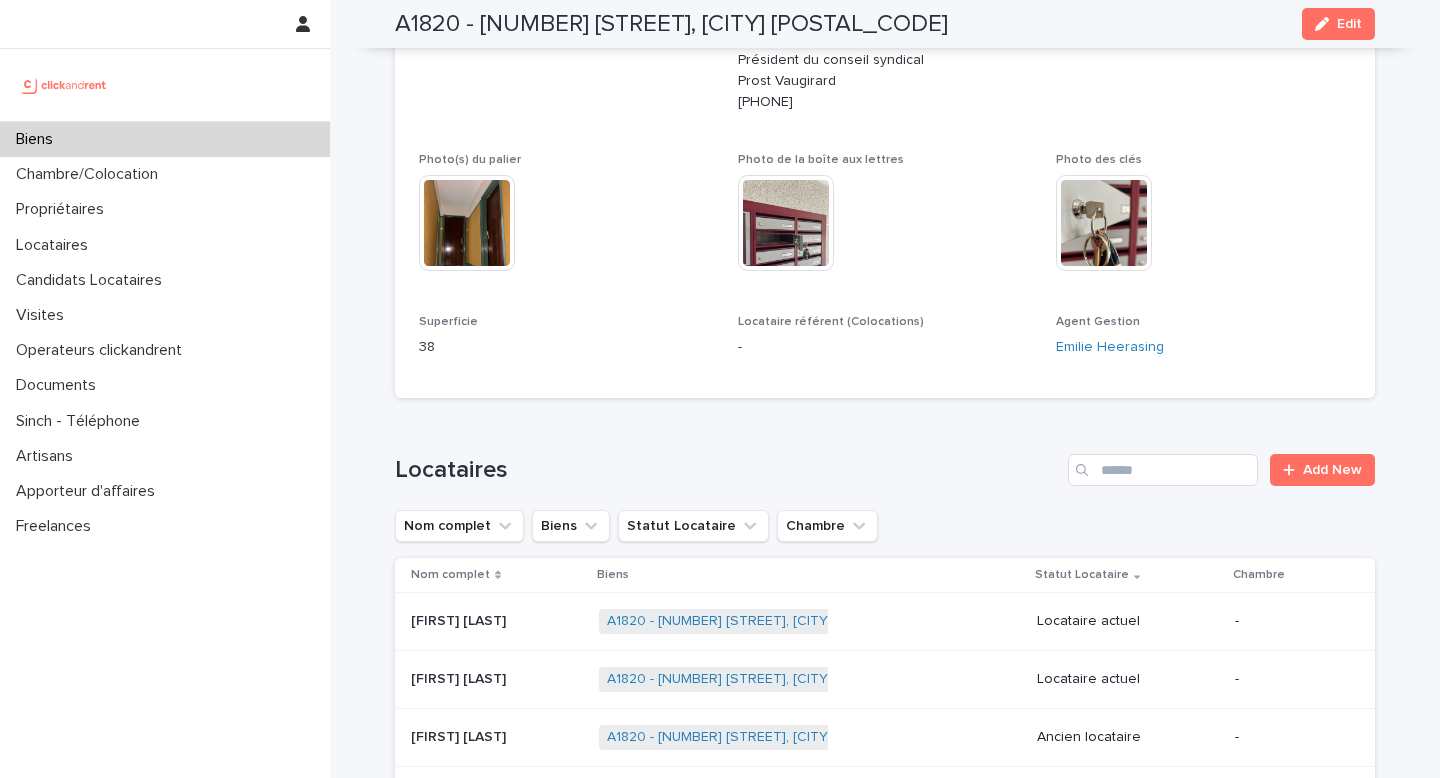 scroll, scrollTop: 762, scrollLeft: 0, axis: vertical 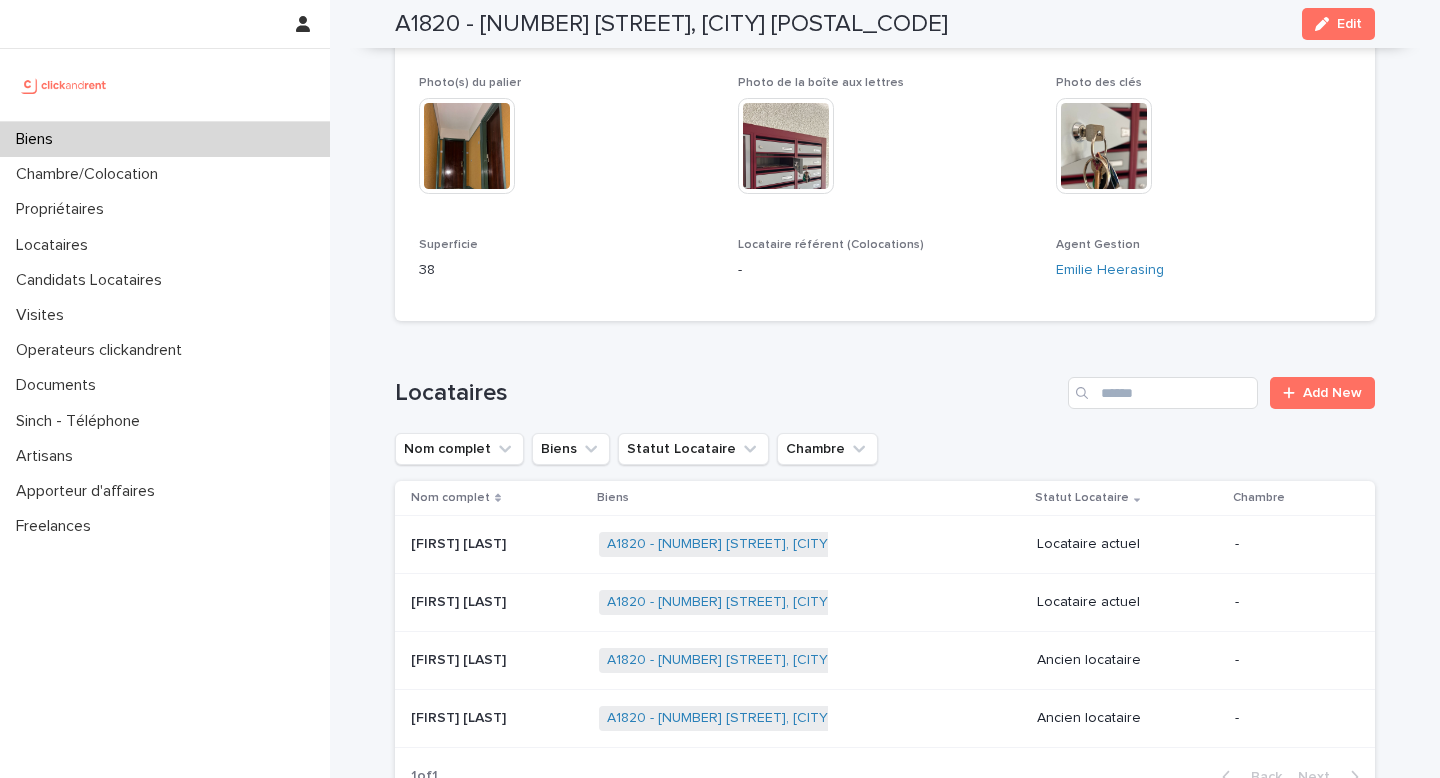 click on "[FIRST] [LAST] [FIRST] [LAST]" at bounding box center [497, 544] 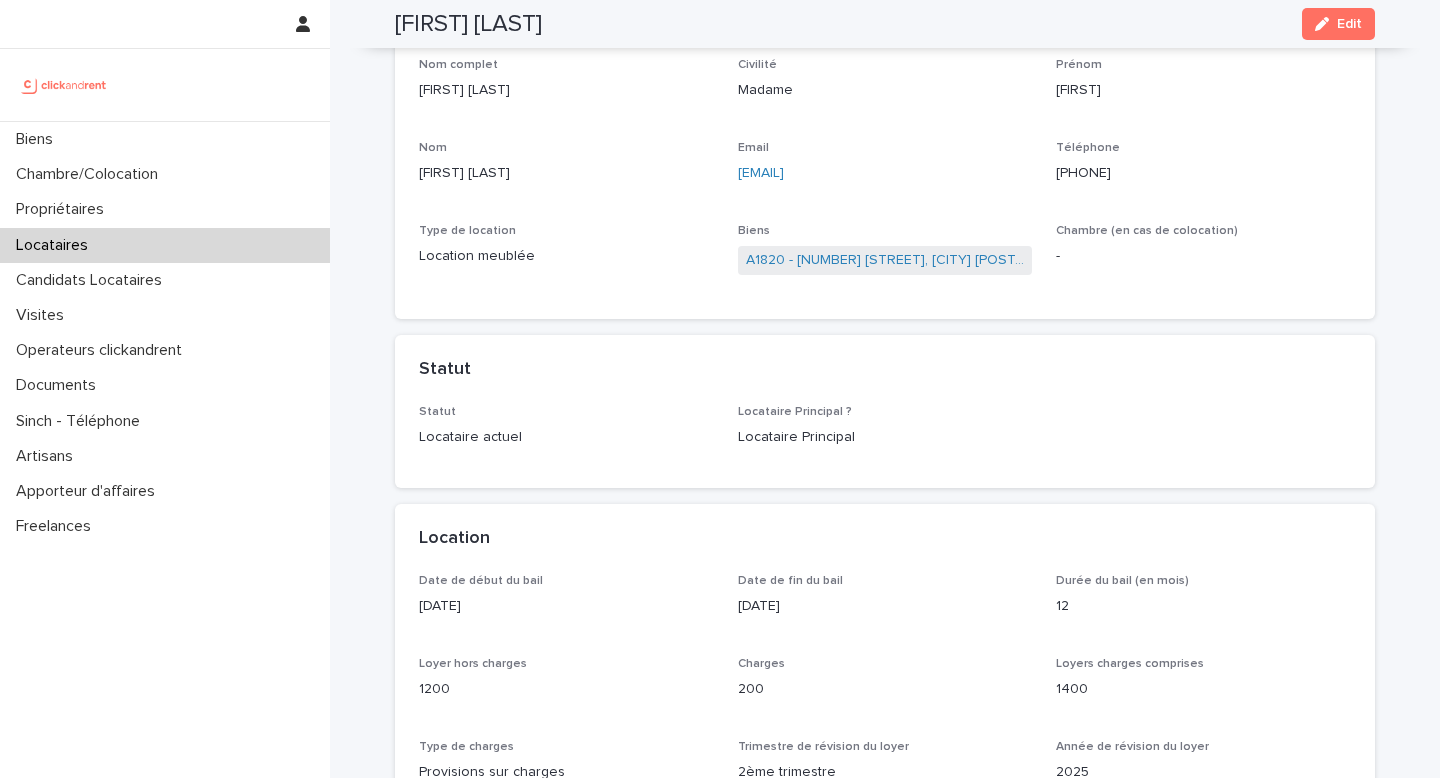 scroll, scrollTop: 0, scrollLeft: 0, axis: both 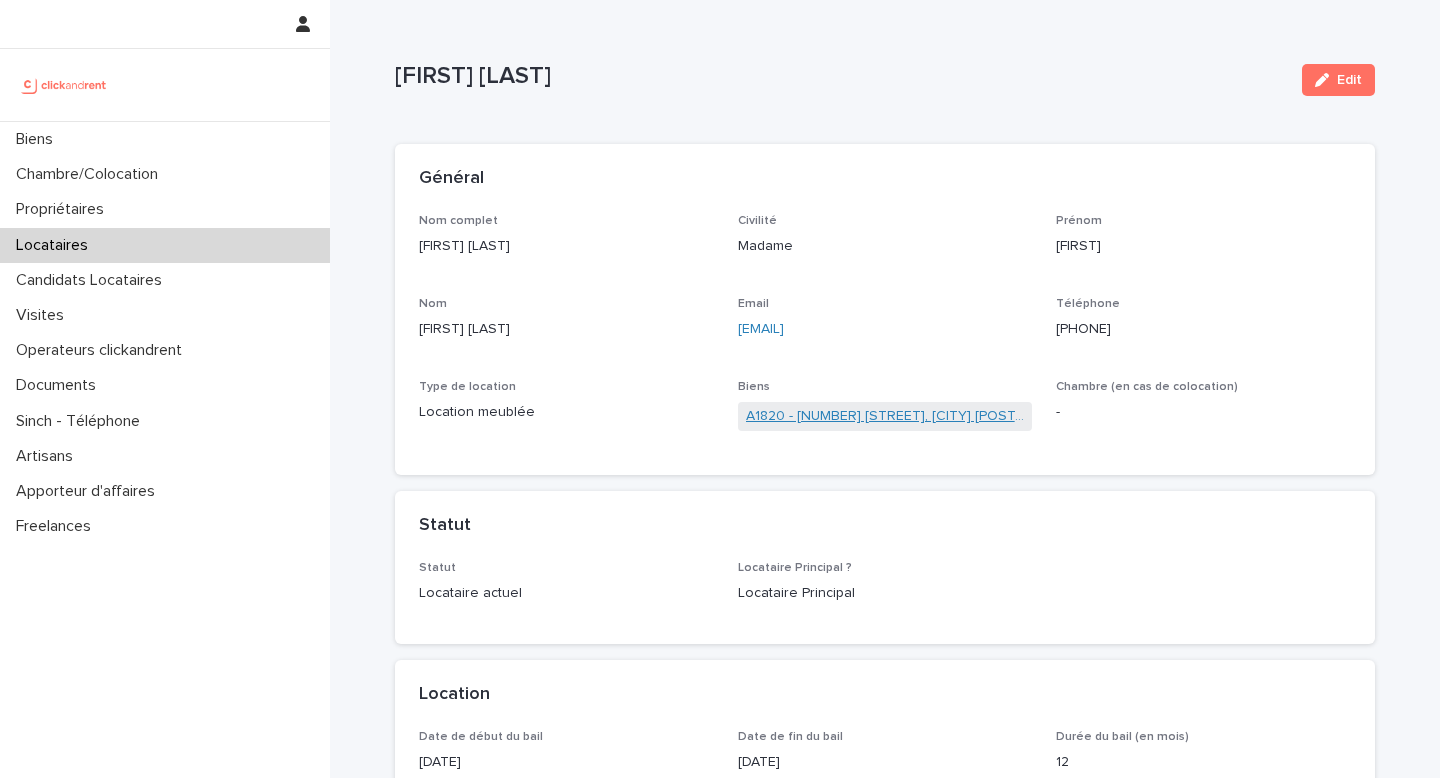 click on "A1820 - [NUMBER] [STREET], [CITY] [POSTAL_CODE]" at bounding box center [885, 416] 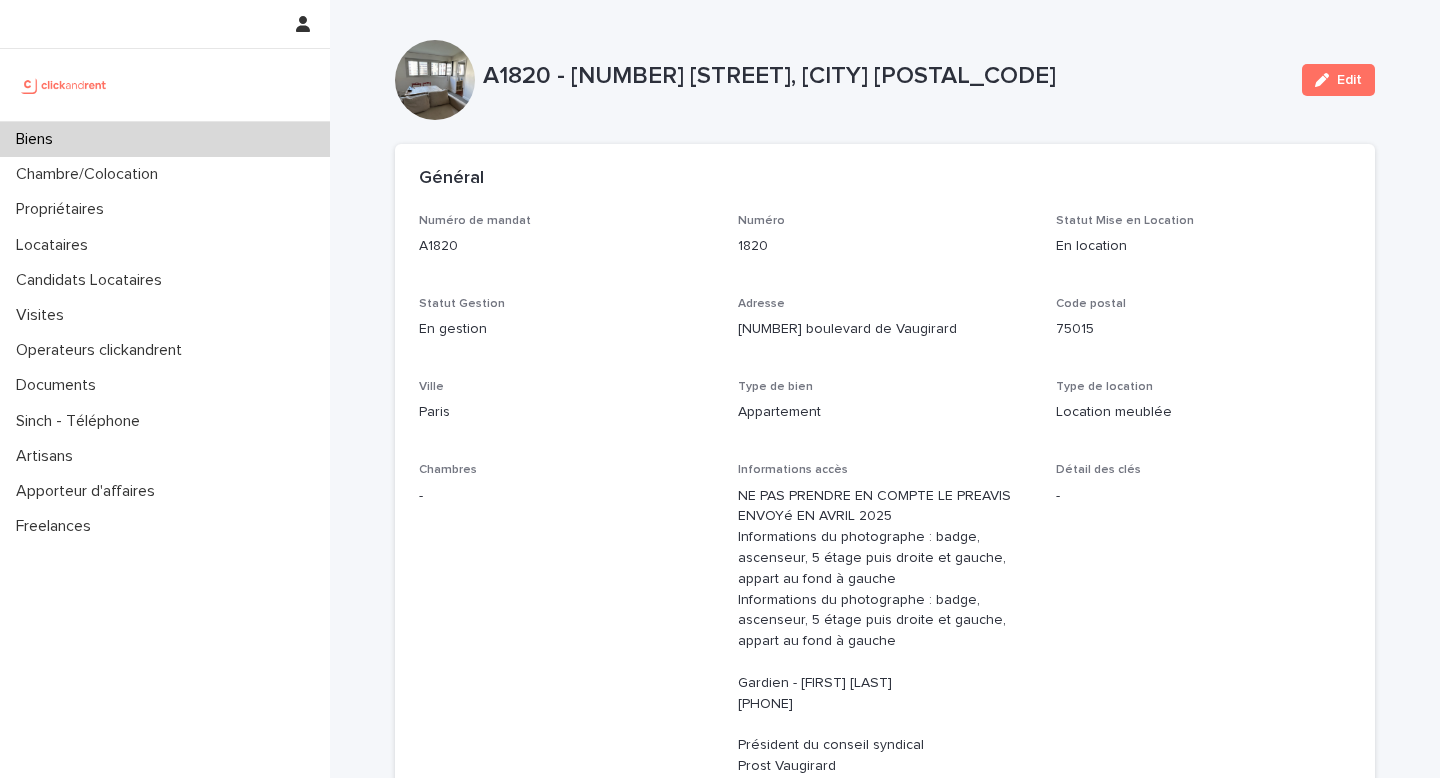 click on "Numéro de mandat A1820 Numéro 1820 Statut Mise en Location En location Statut Gestion En gestion Adresse 32 boulevard de Vaugirard Code postal [POSTAL_CODE] Ville [CITY] Type de bien Appartement Type de location Location meublée Chambres - Informations accès NE PAS PRENDRE EN COMPTE LE PREAVIS ENVOYé EN AVRIL 2025
Informations du photographe : badge, ascenseur, 5 étage puis droite et gauche, appart au fond à gauche
Informations du photographe : badge, ascenseur, 5 étage puis droite et gauche, appart au fond à gauche
Gardien - Laurent Gardien Vaugirard
[PHONE]
Président du conseil syndical
Prost Vaugirard
[PHONE] Détail des clés - Photo(s) du palier This file cannot be opened Download File Photo de la boîte aux lettres This file cannot be opened Download File Photo des clés This file cannot be opened Download File Superficie 38 - Agent Gestion" at bounding box center [885, 636] 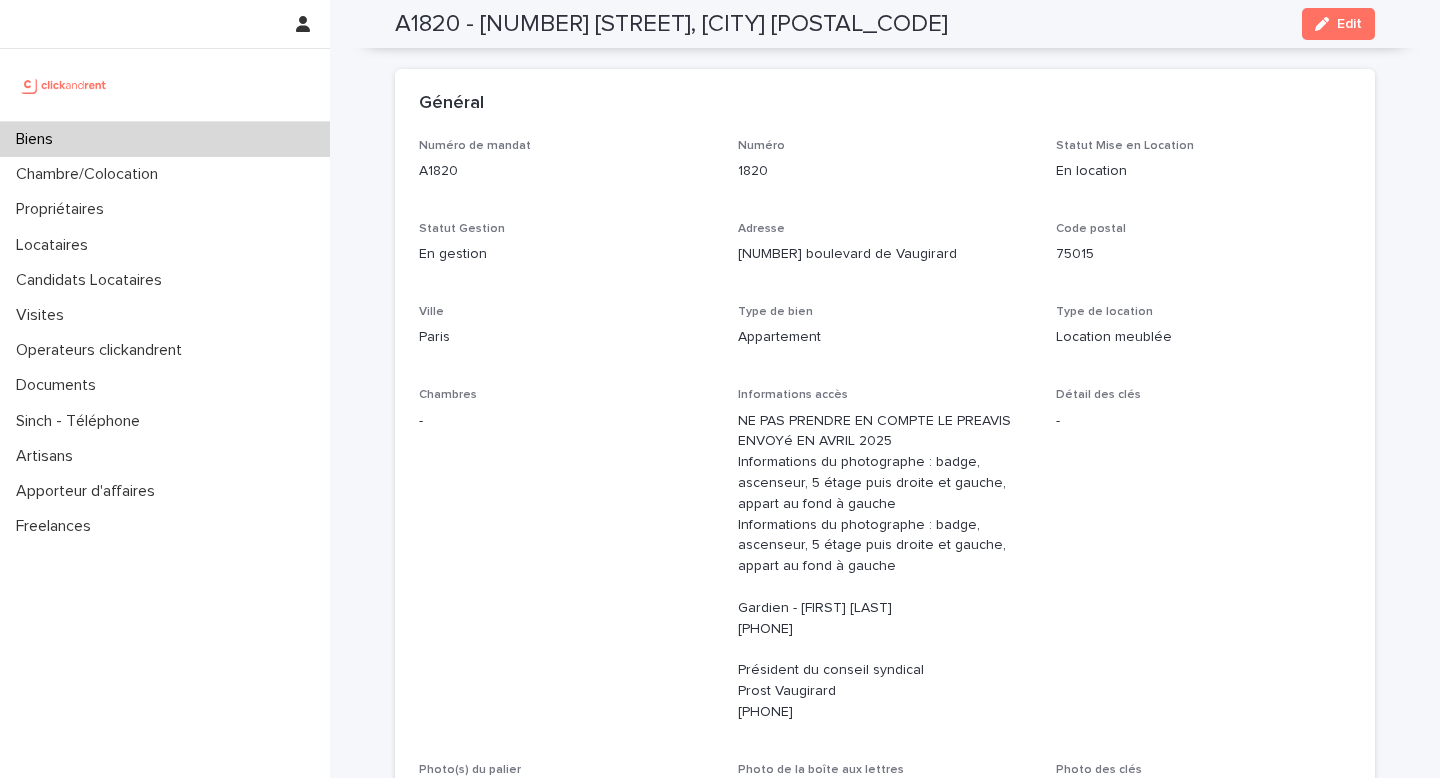 scroll, scrollTop: 0, scrollLeft: 0, axis: both 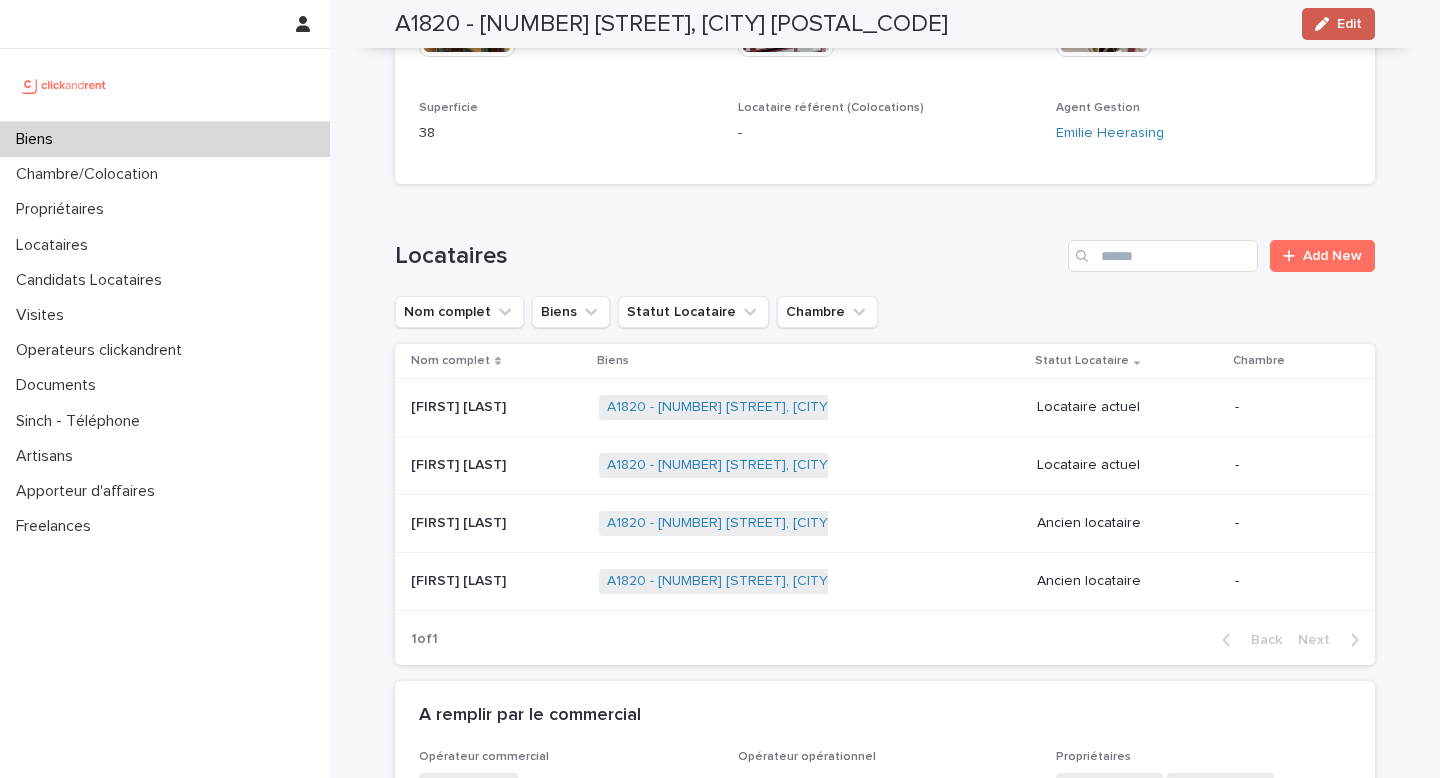click on "Edit" at bounding box center (1349, 24) 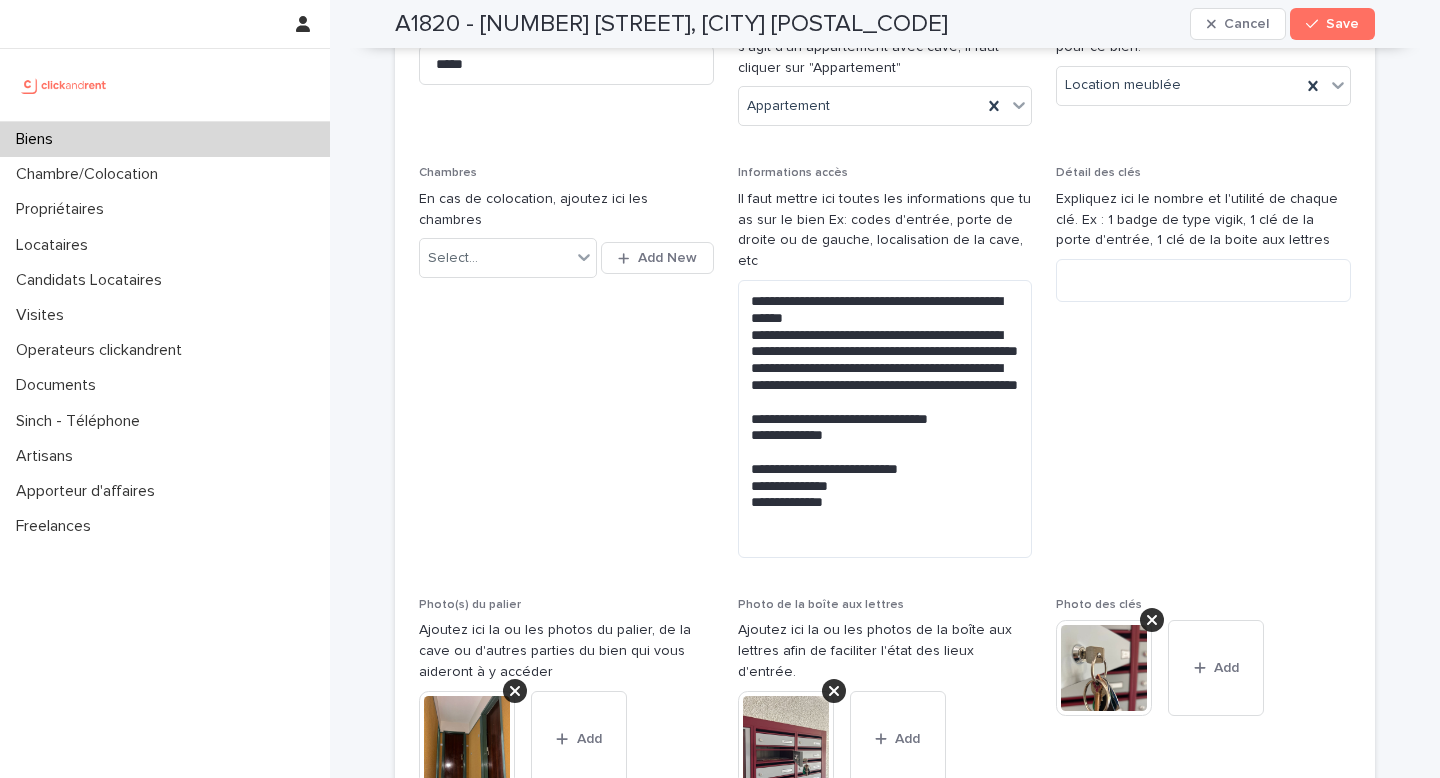 scroll, scrollTop: 526, scrollLeft: 0, axis: vertical 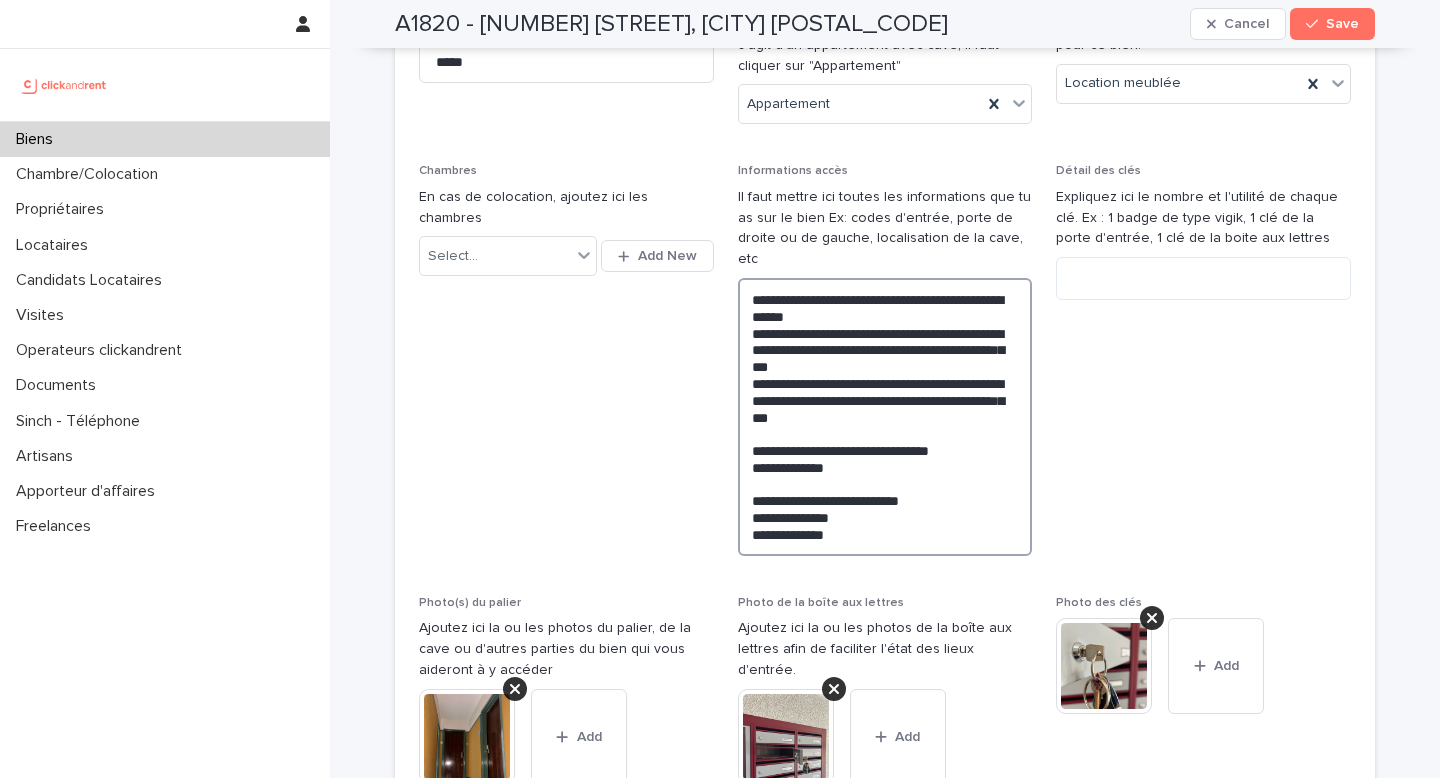 click on "**********" at bounding box center (885, 417) 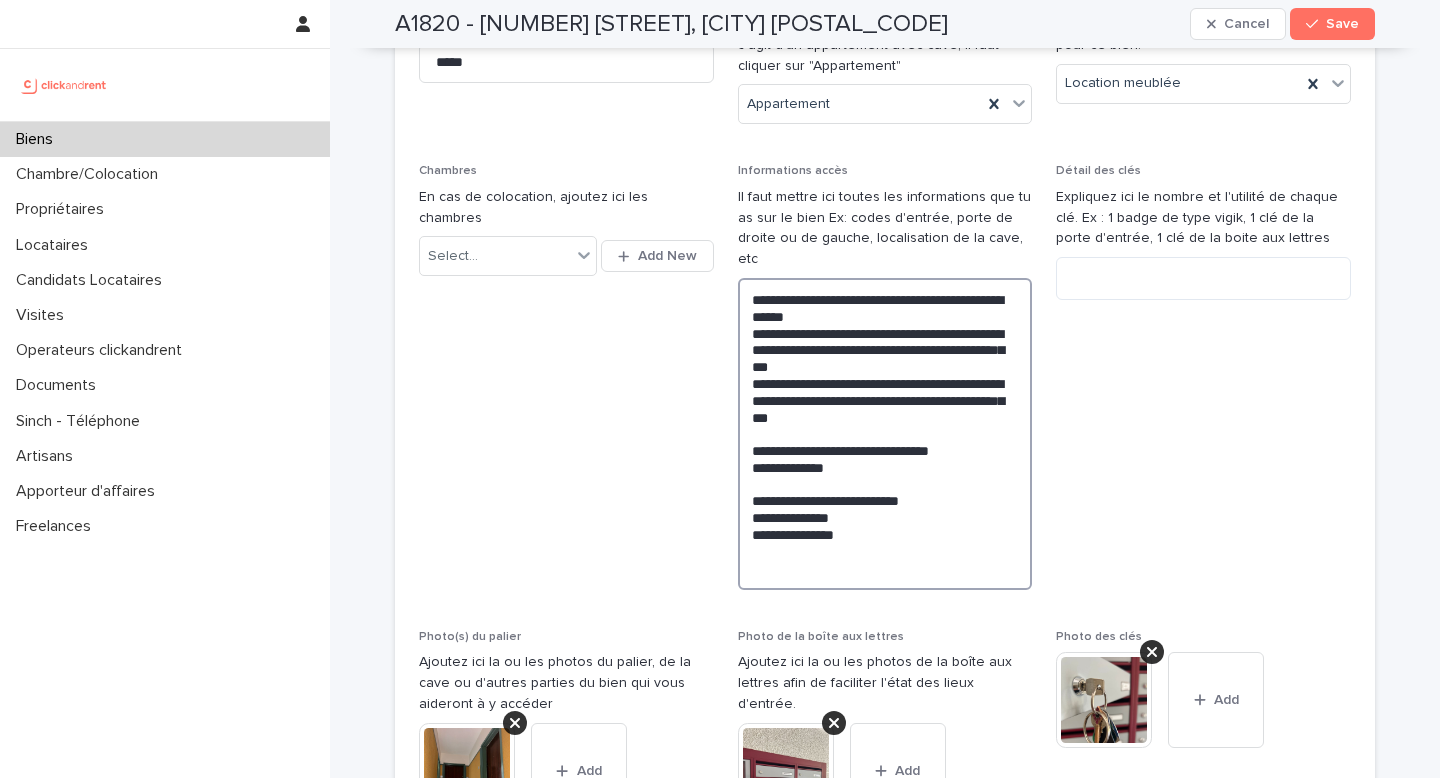 paste on "**********" 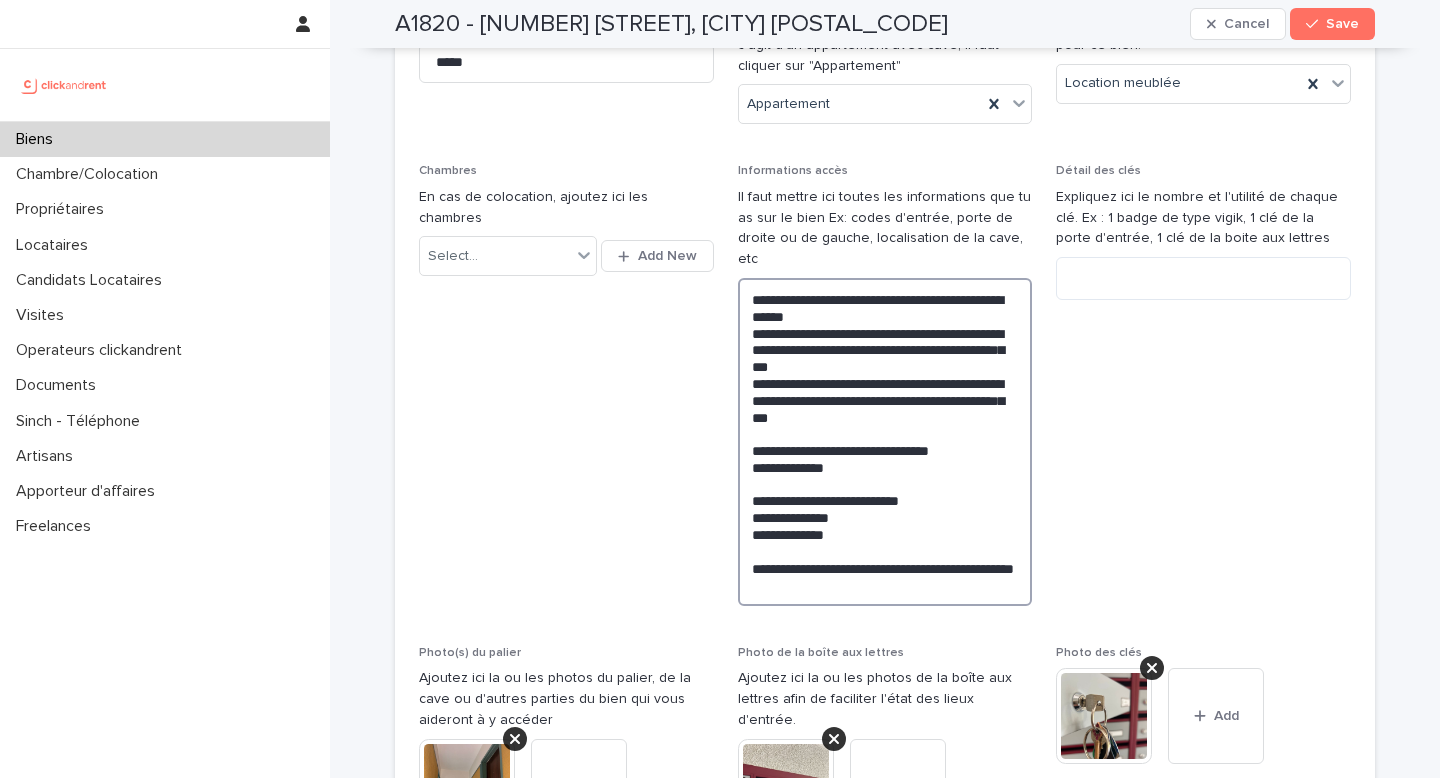 click on "**********" at bounding box center [885, 442] 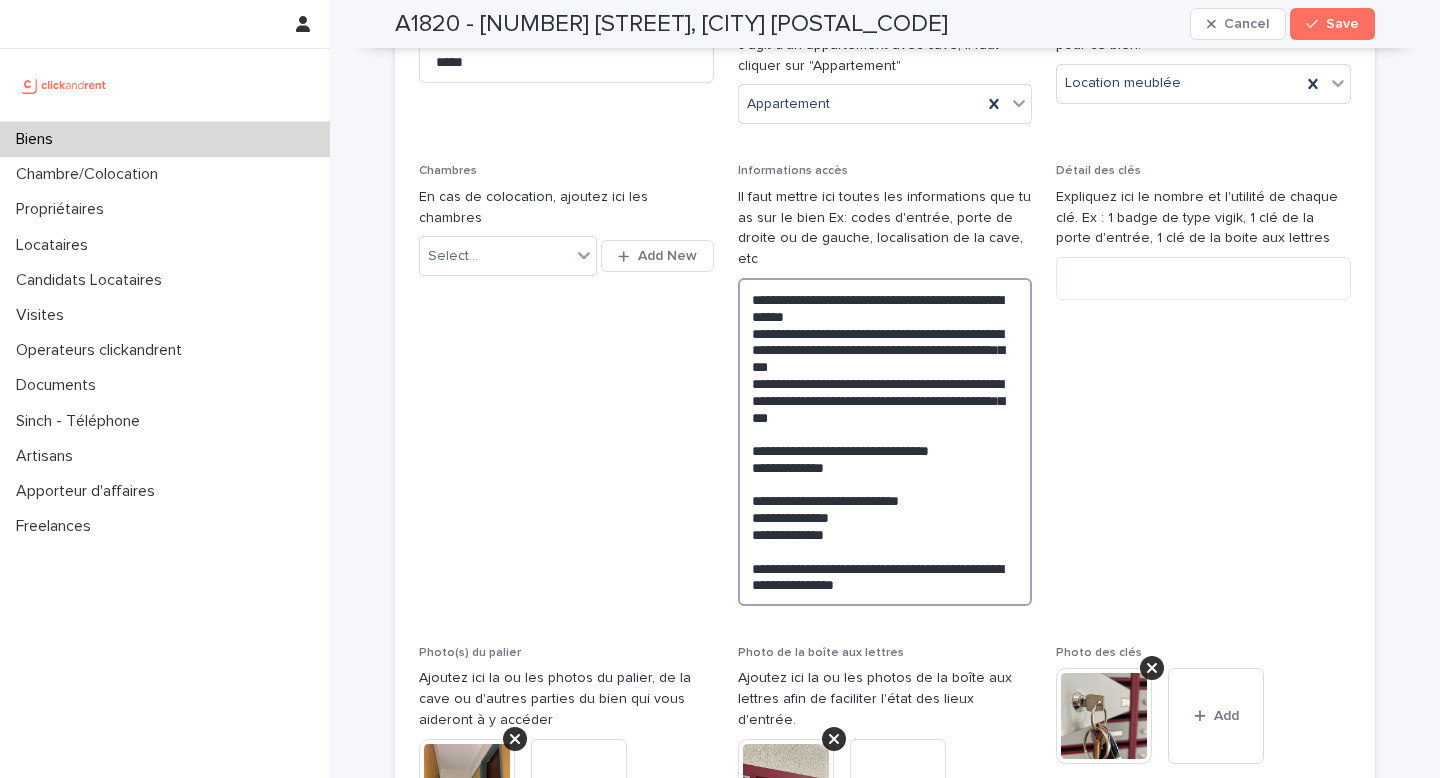click on "**********" at bounding box center [885, 442] 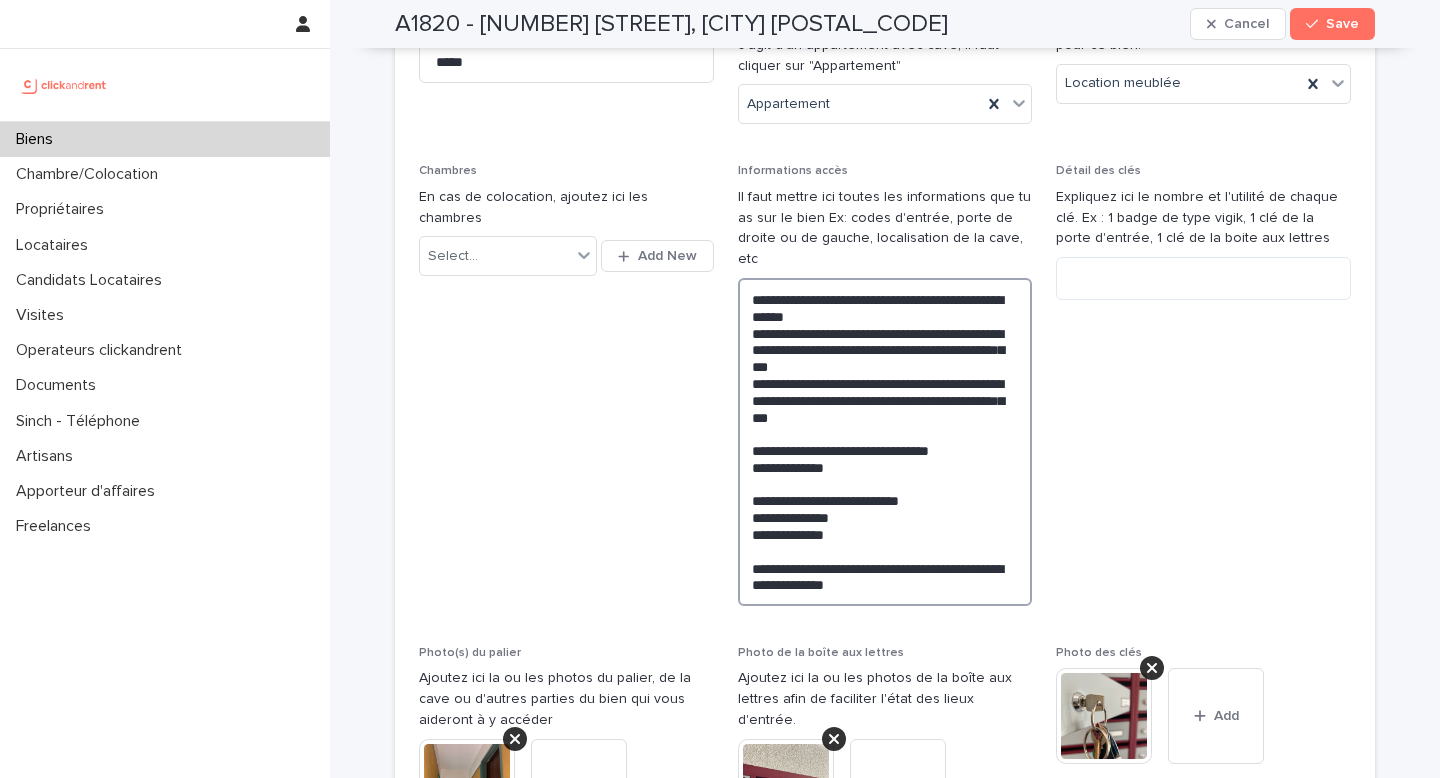 click on "**********" at bounding box center (885, 442) 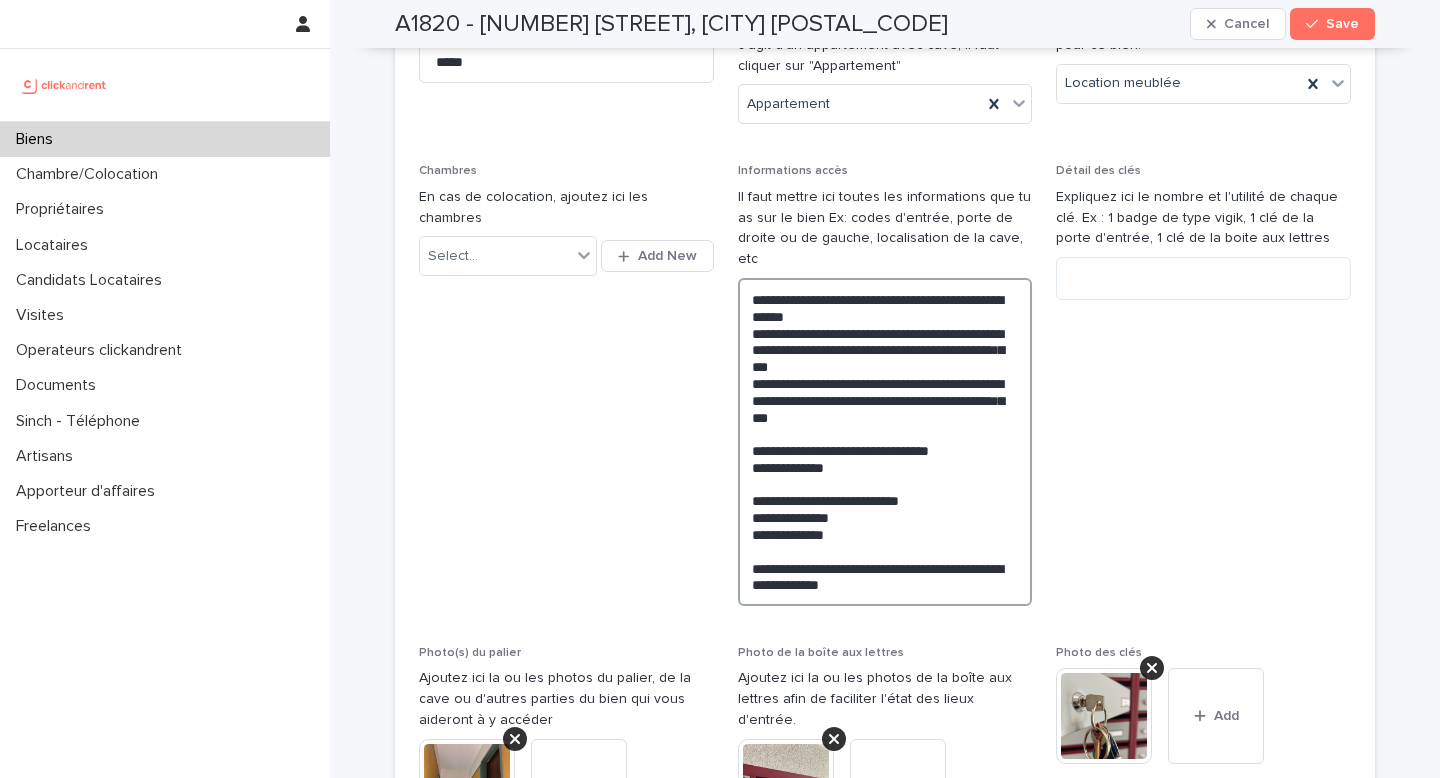 click on "**********" at bounding box center [885, 442] 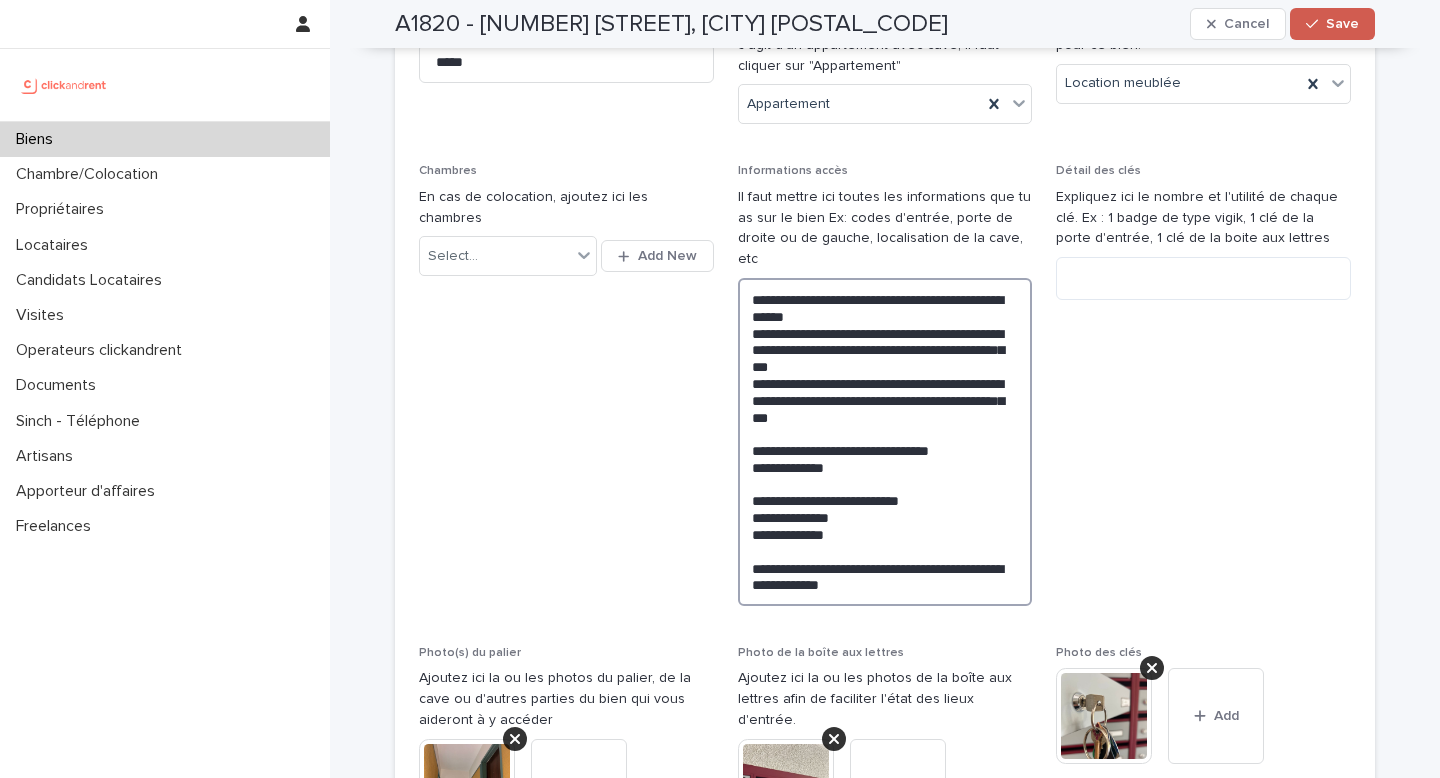 type on "**********" 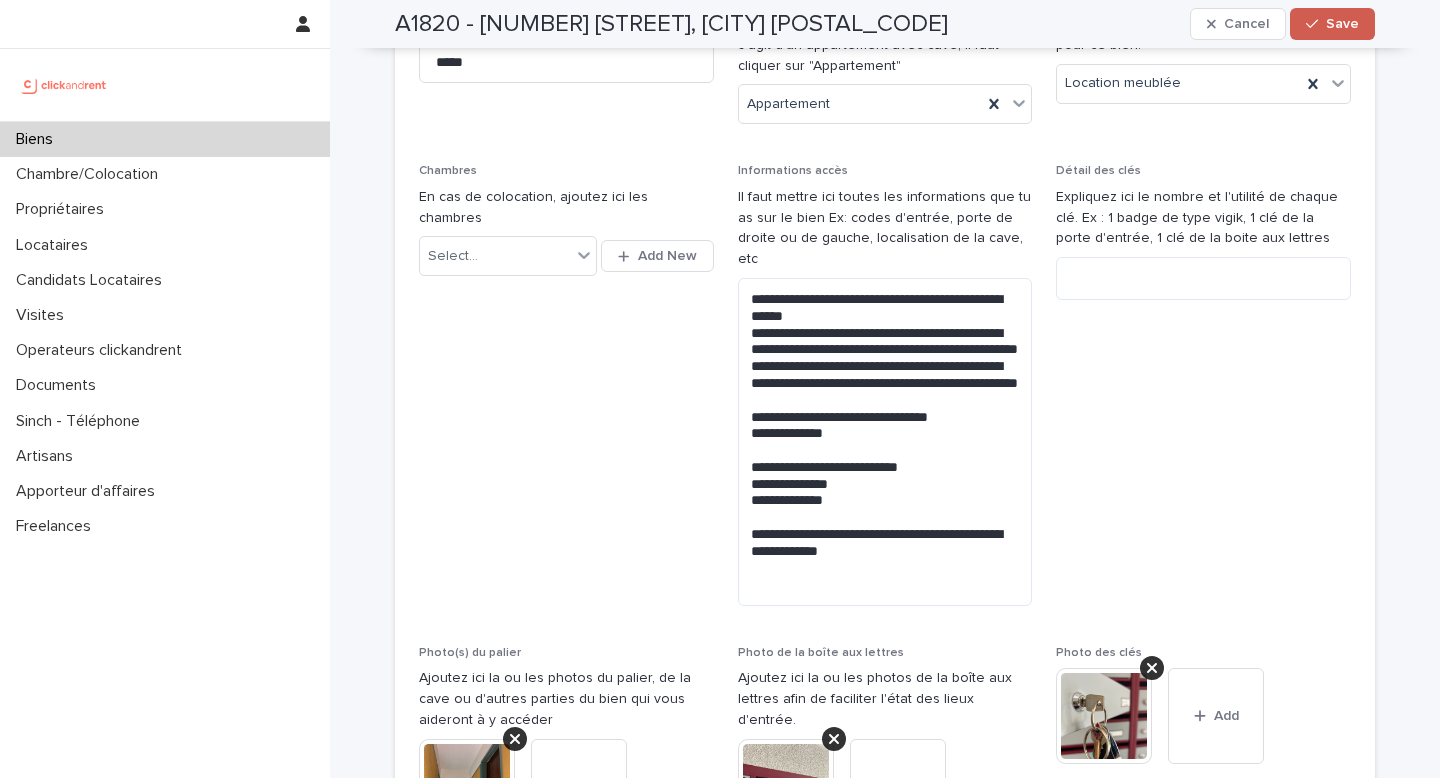 click on "Save" at bounding box center [1342, 24] 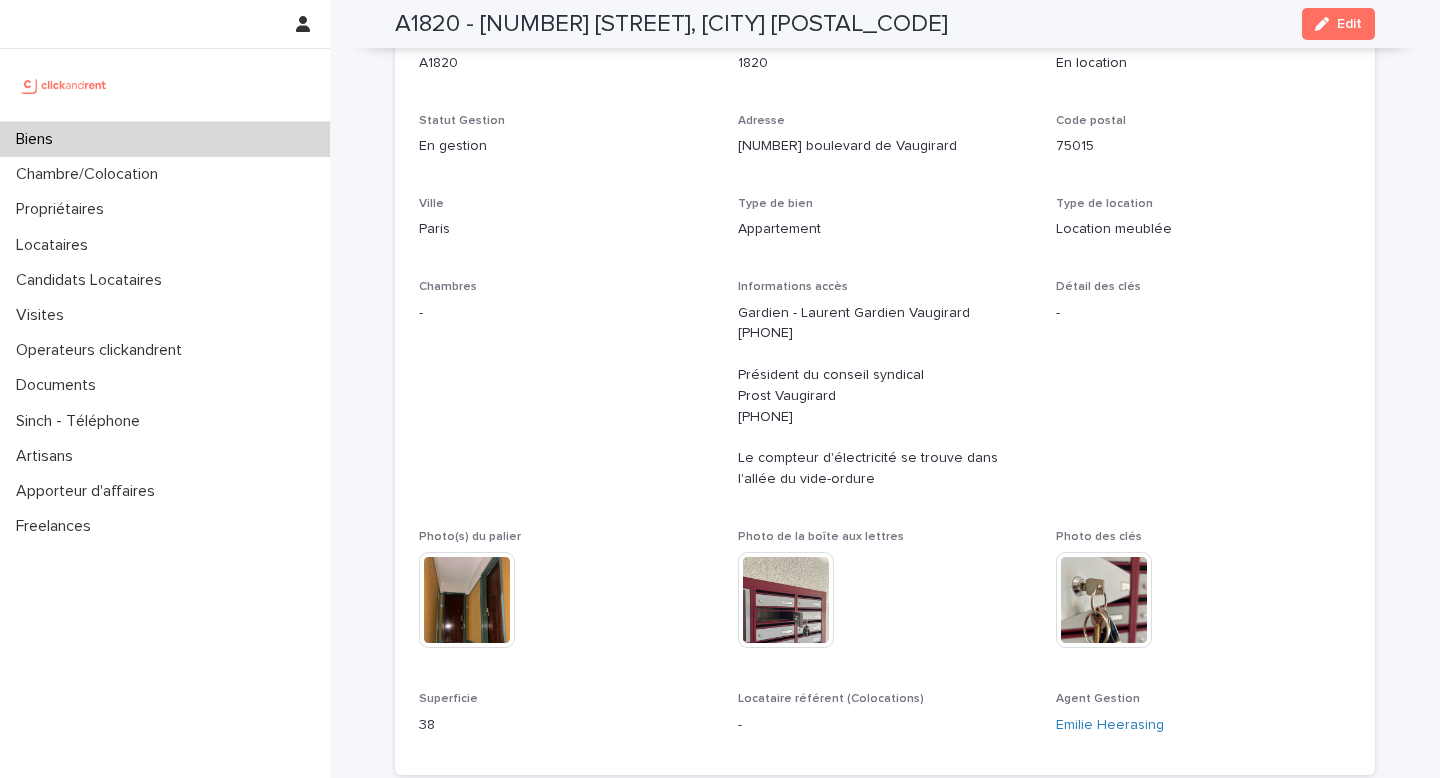 scroll, scrollTop: 0, scrollLeft: 0, axis: both 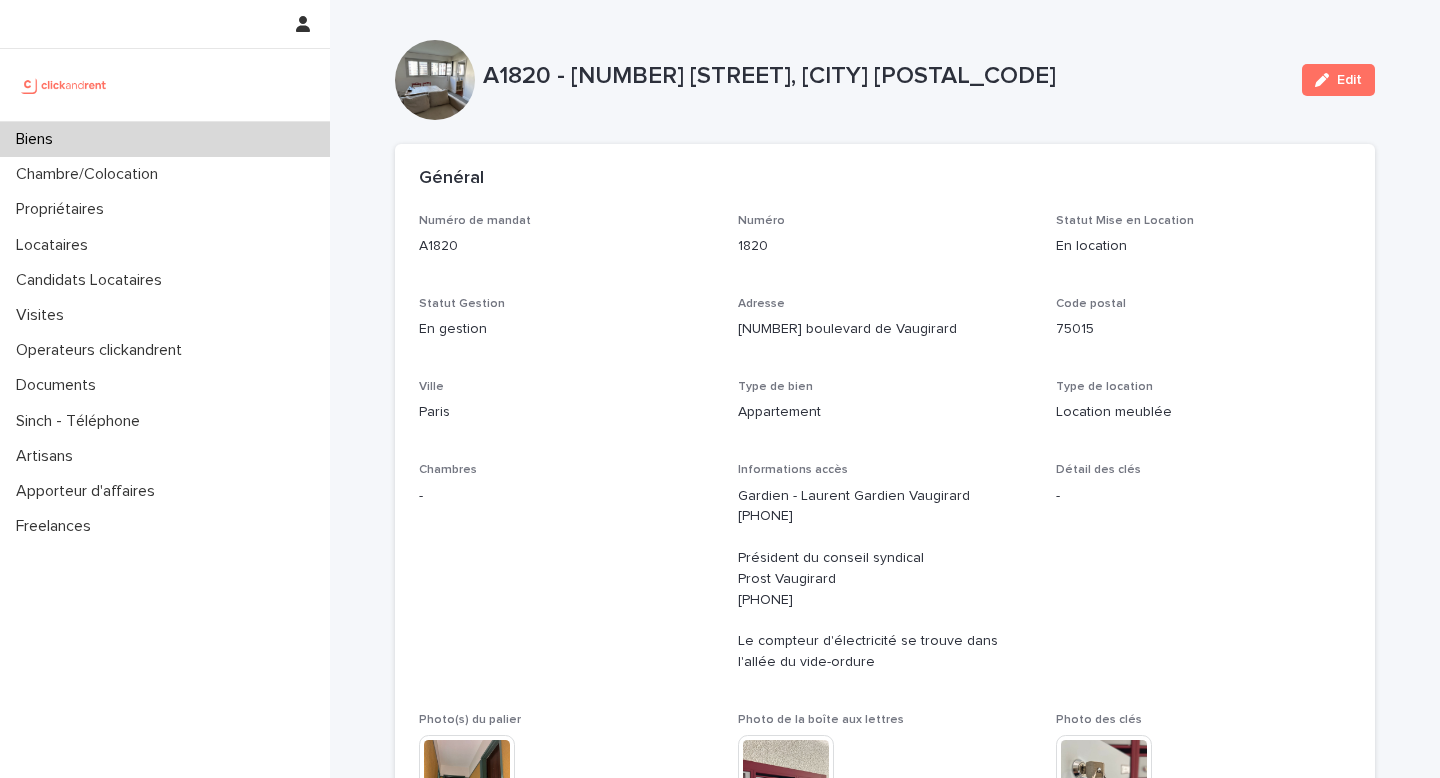 drag, startPoint x: 838, startPoint y: 703, endPoint x: 771, endPoint y: 689, distance: 68.44706 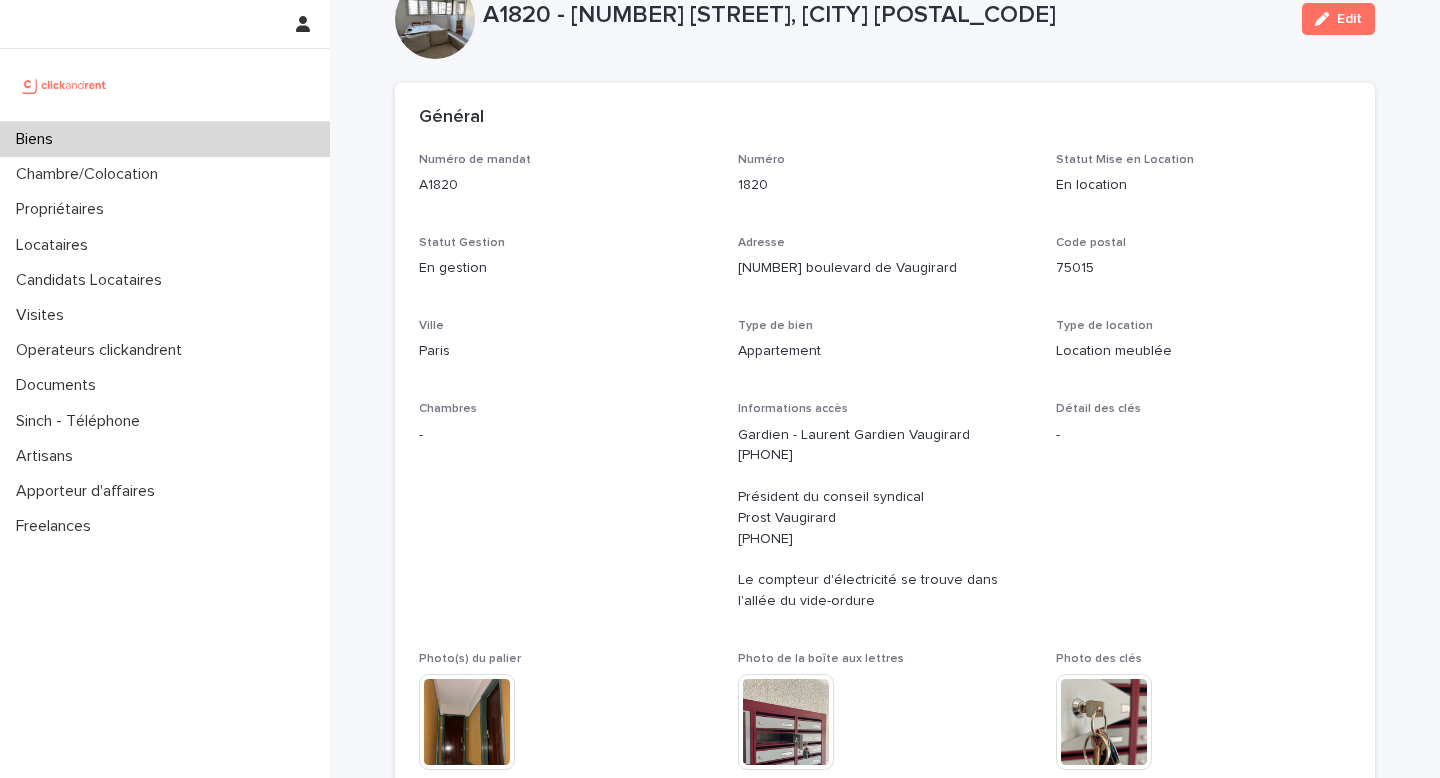 scroll, scrollTop: 63, scrollLeft: 0, axis: vertical 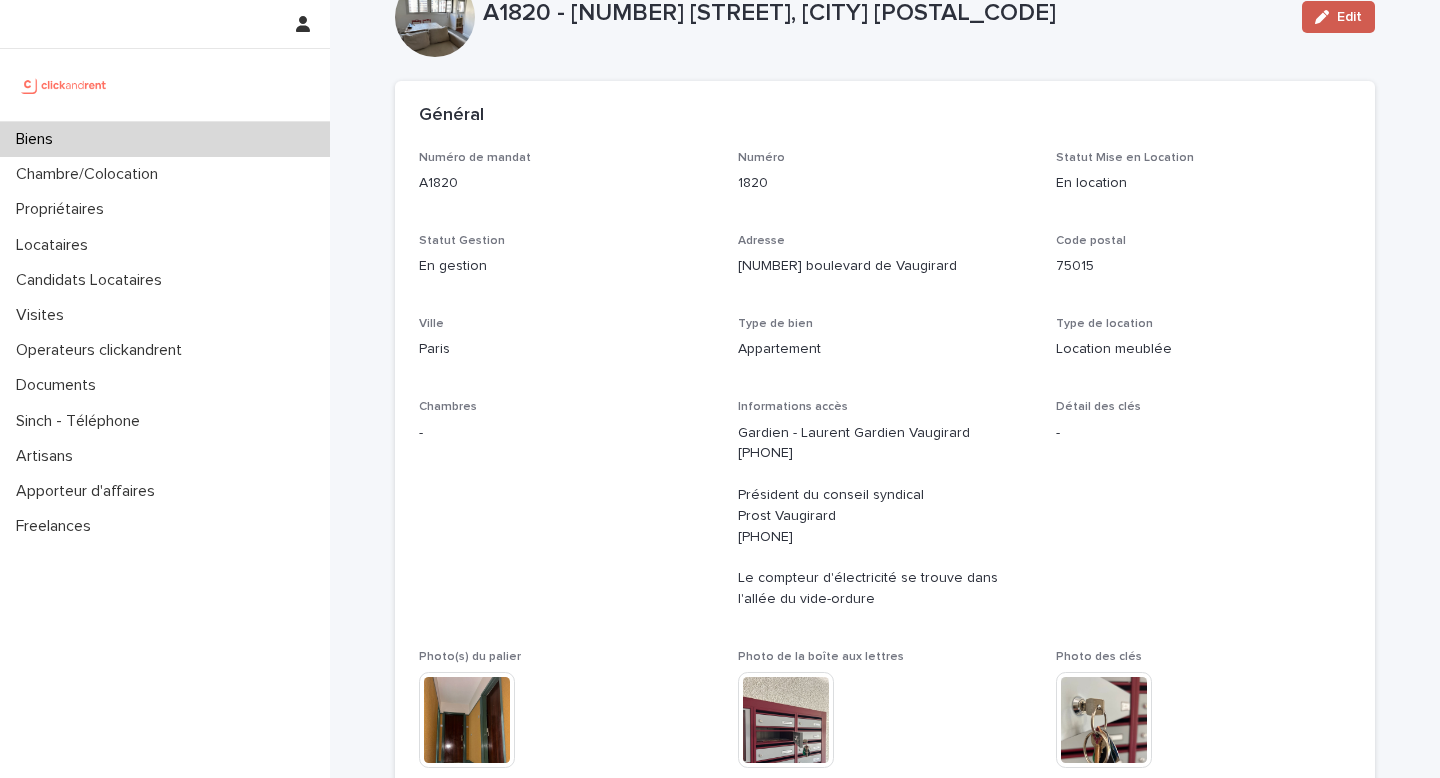 click at bounding box center (1326, 17) 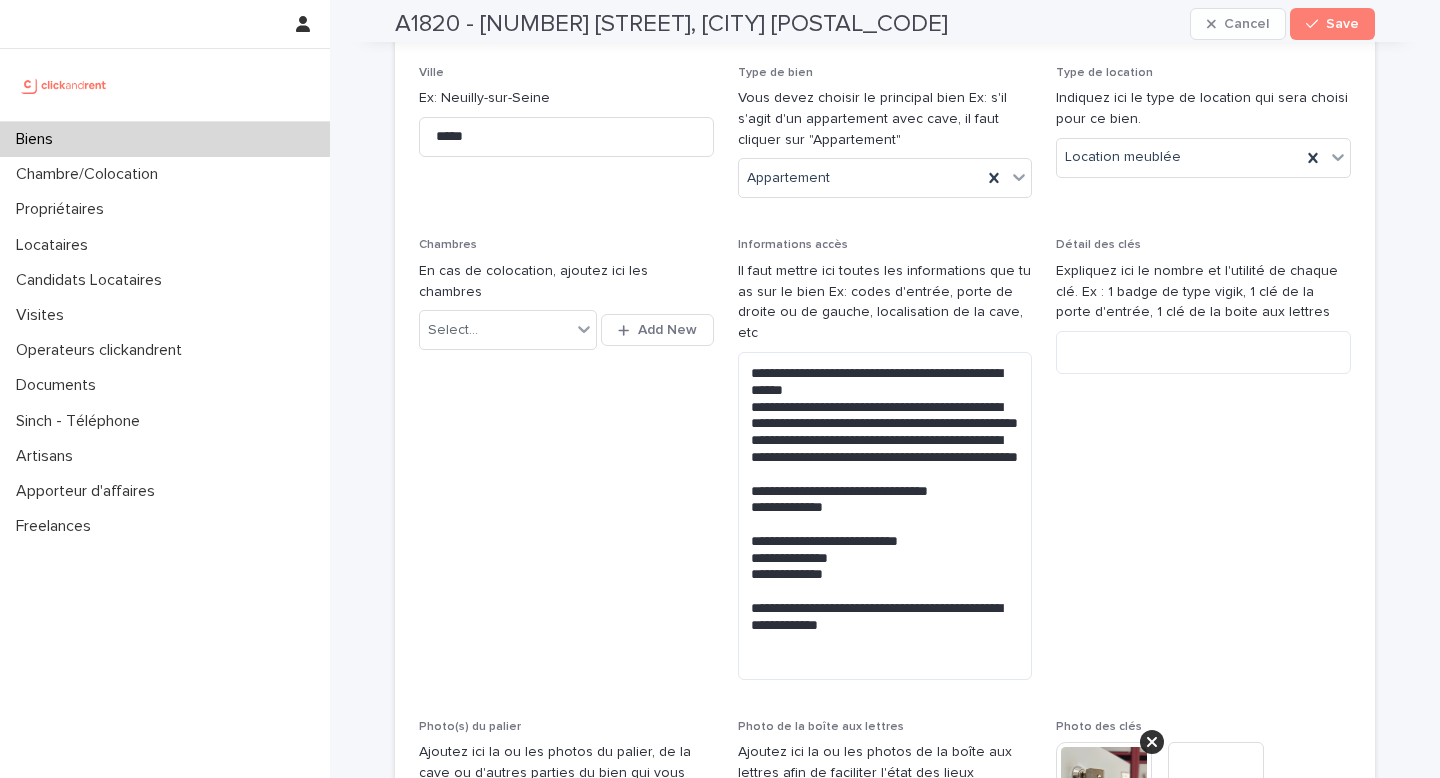 scroll, scrollTop: 490, scrollLeft: 0, axis: vertical 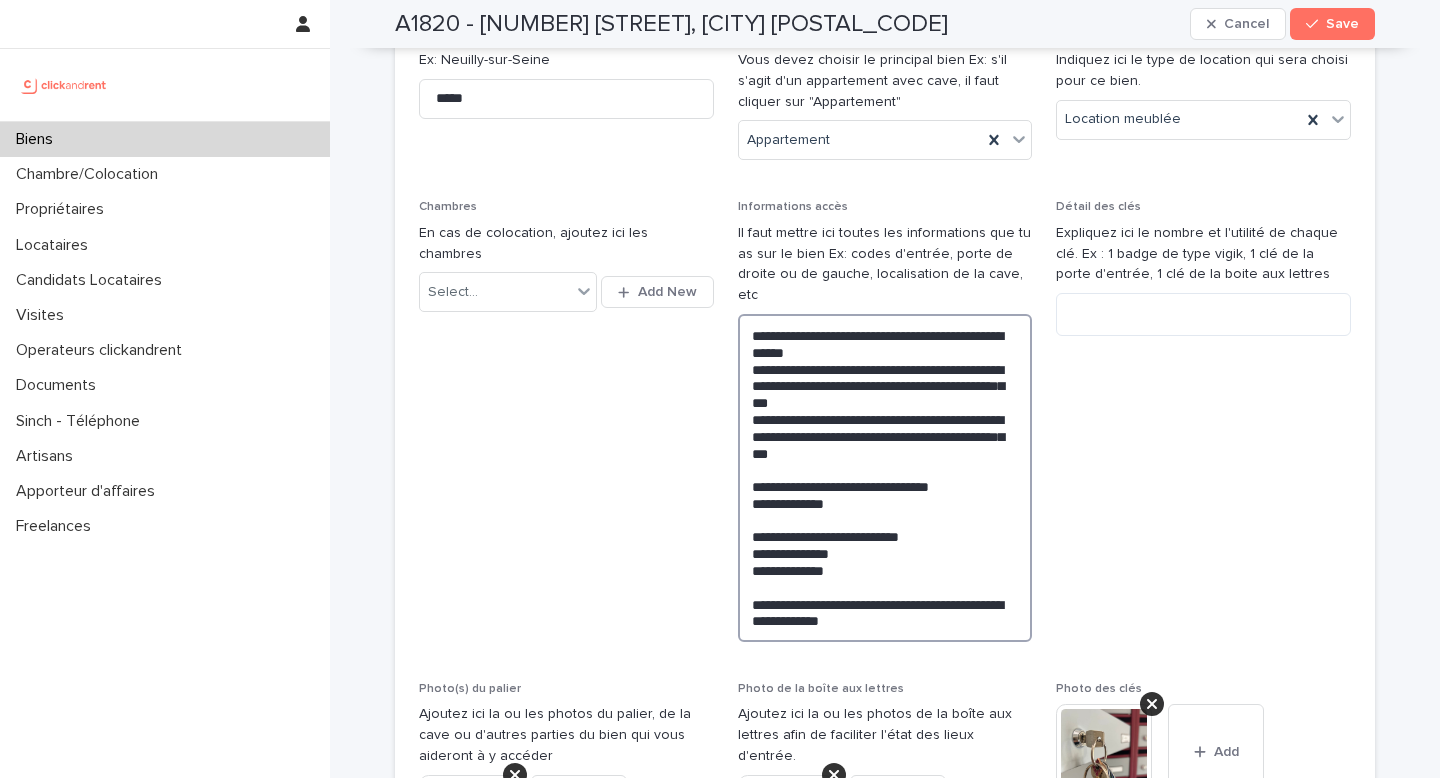 click on "**********" at bounding box center (885, 478) 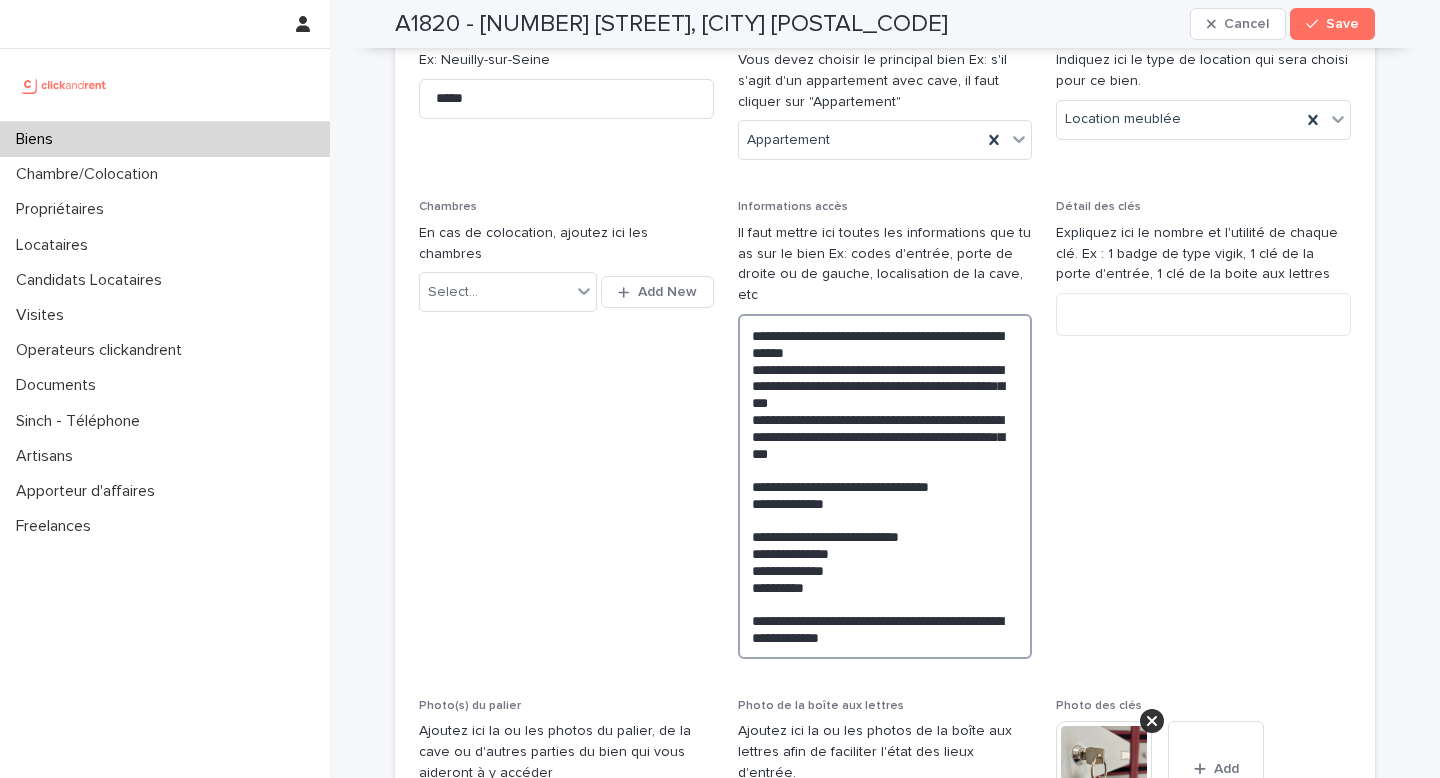 click on "**********" at bounding box center (885, 486) 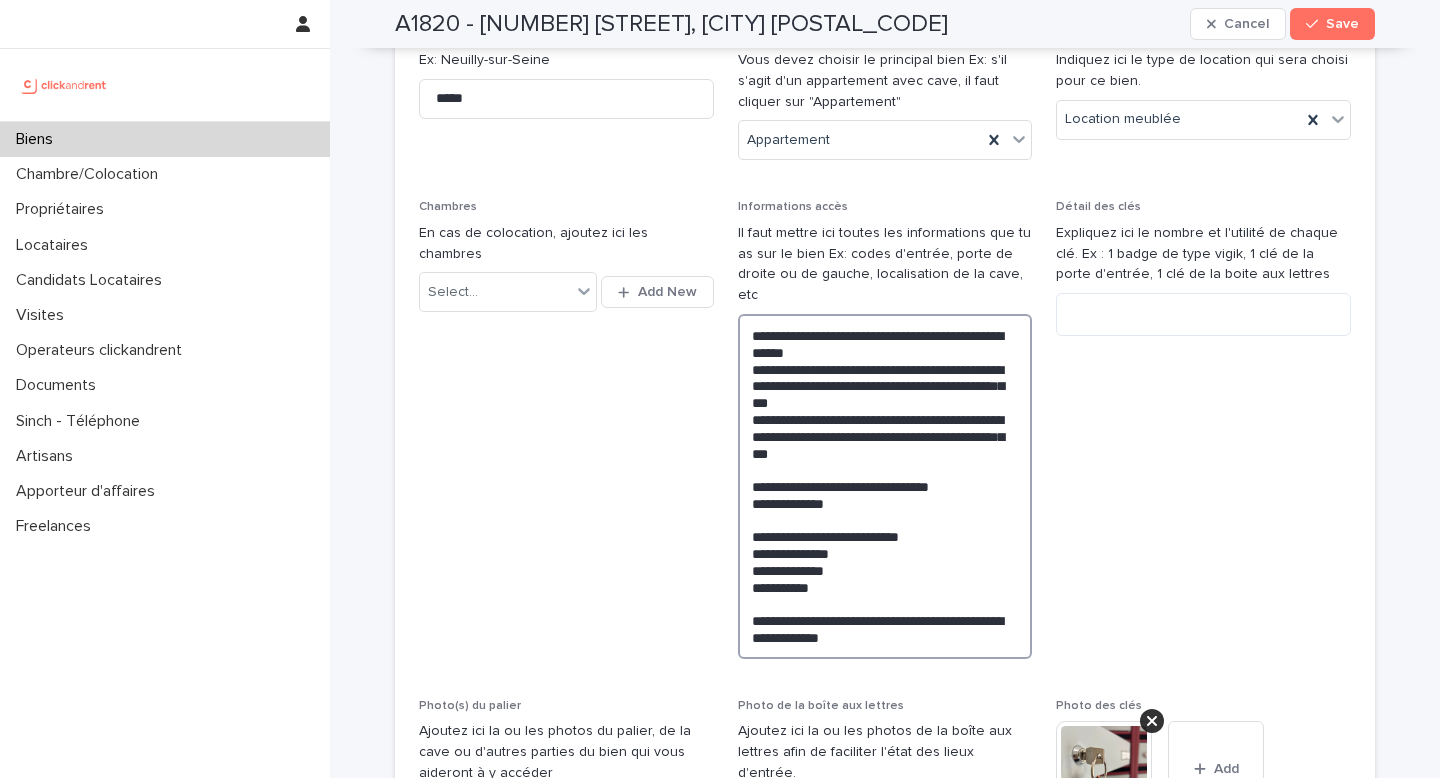 click on "**********" at bounding box center [885, 486] 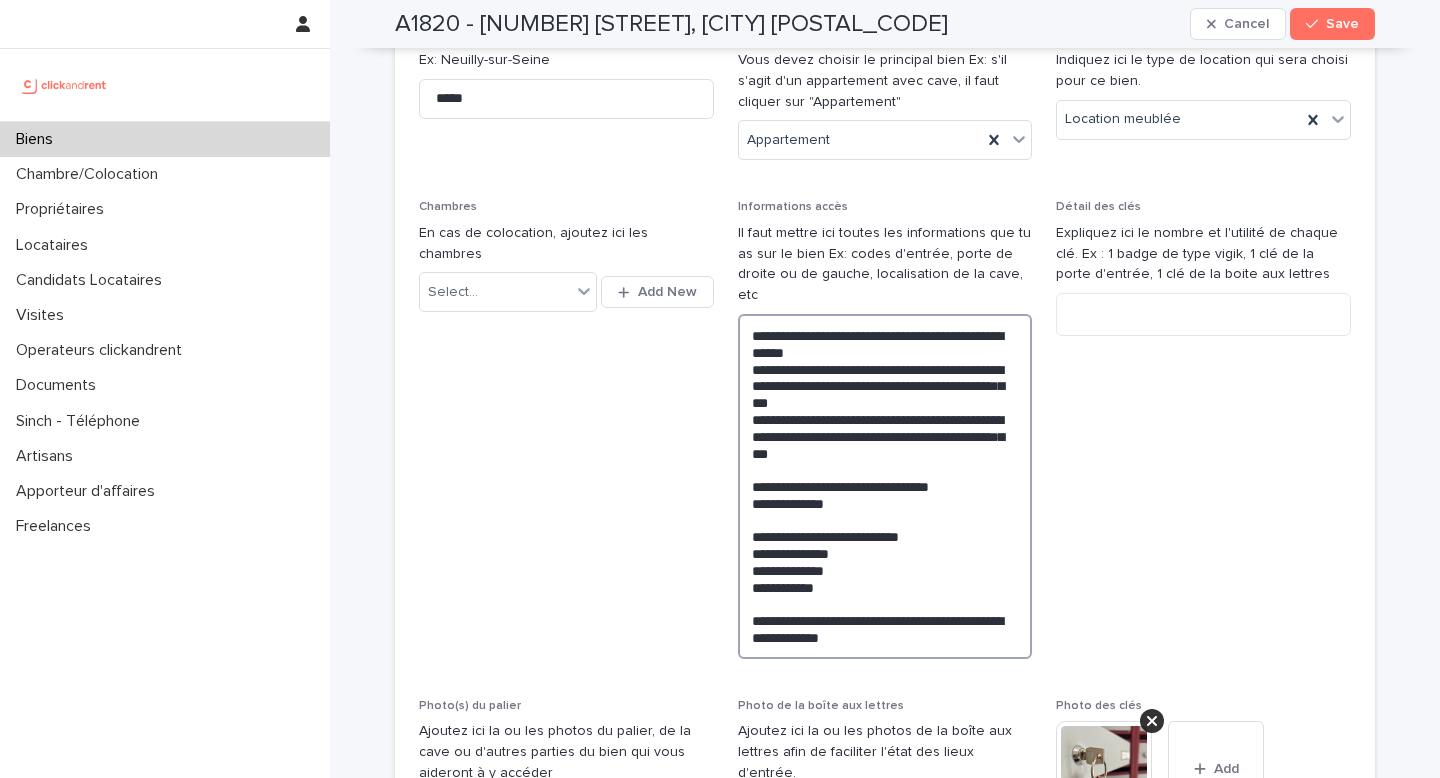 click on "**********" at bounding box center [885, 486] 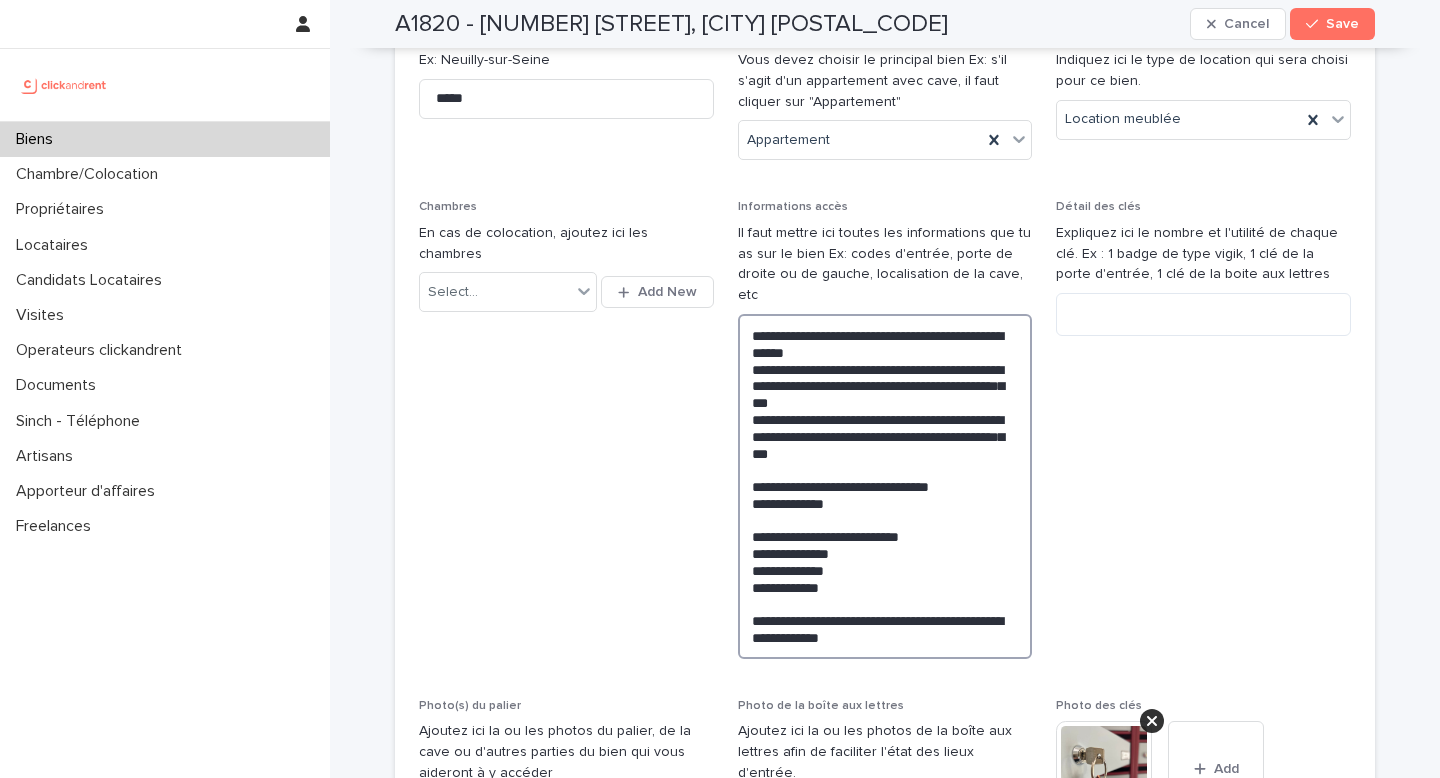 drag, startPoint x: 826, startPoint y: 566, endPoint x: 862, endPoint y: 626, distance: 69.97142 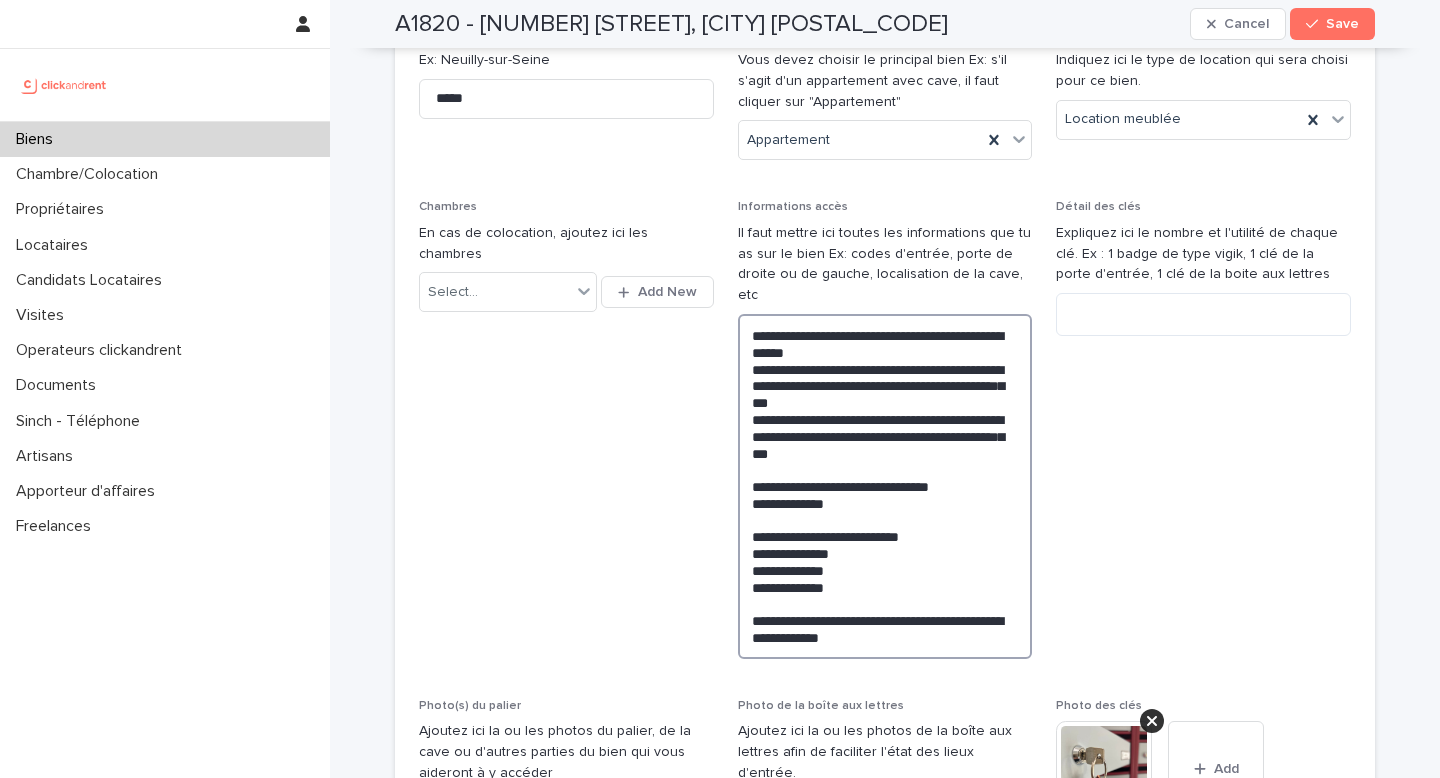 click on "**********" at bounding box center (885, 486) 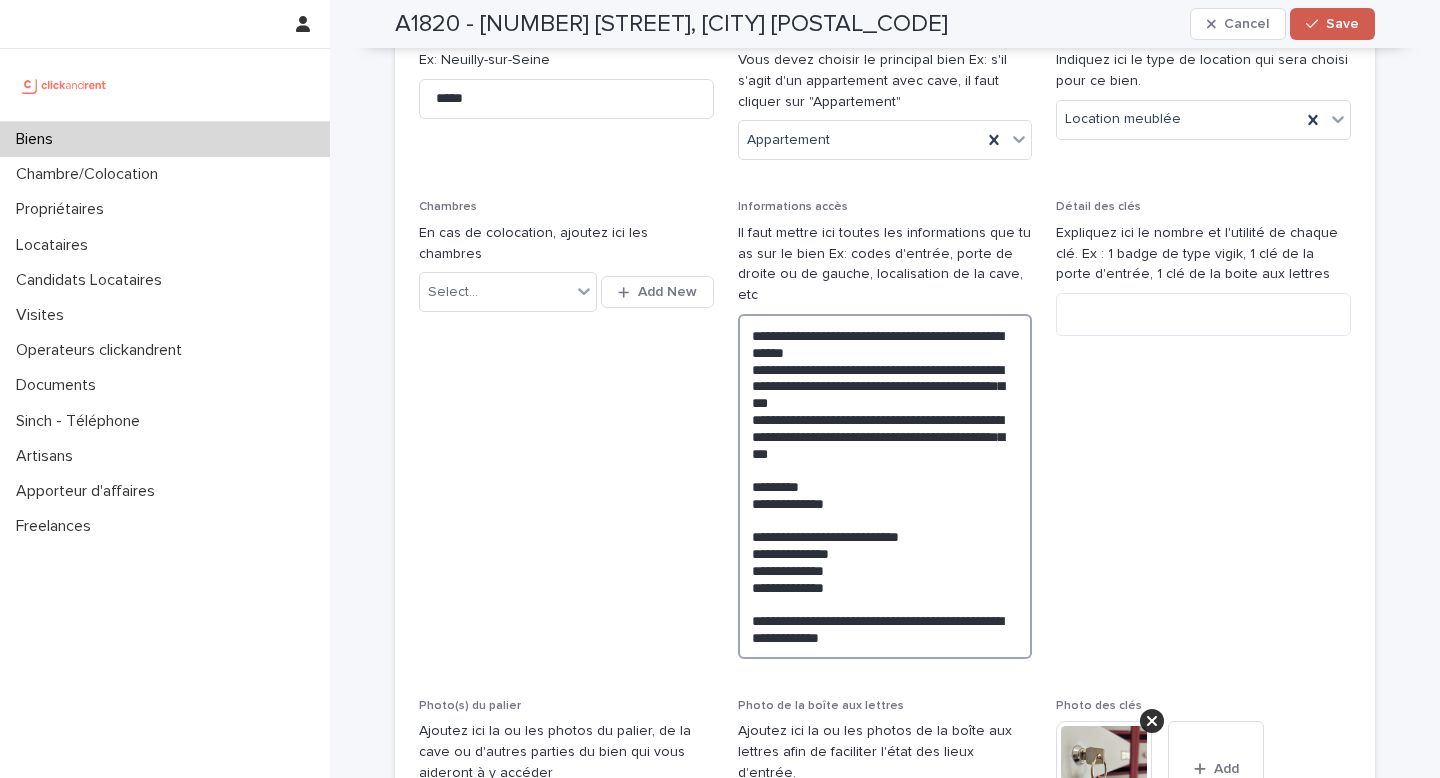 type on "**********" 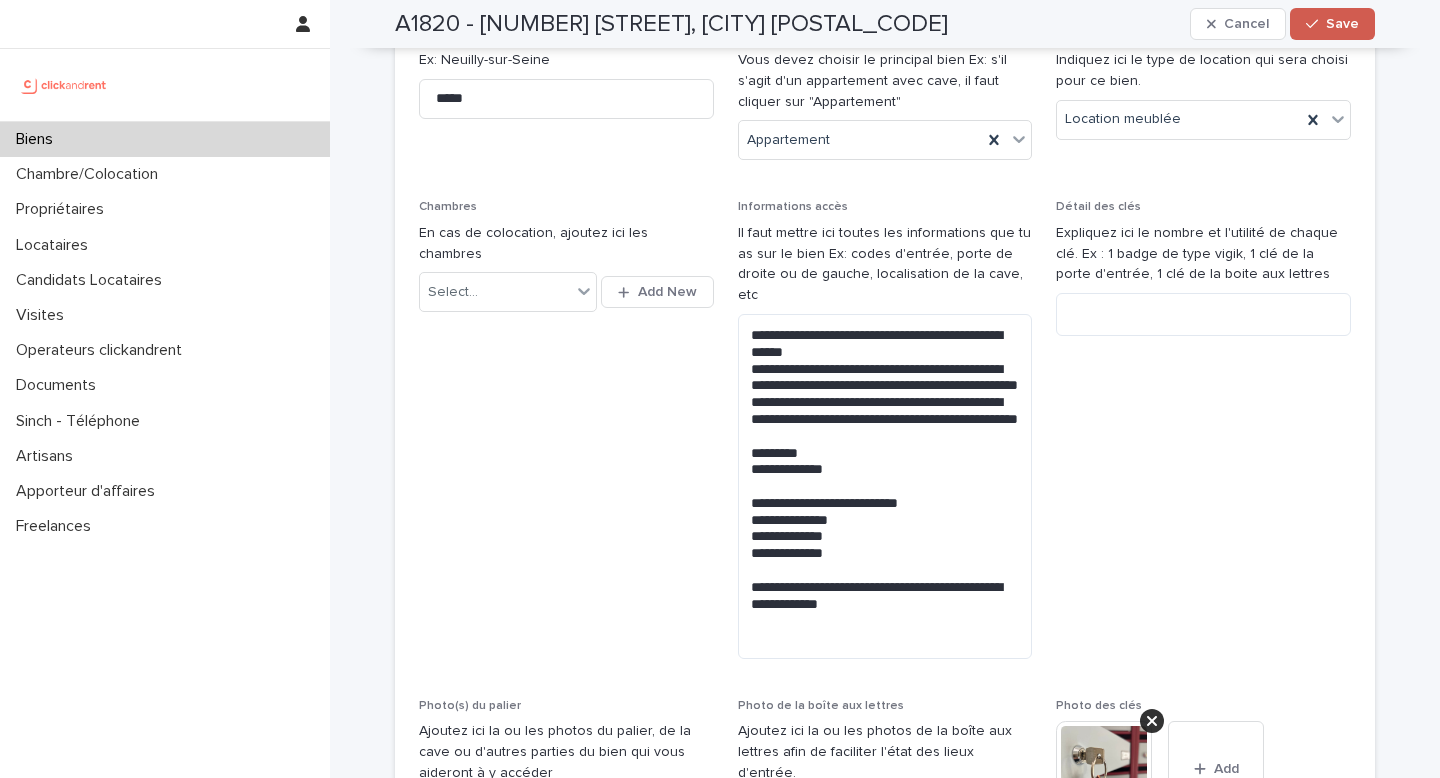 click on "Save" at bounding box center [1332, 24] 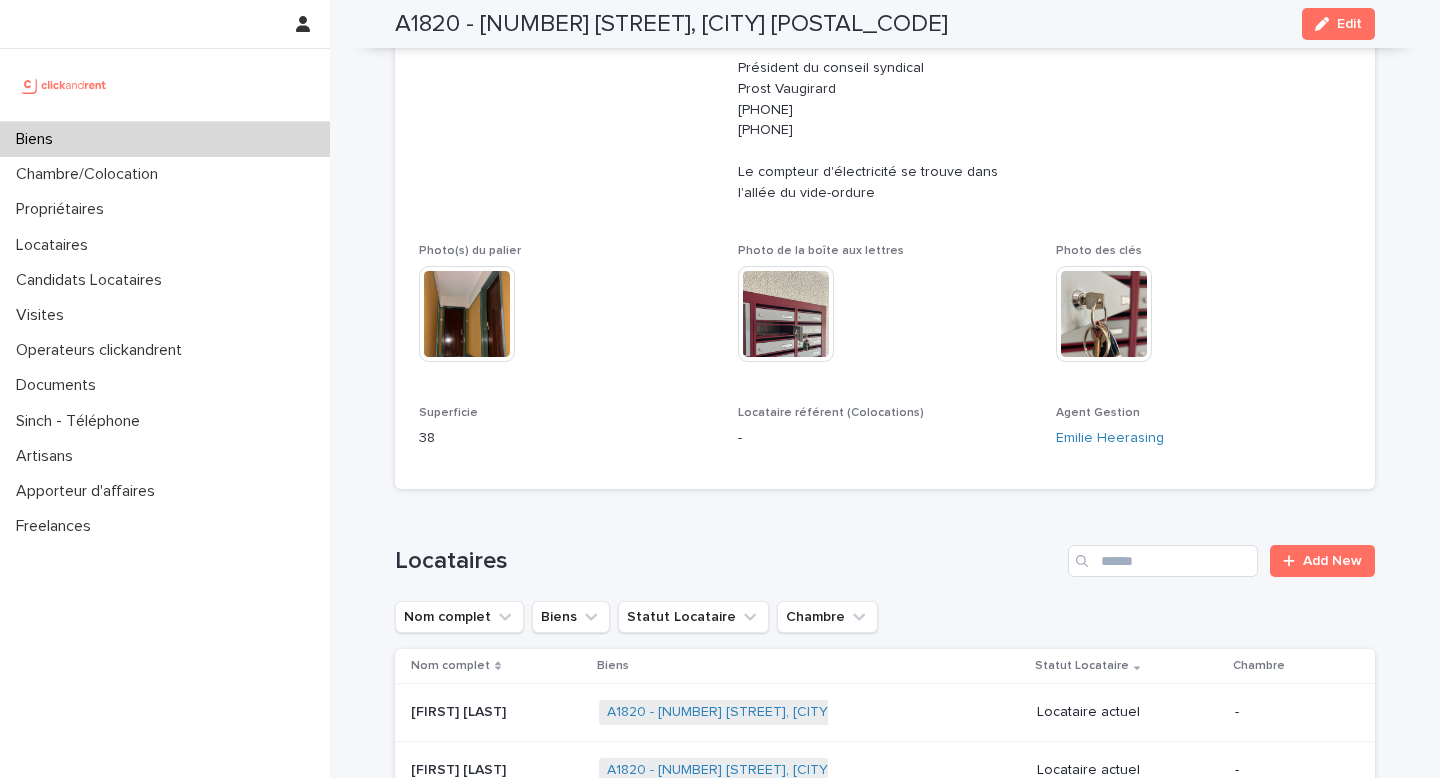 click on "Chambres -" at bounding box center [566, 96] 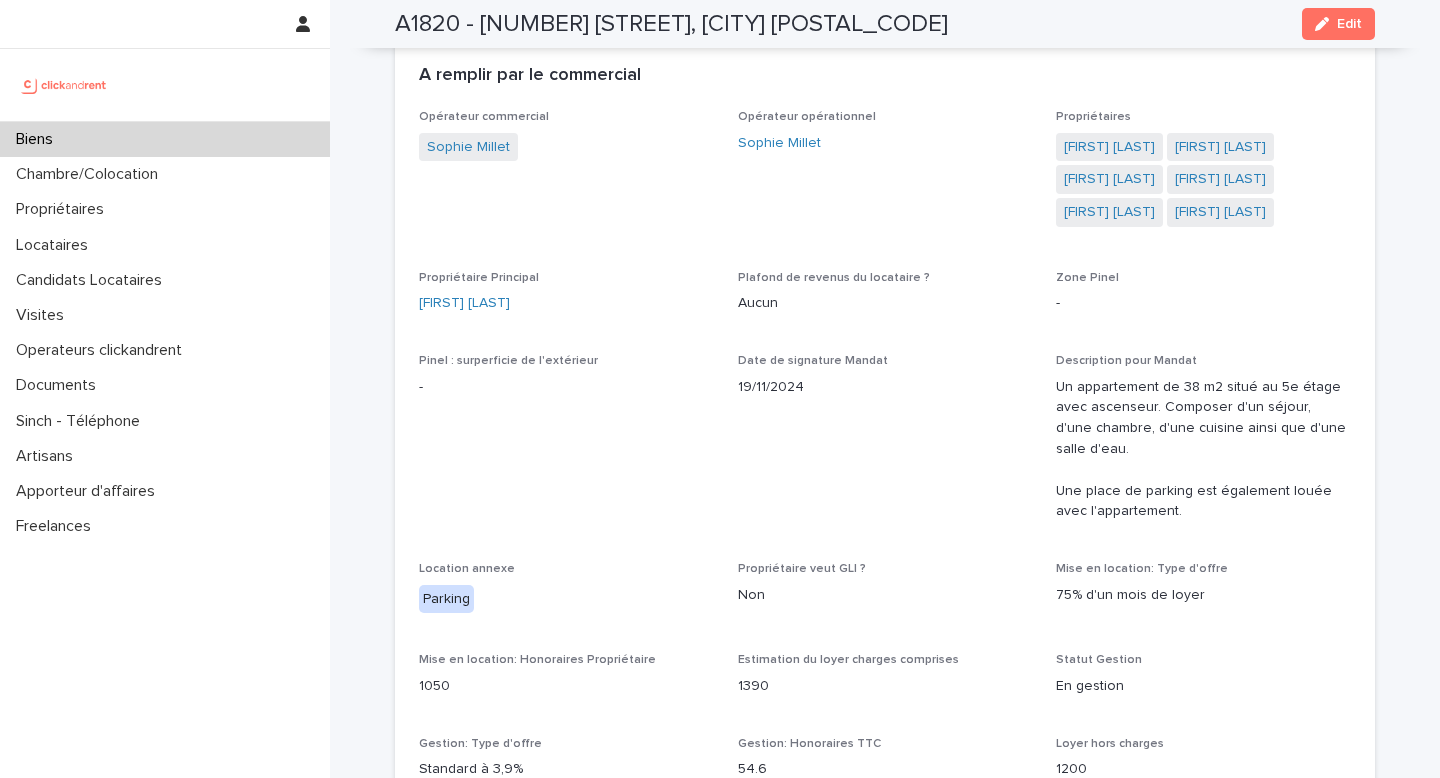 scroll, scrollTop: 1452, scrollLeft: 0, axis: vertical 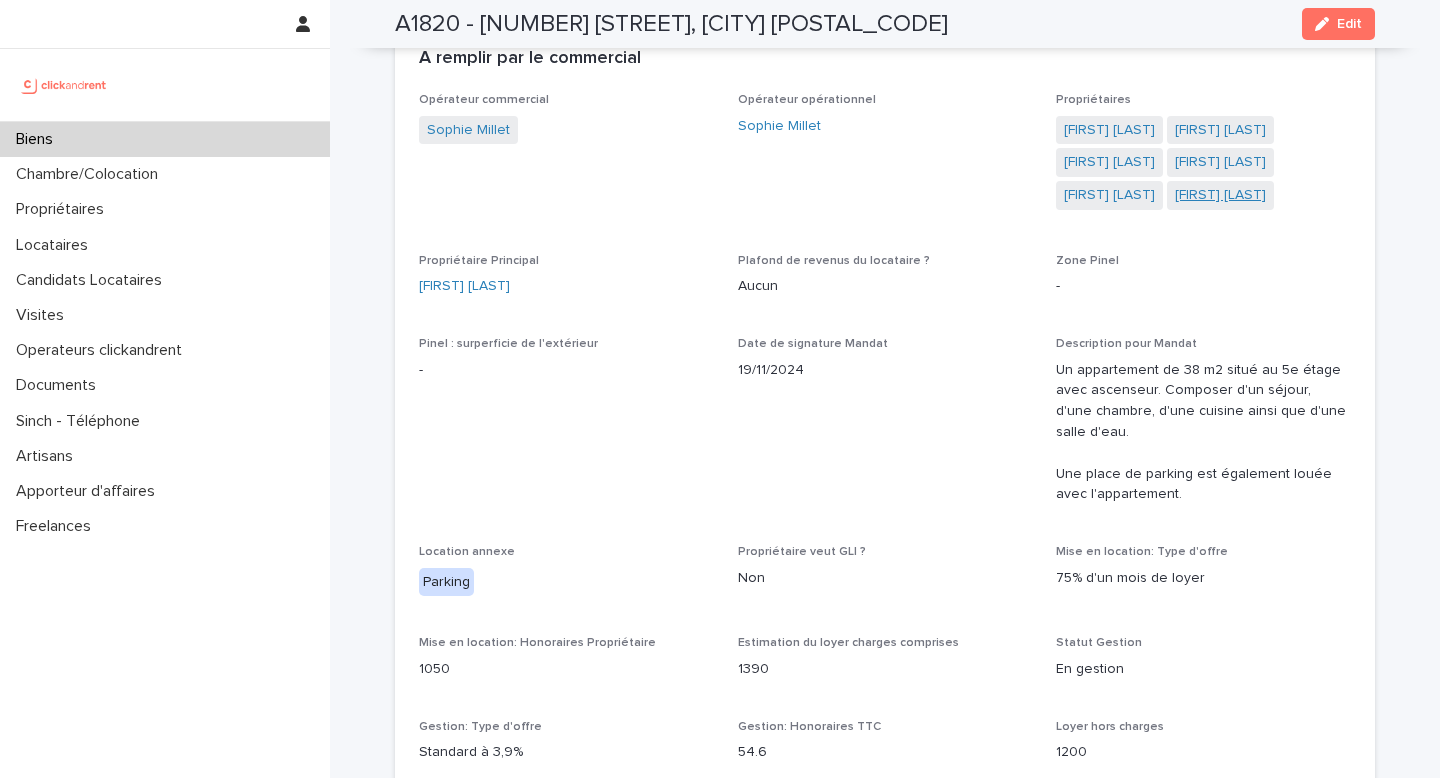 click on "[FIRST] [LAST]" at bounding box center (1220, 195) 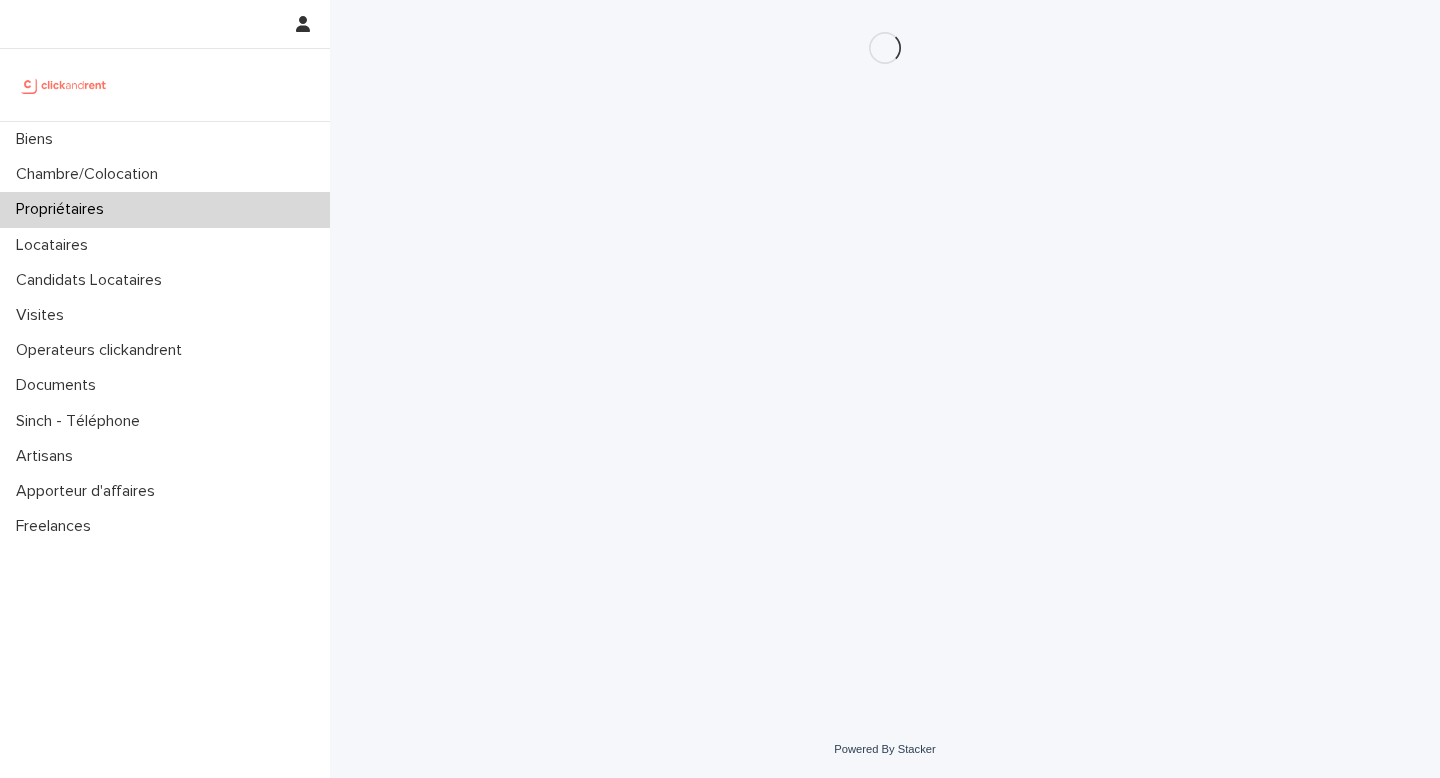 scroll, scrollTop: 0, scrollLeft: 0, axis: both 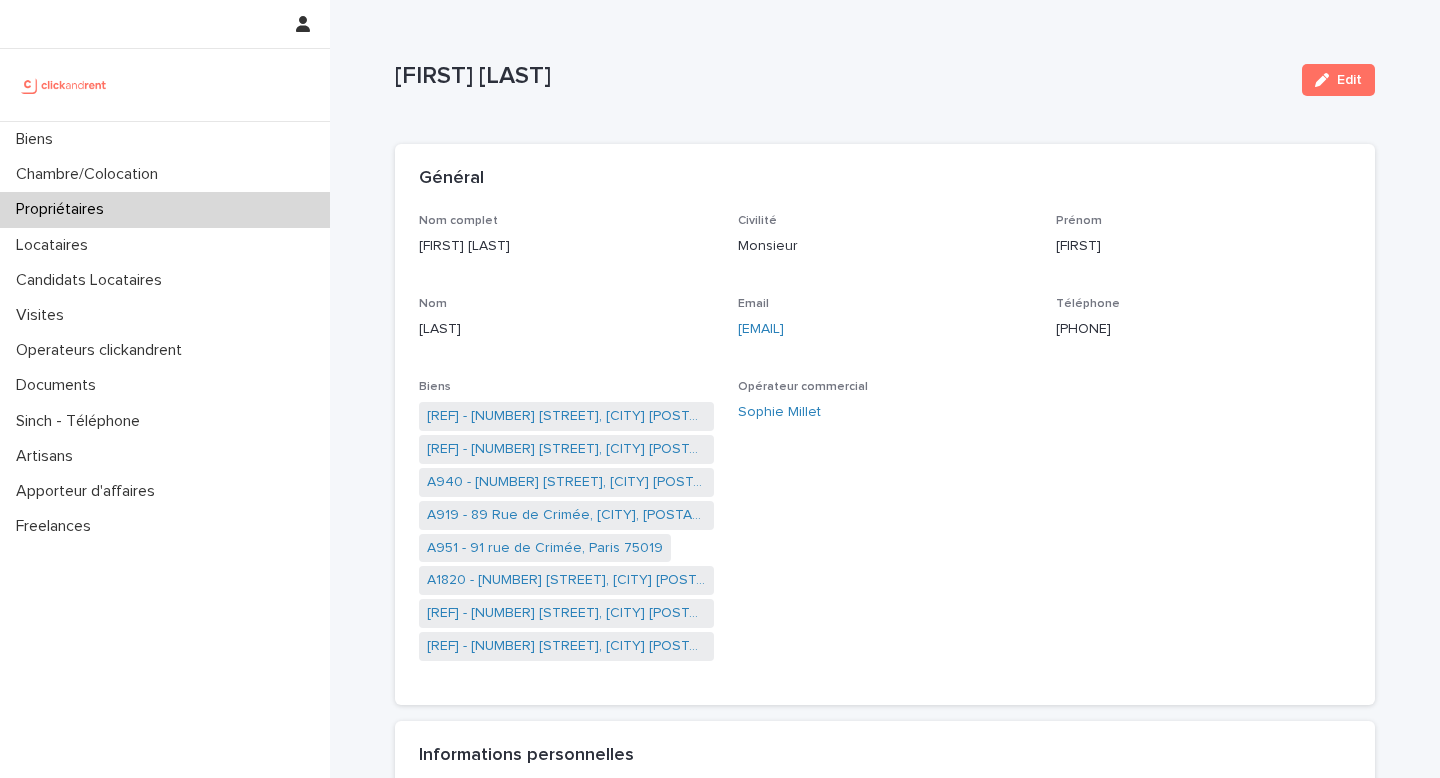 drag, startPoint x: 966, startPoint y: 335, endPoint x: 731, endPoint y: 337, distance: 235.00851 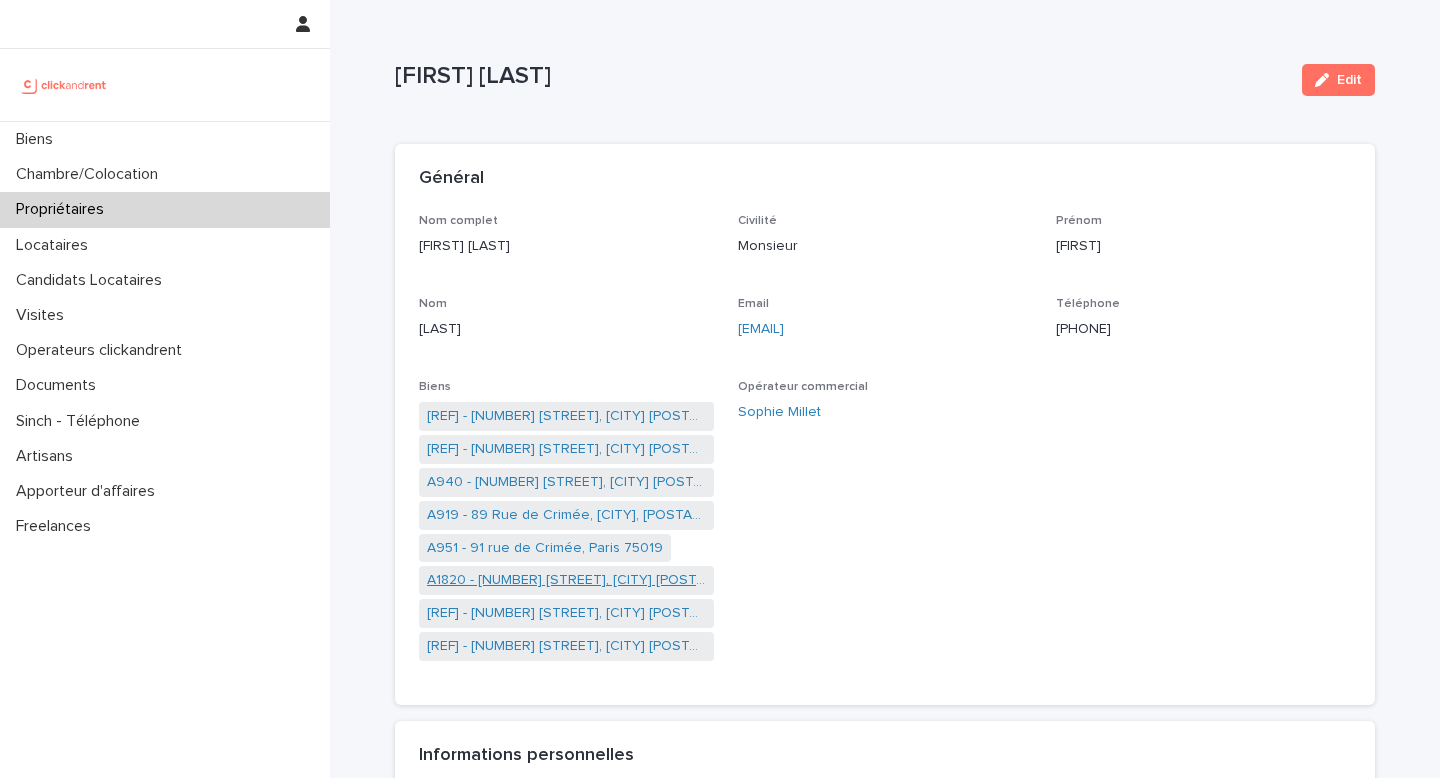 click on "A1820 - [NUMBER] [STREET], [CITY] [POSTAL_CODE]" at bounding box center (566, 580) 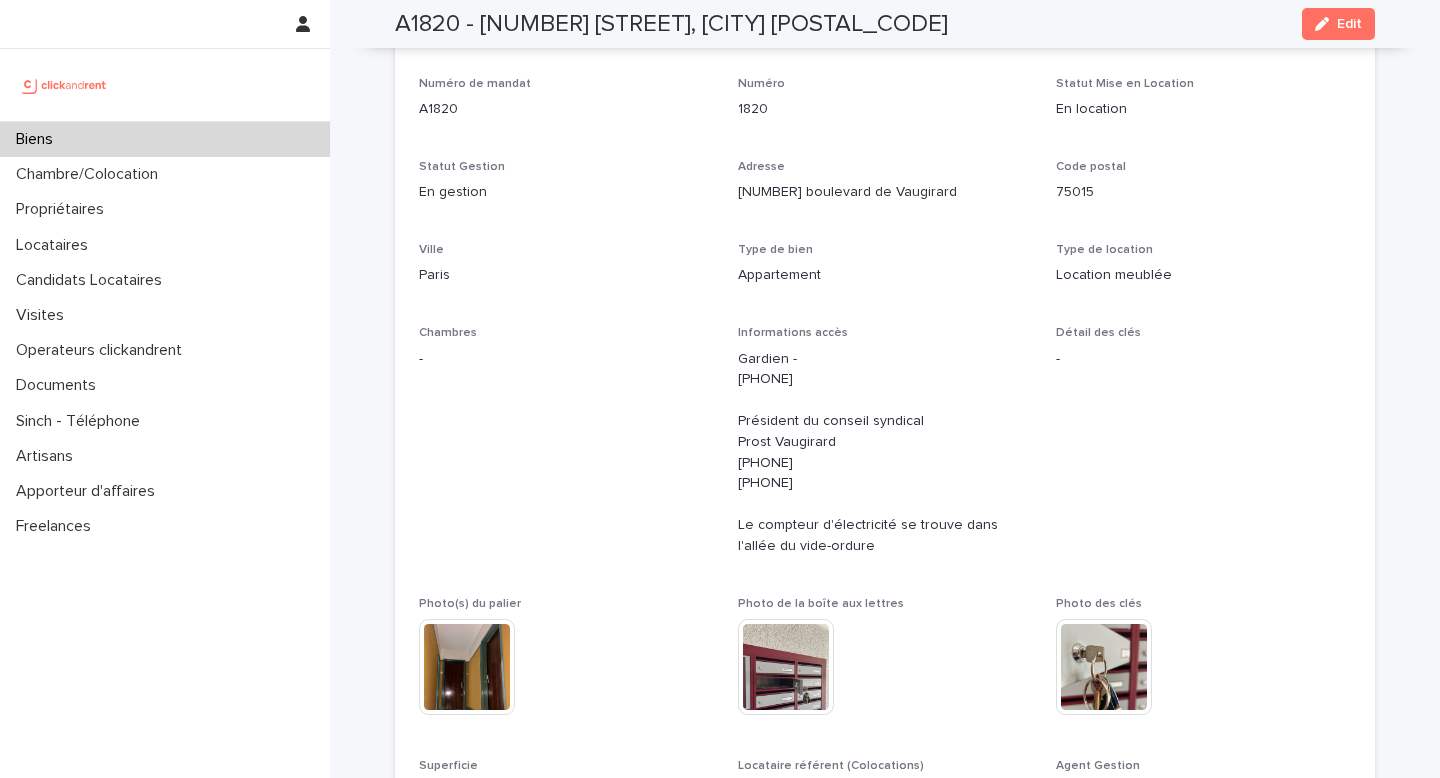 scroll, scrollTop: 153, scrollLeft: 0, axis: vertical 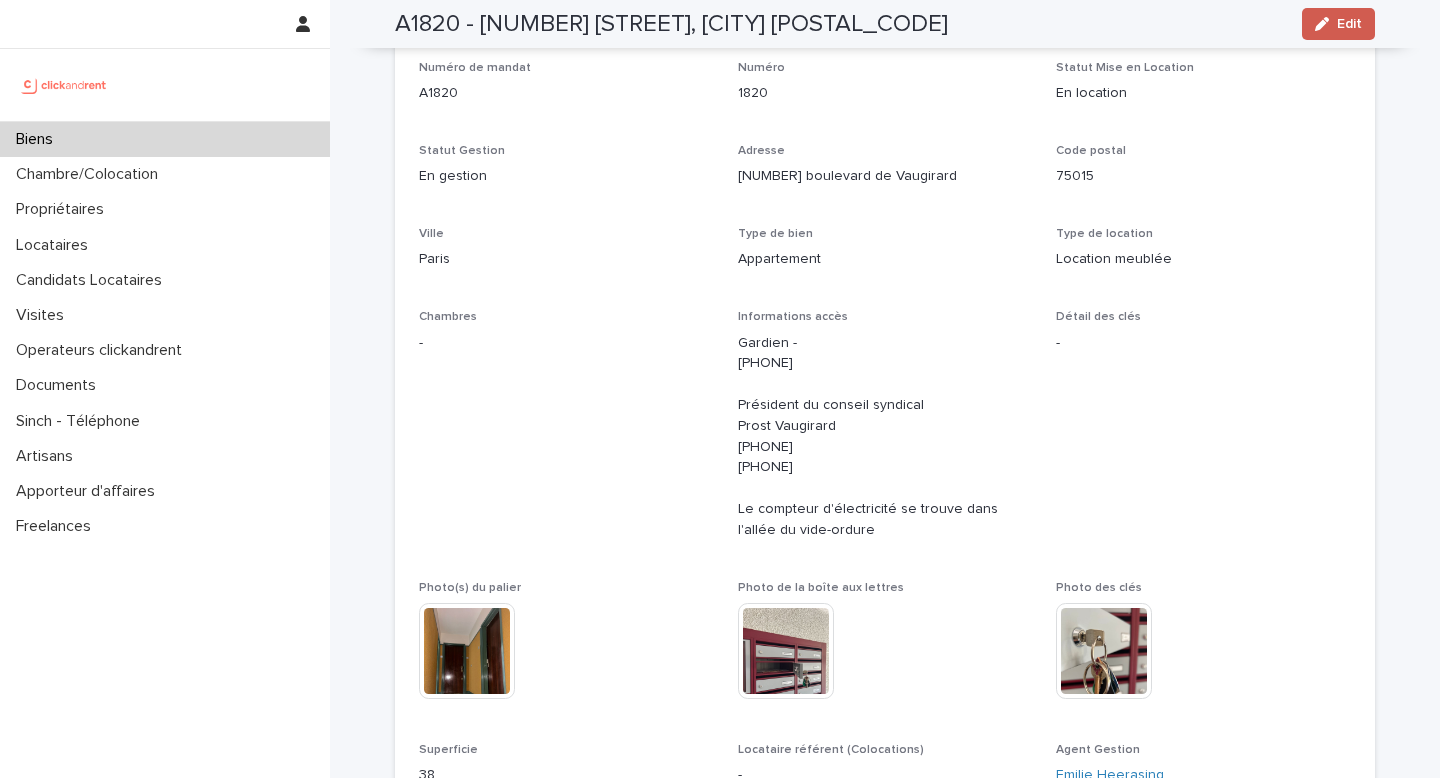click on "Edit" at bounding box center (1349, 24) 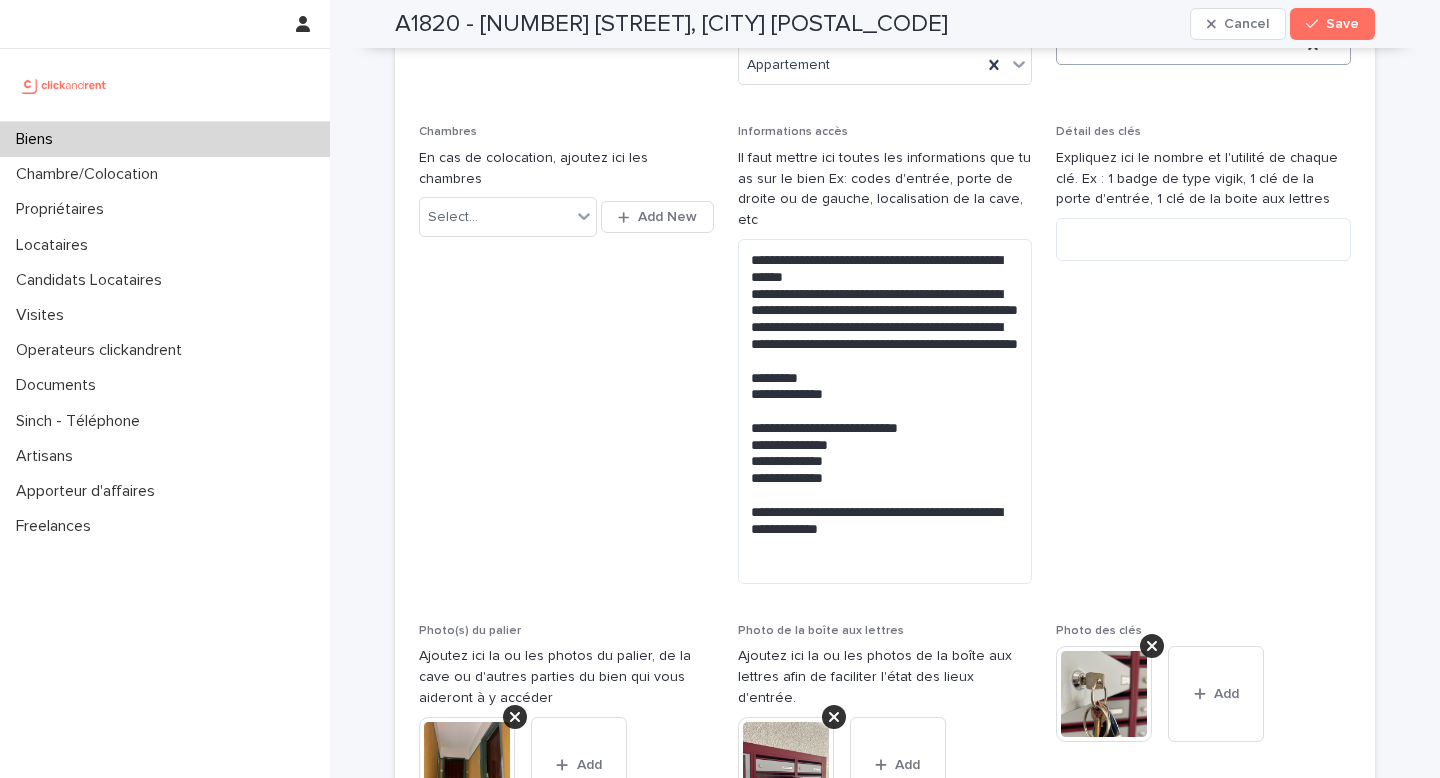 scroll, scrollTop: 580, scrollLeft: 0, axis: vertical 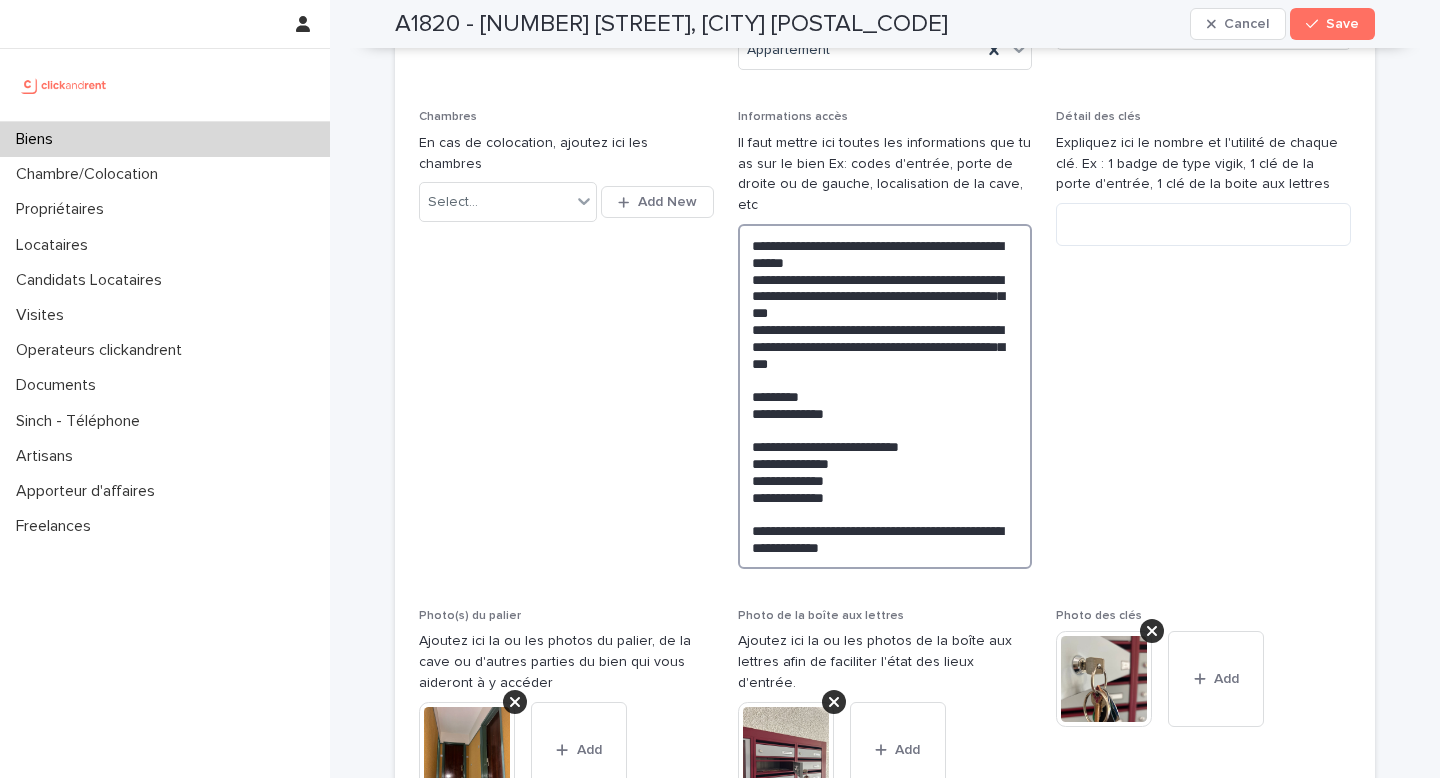 drag, startPoint x: 854, startPoint y: 475, endPoint x: 747, endPoint y: 482, distance: 107.22873 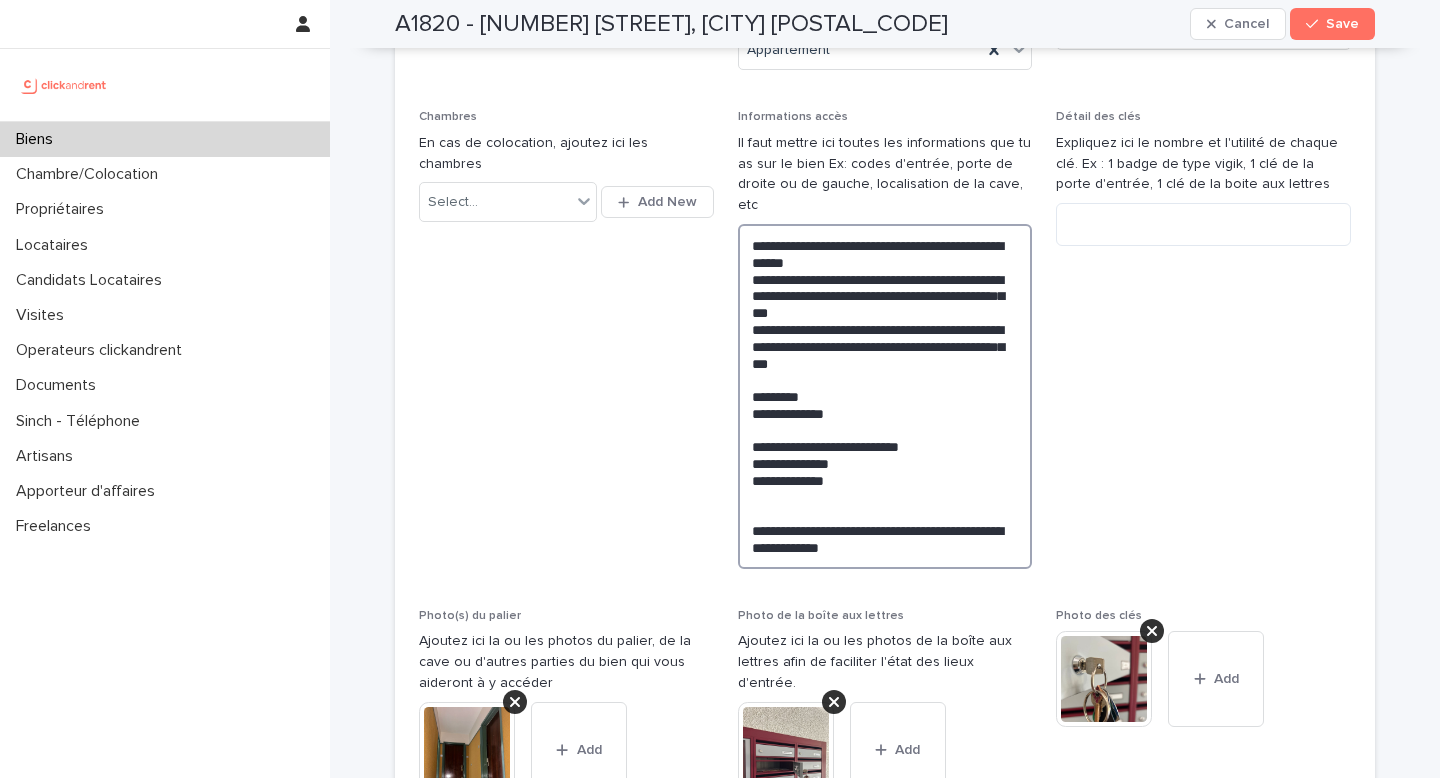 click on "**********" at bounding box center [885, 396] 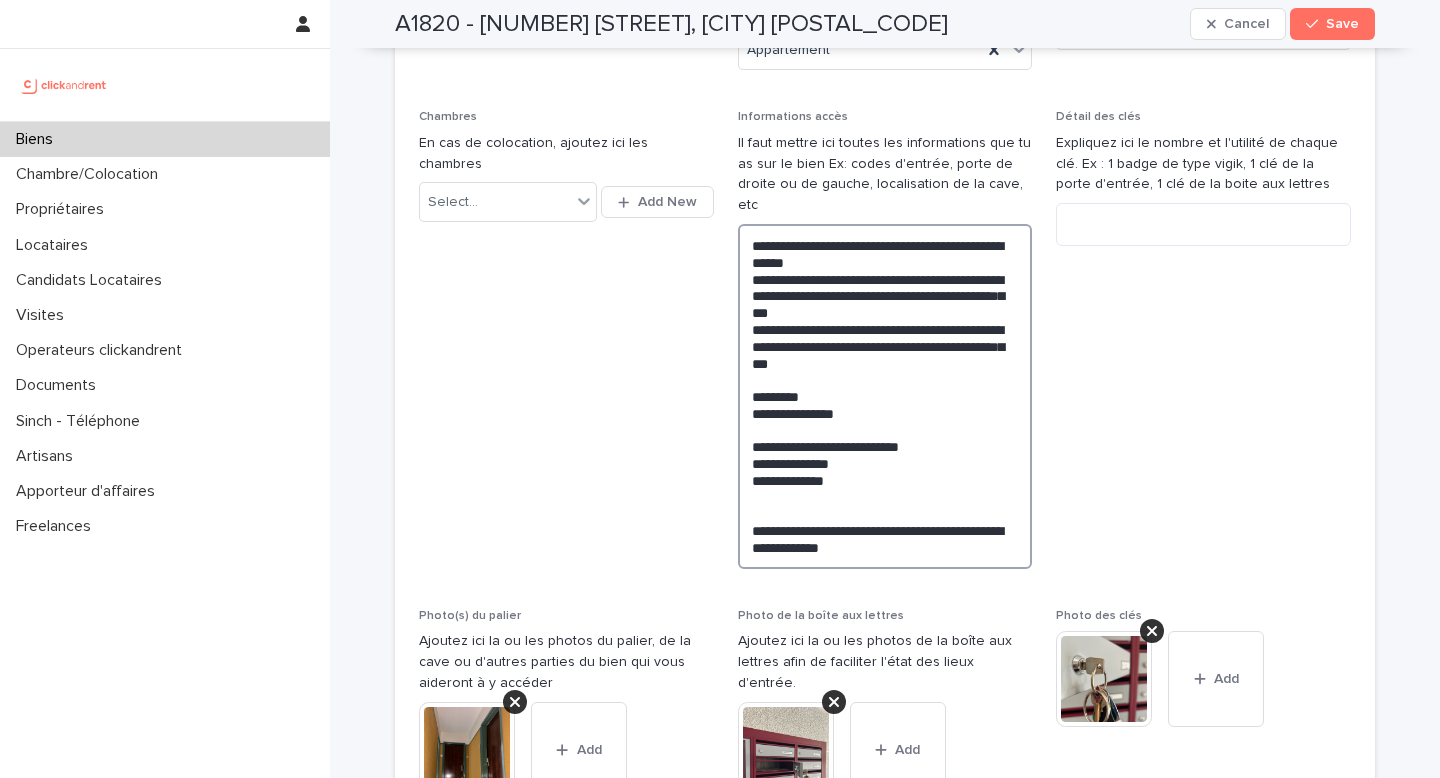 paste on "**********" 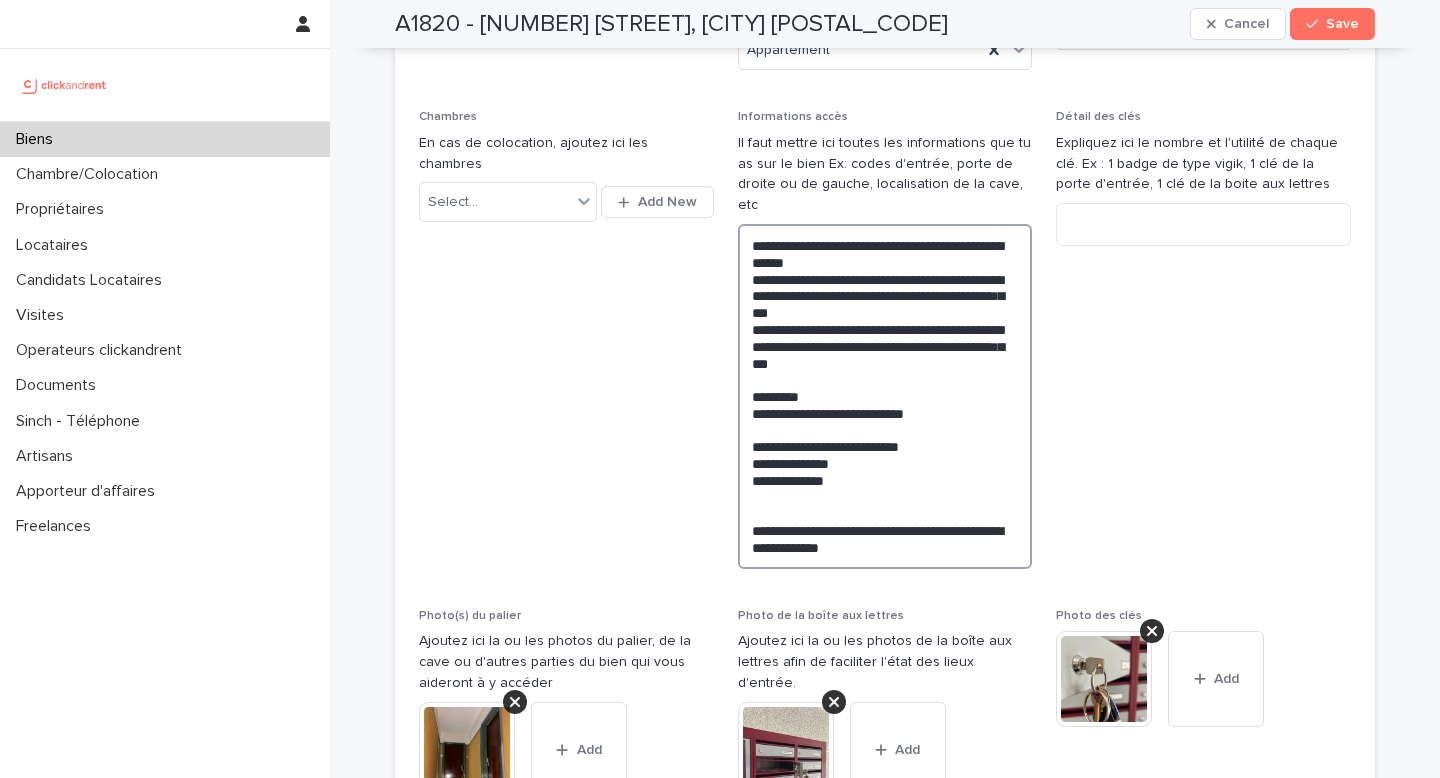 click on "**********" at bounding box center (885, 396) 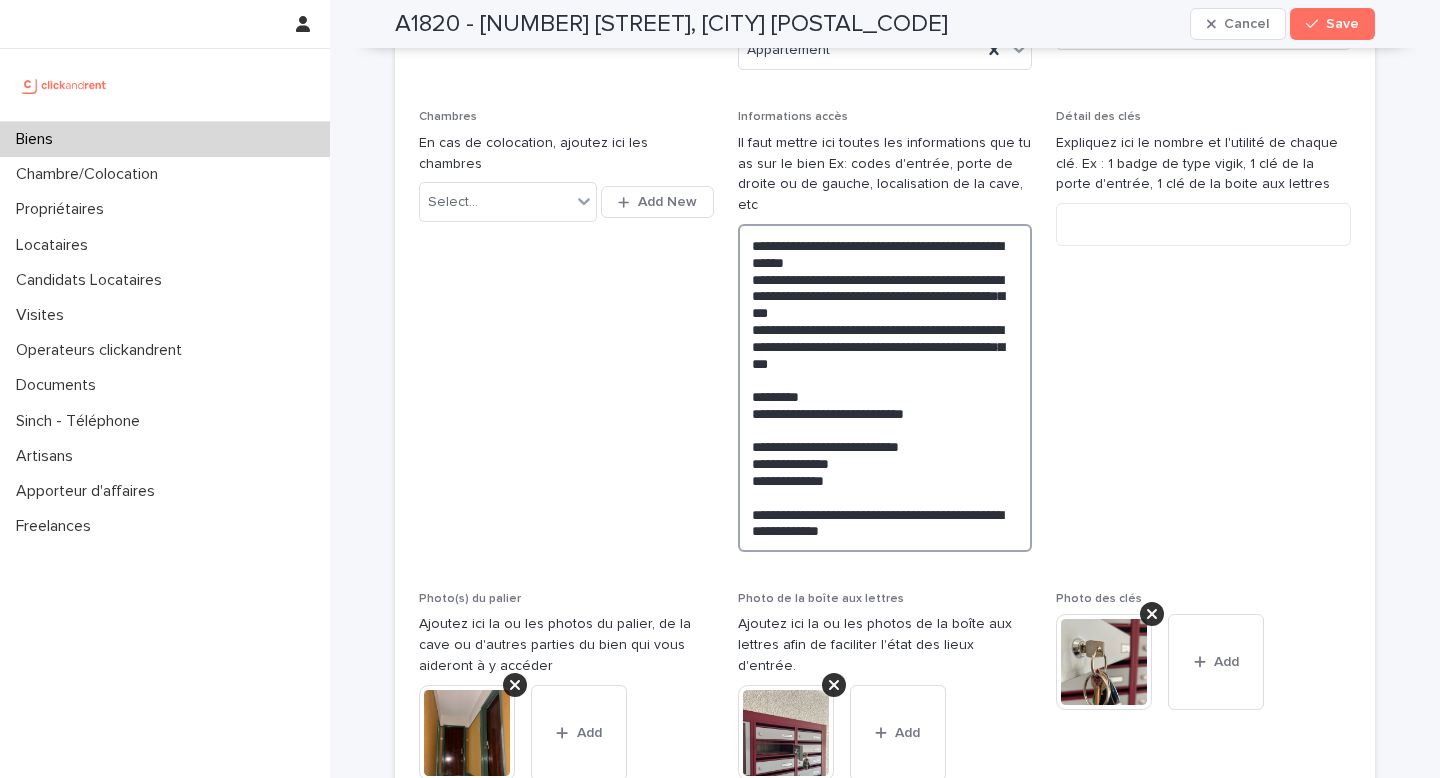 drag, startPoint x: 859, startPoint y: 444, endPoint x: 787, endPoint y: 442, distance: 72.02777 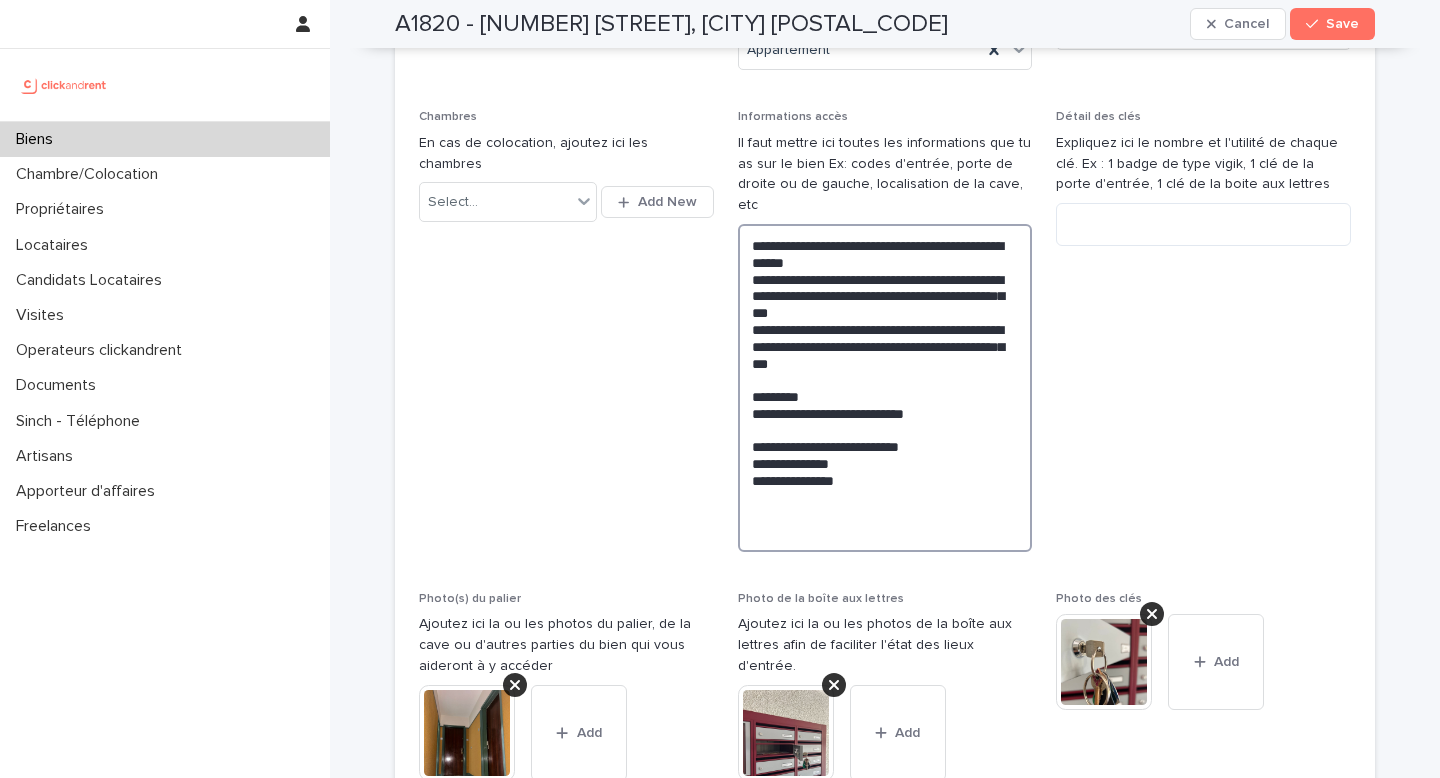 paste on "**********" 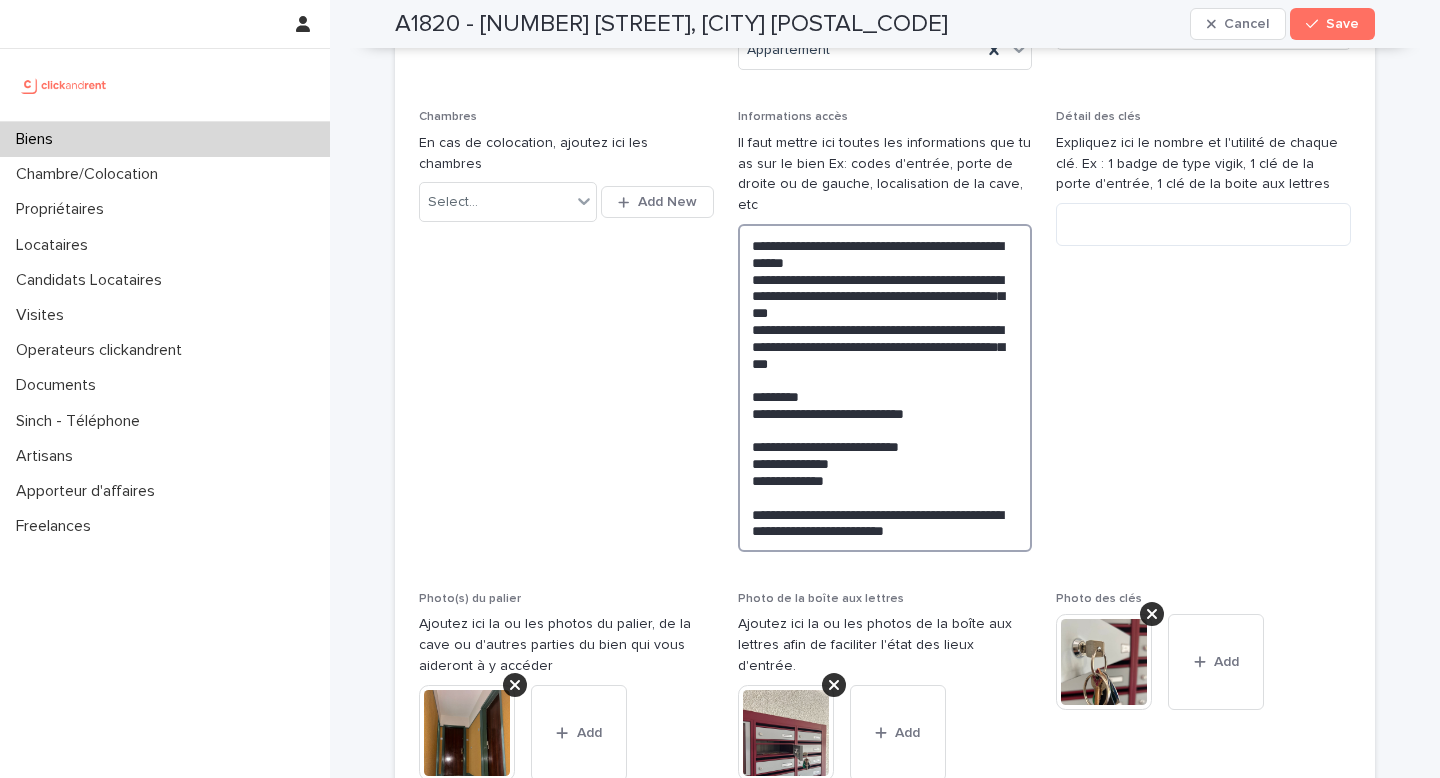 click on "**********" at bounding box center [885, 388] 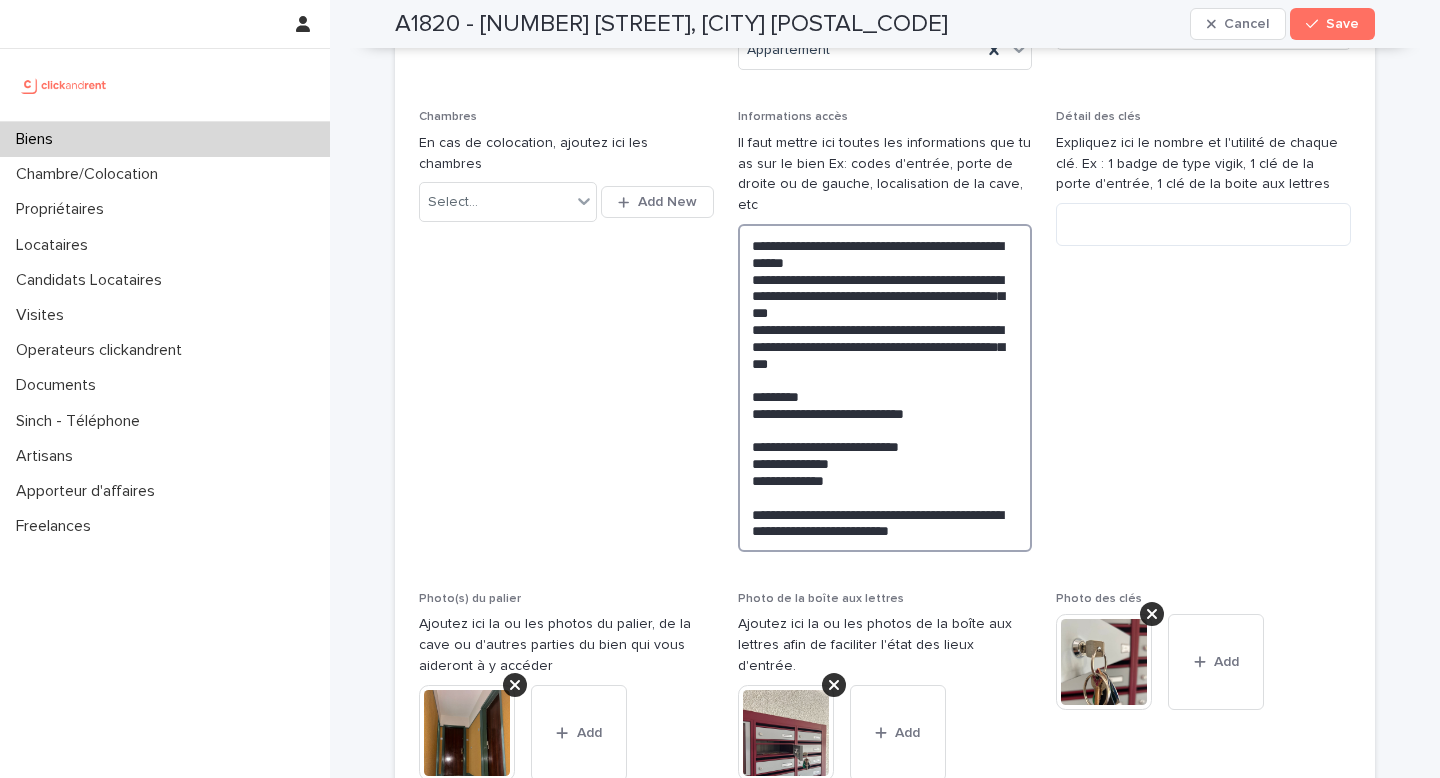 click on "**********" at bounding box center (885, 388) 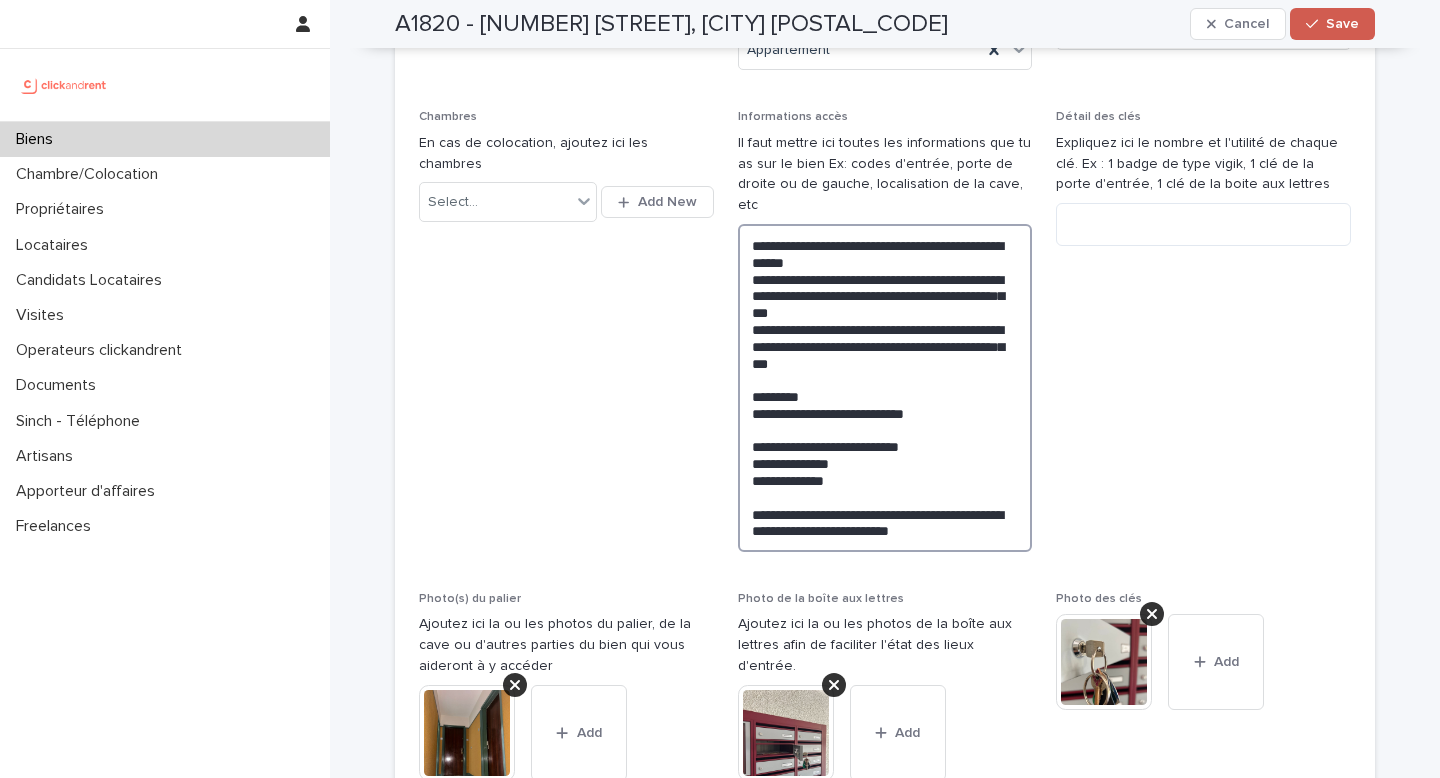type on "**********" 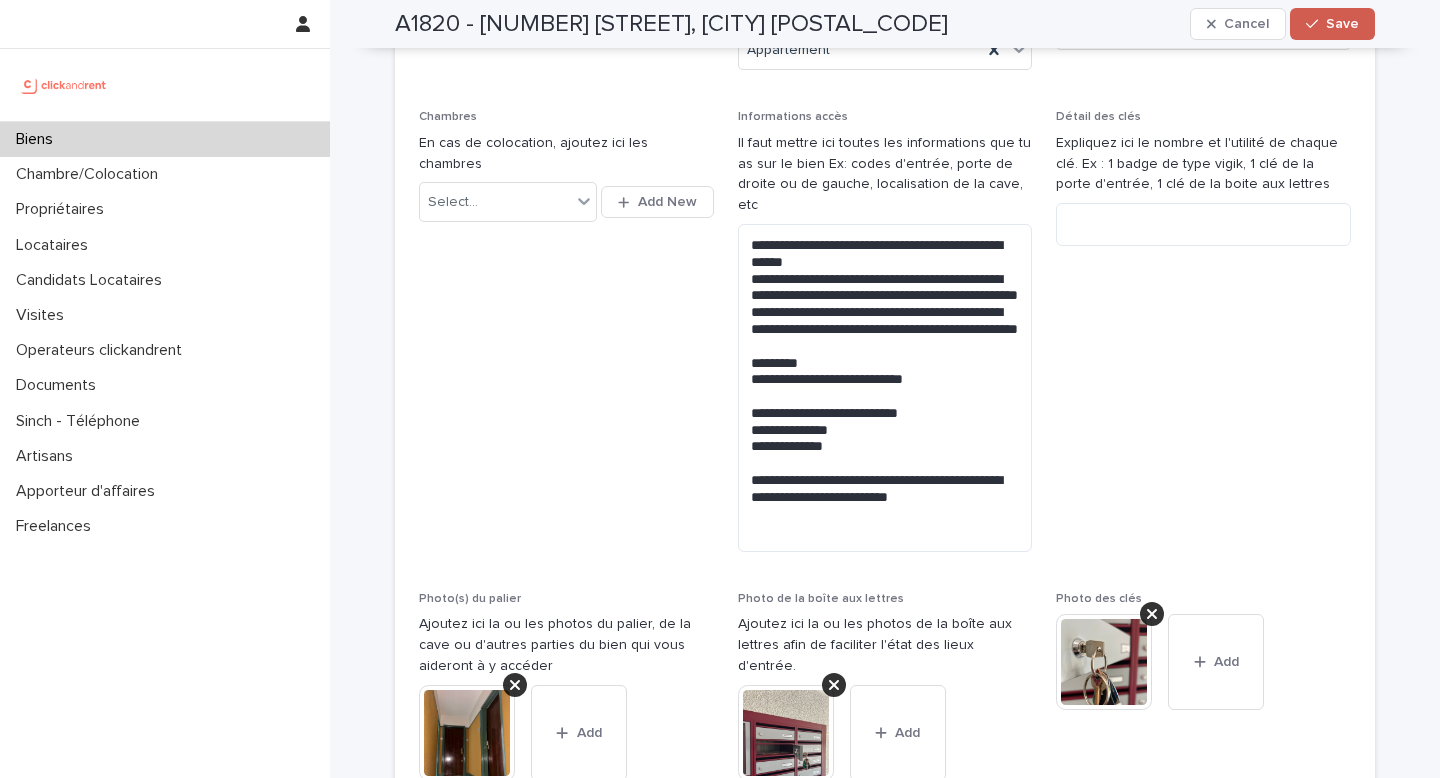 click on "Save" at bounding box center (1342, 24) 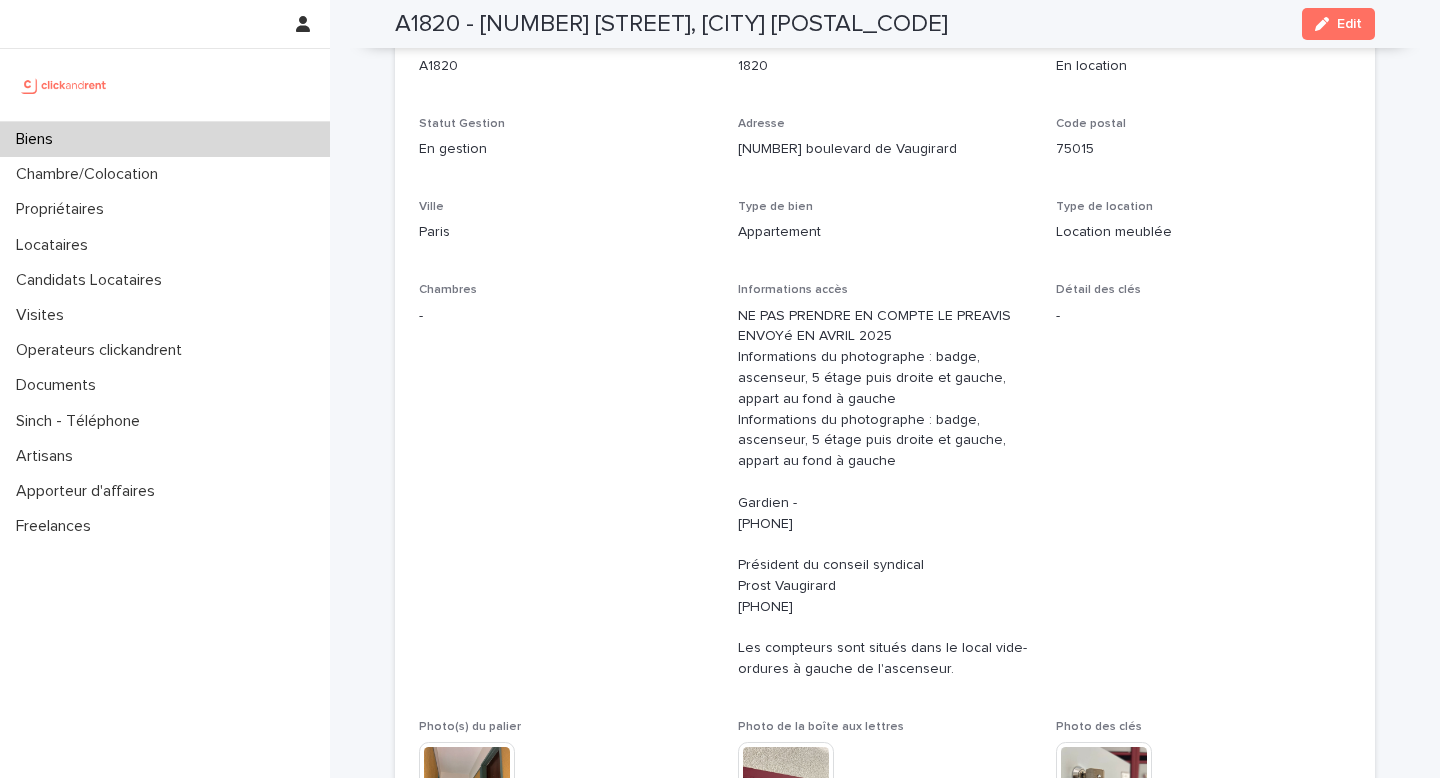 scroll, scrollTop: 182, scrollLeft: 0, axis: vertical 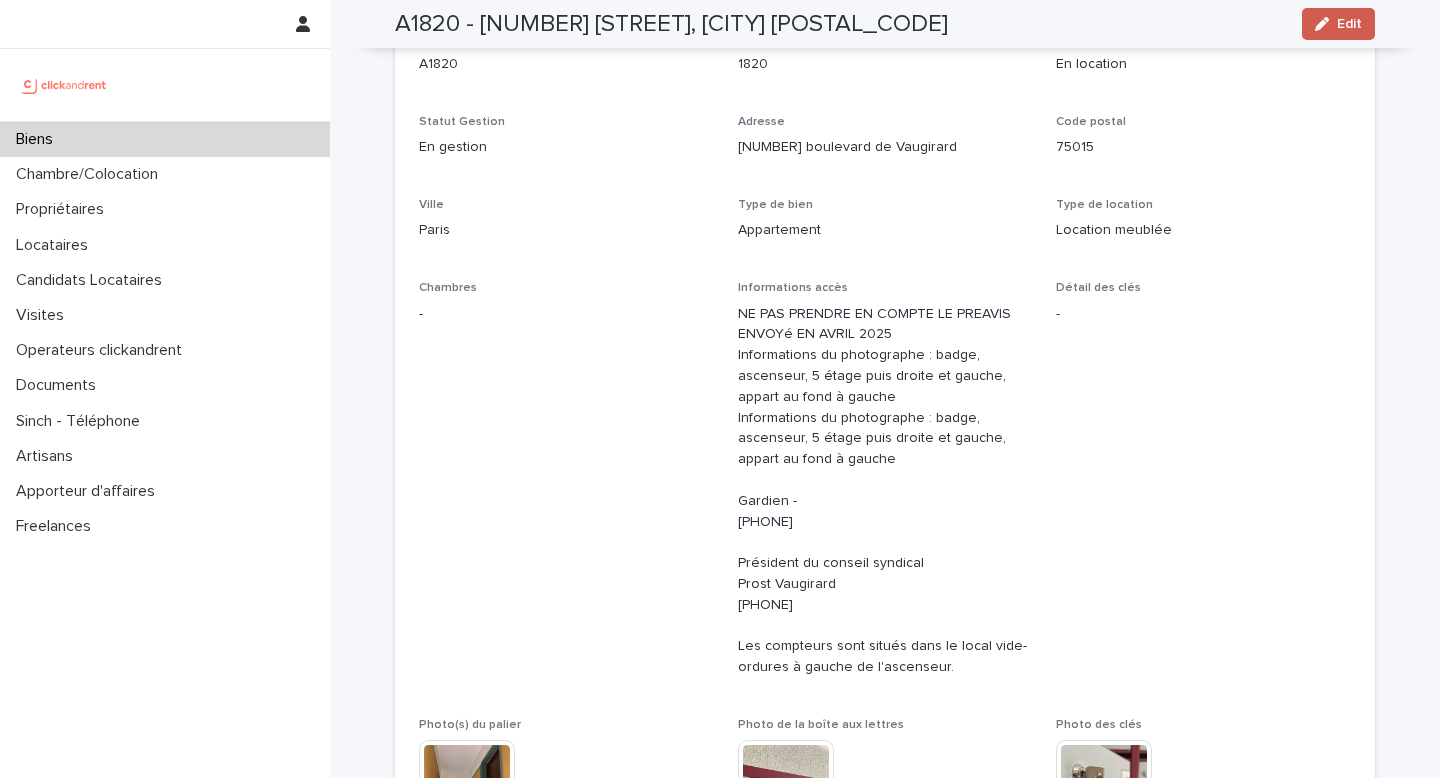 click at bounding box center (1326, 24) 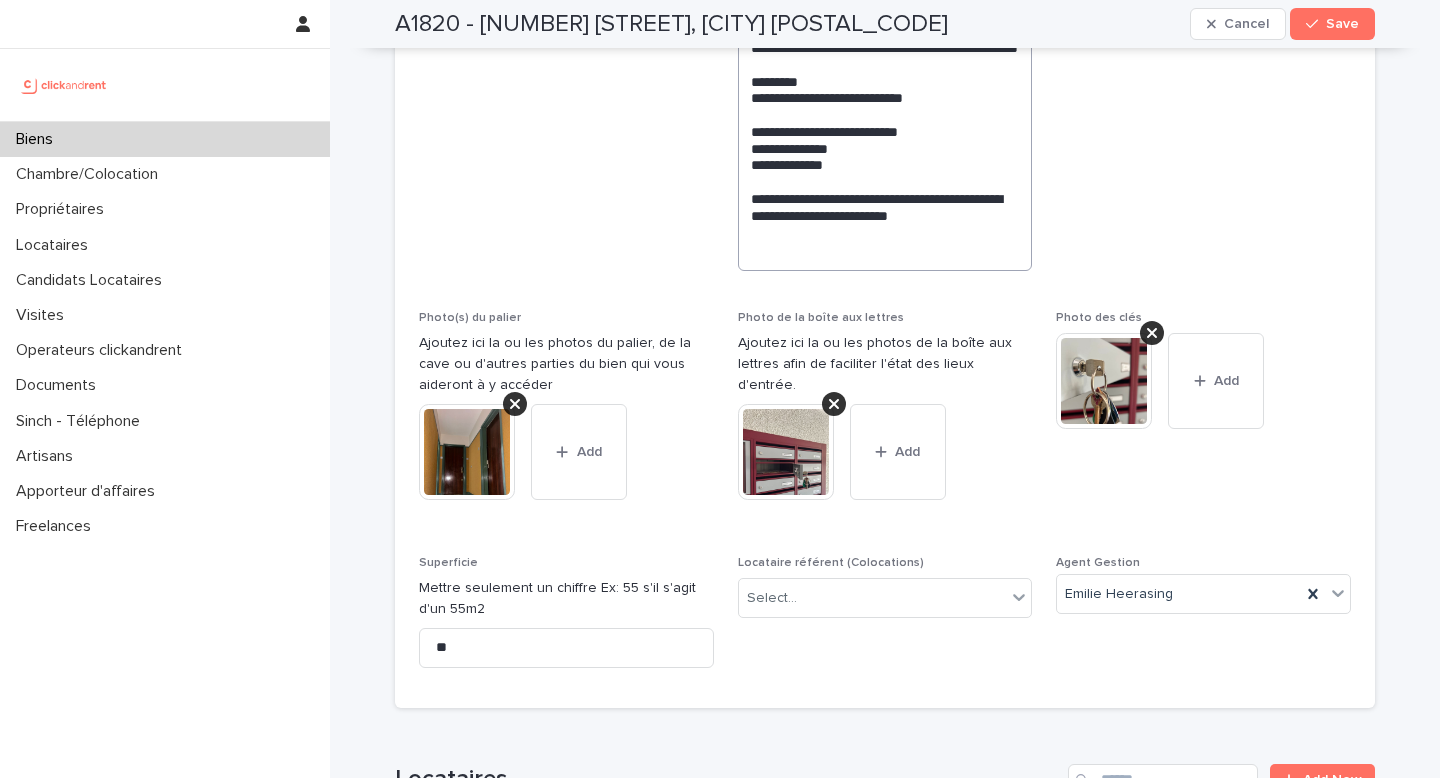 scroll, scrollTop: 720, scrollLeft: 0, axis: vertical 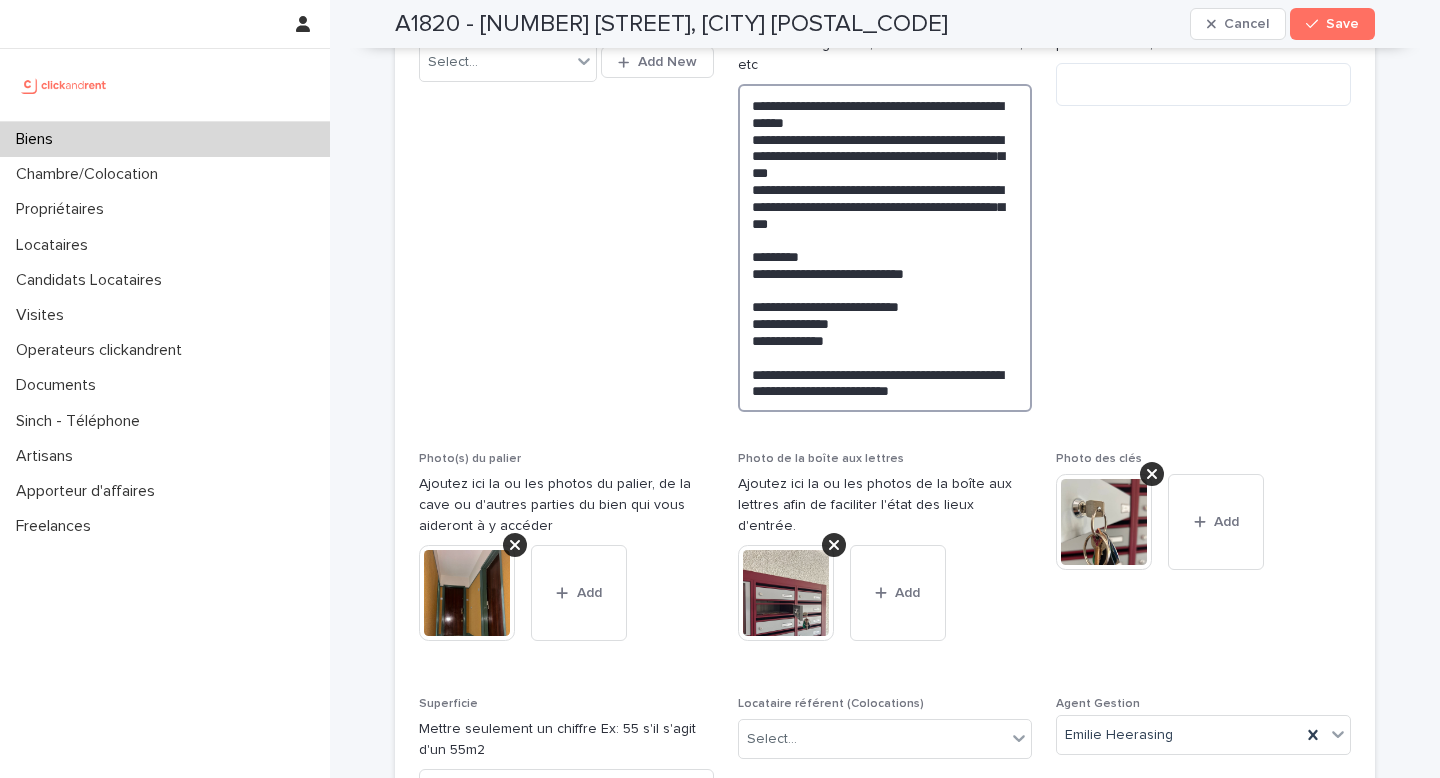 click on "**********" at bounding box center (885, 248) 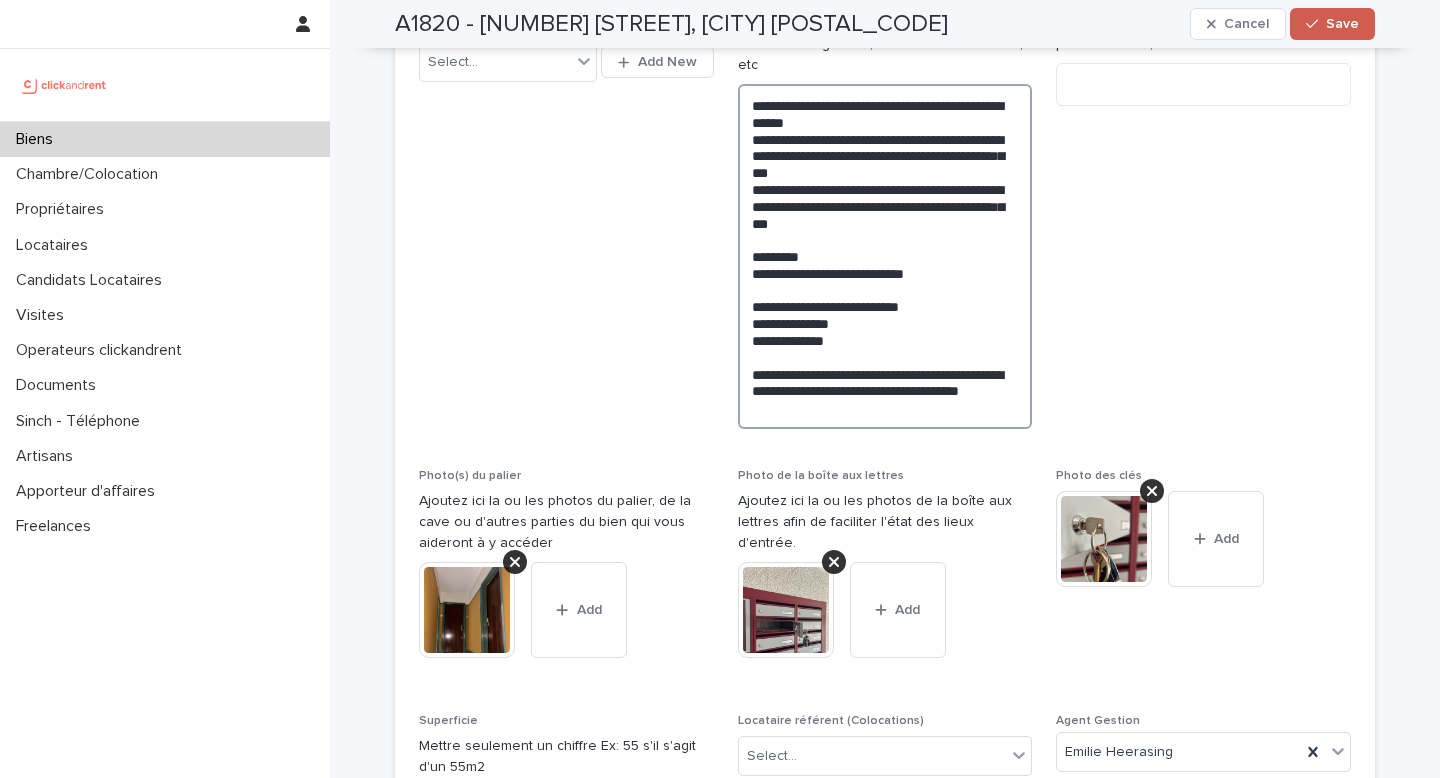 type on "**********" 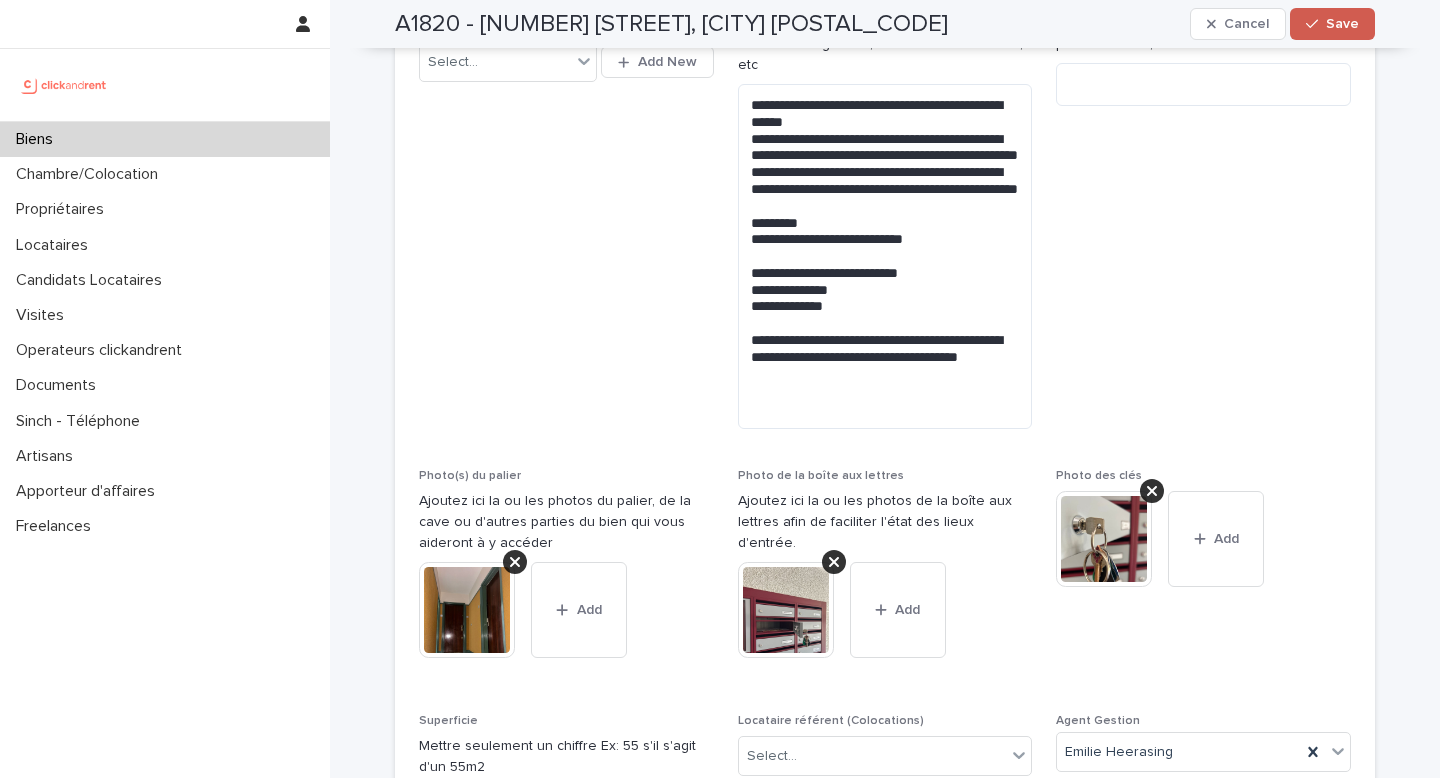 click on "Save" at bounding box center (1342, 24) 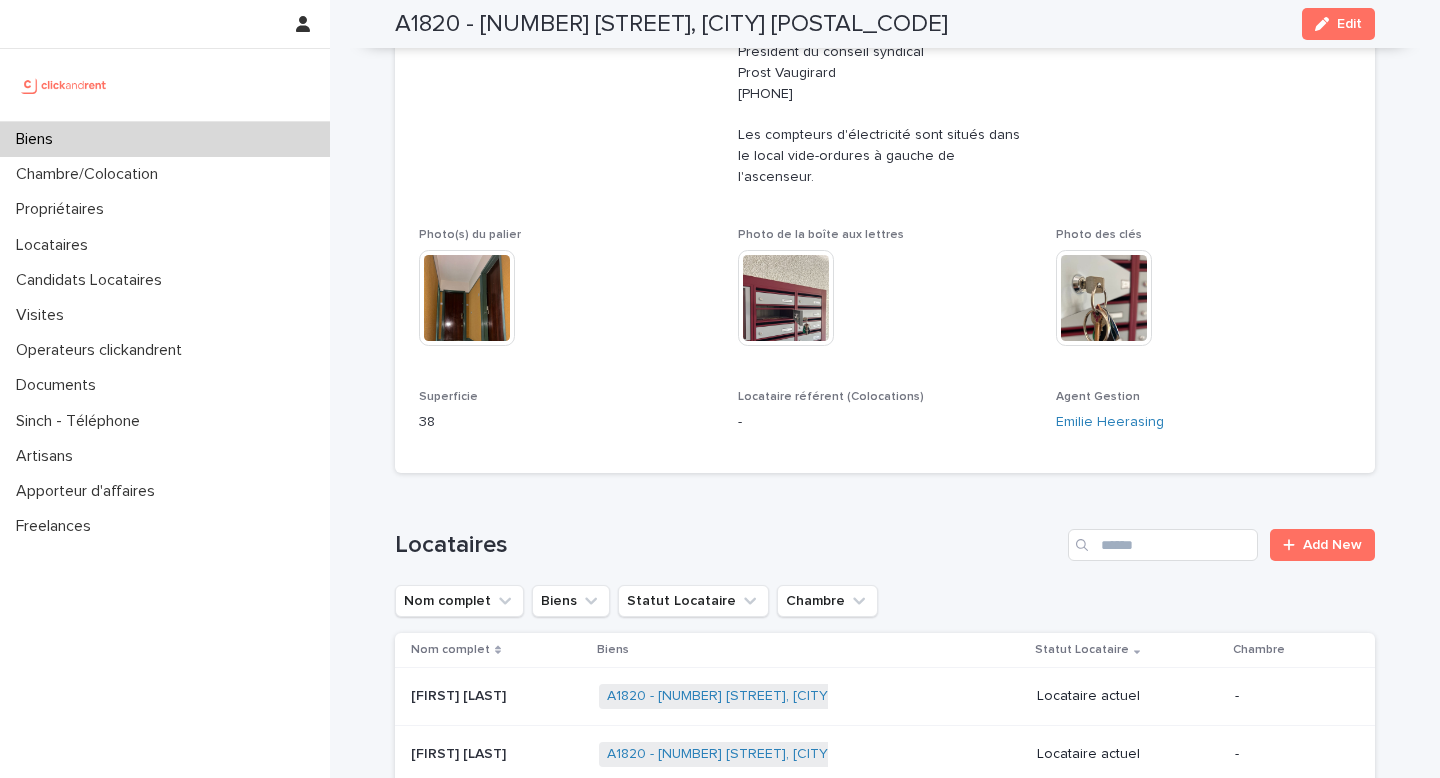 scroll, scrollTop: 474, scrollLeft: 0, axis: vertical 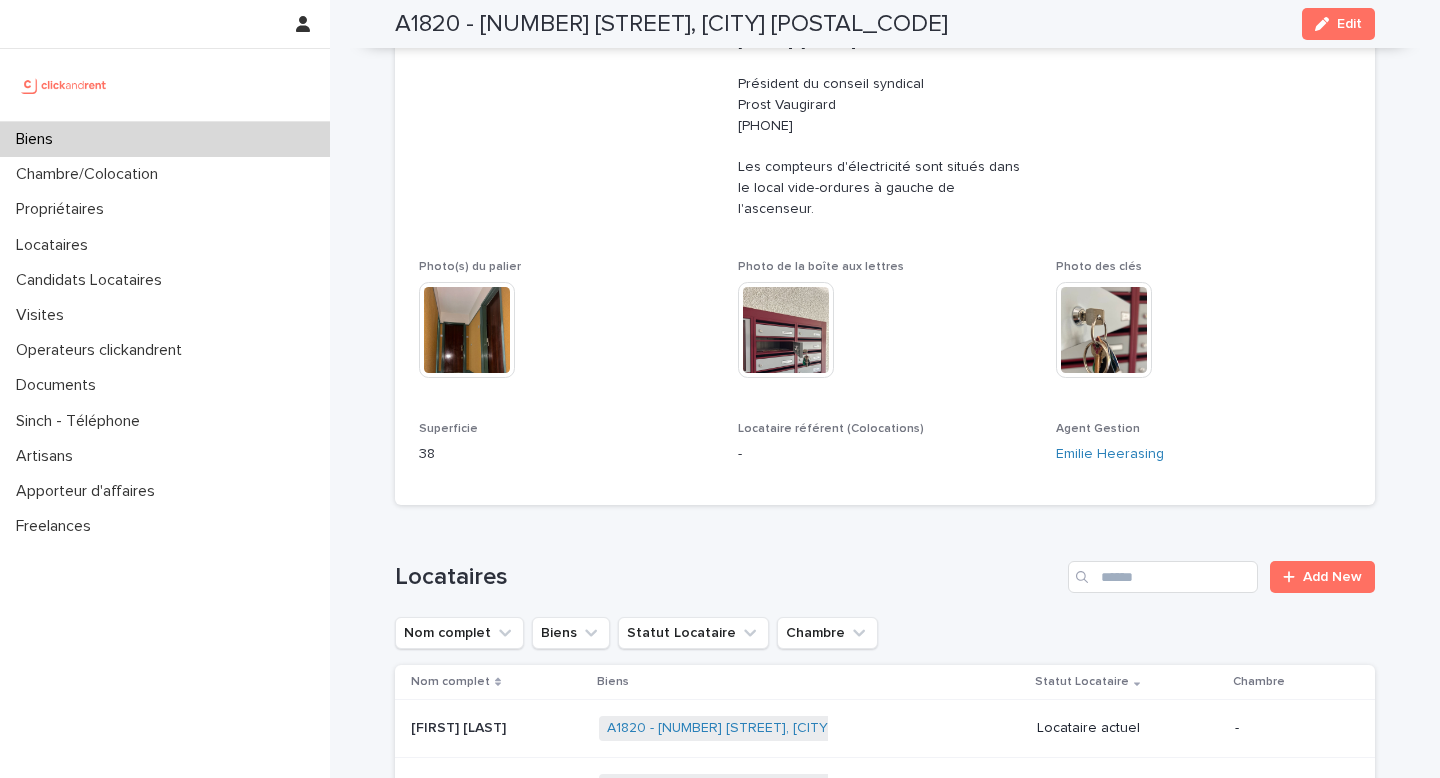 drag, startPoint x: 1018, startPoint y: 374, endPoint x: 737, endPoint y: 355, distance: 281.6416 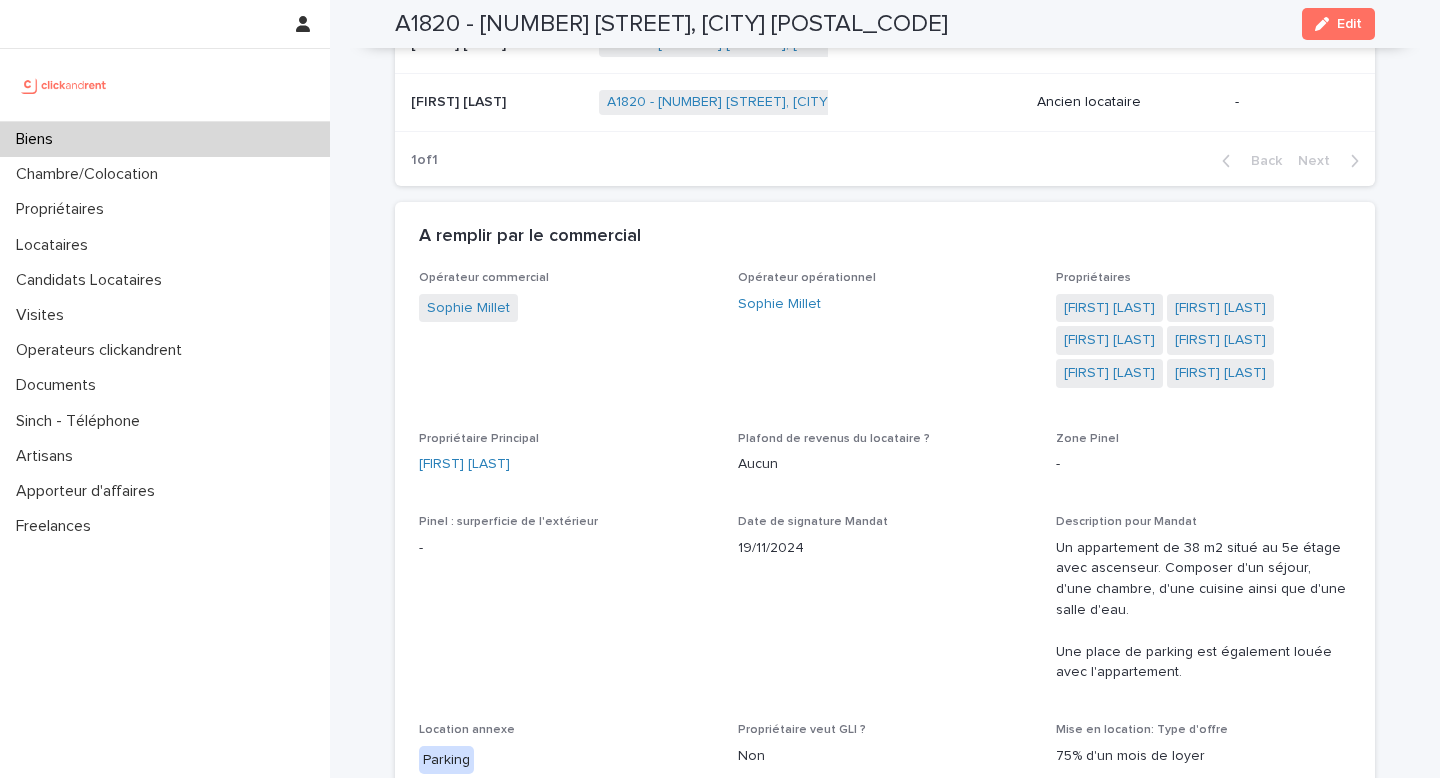 scroll, scrollTop: 1327, scrollLeft: 0, axis: vertical 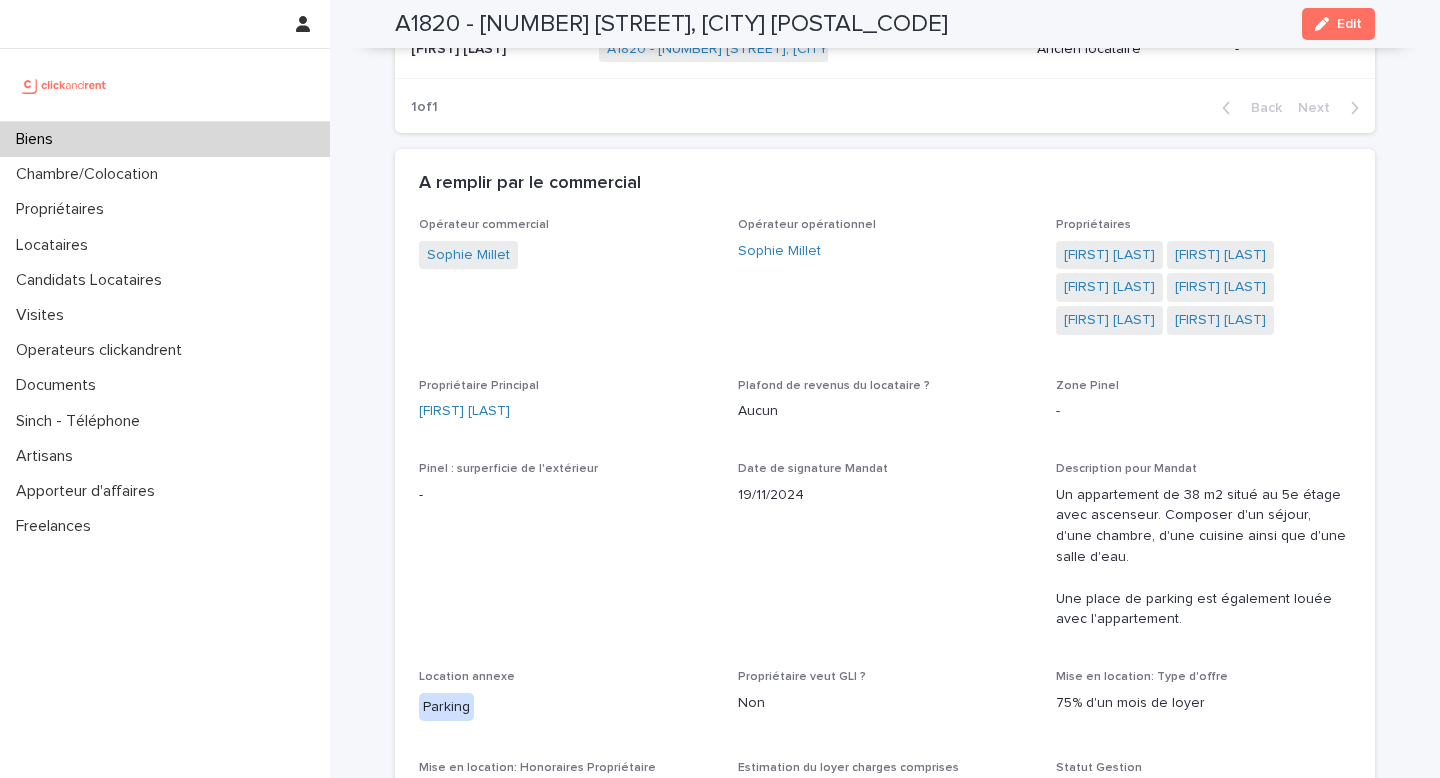 drag, startPoint x: 488, startPoint y: 159, endPoint x: 471, endPoint y: 161, distance: 17.117243 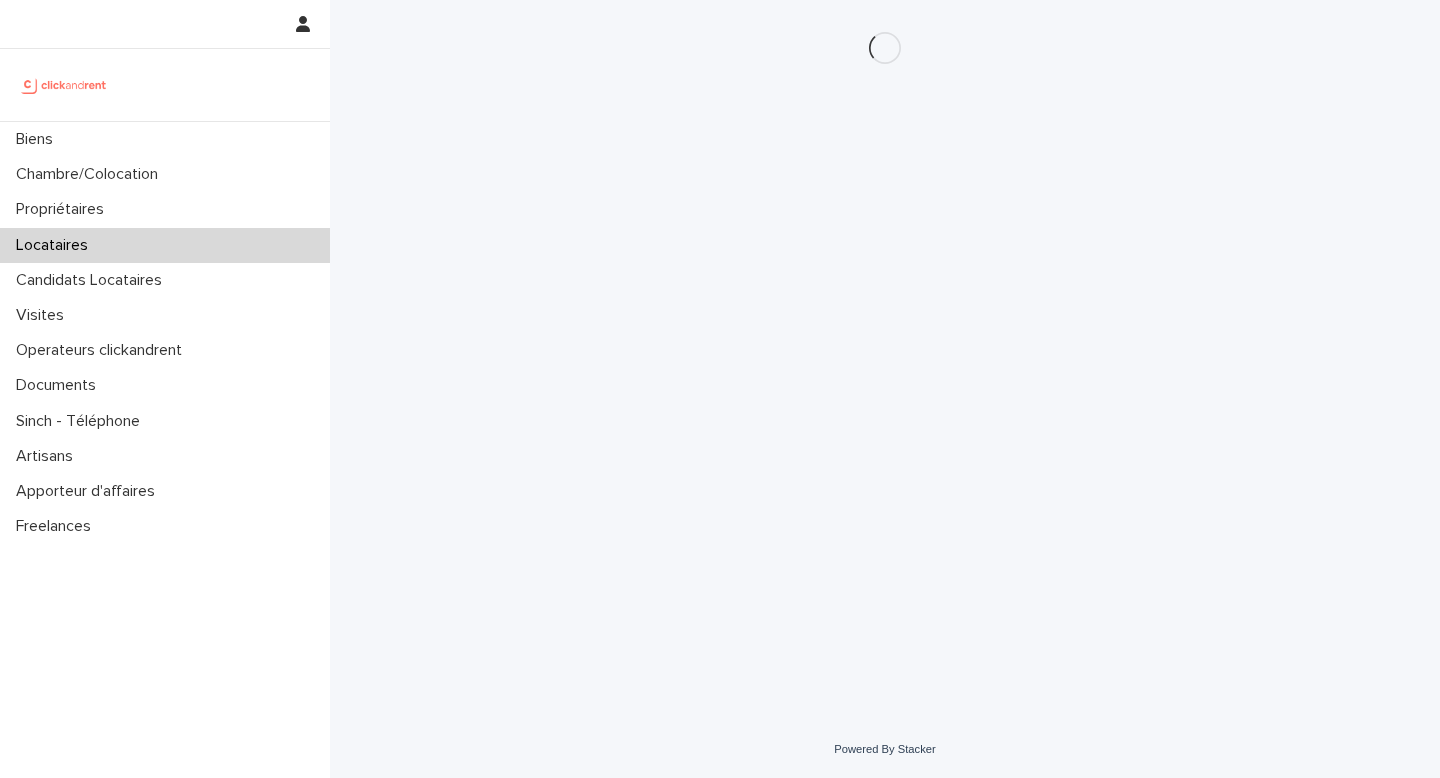 scroll, scrollTop: 0, scrollLeft: 0, axis: both 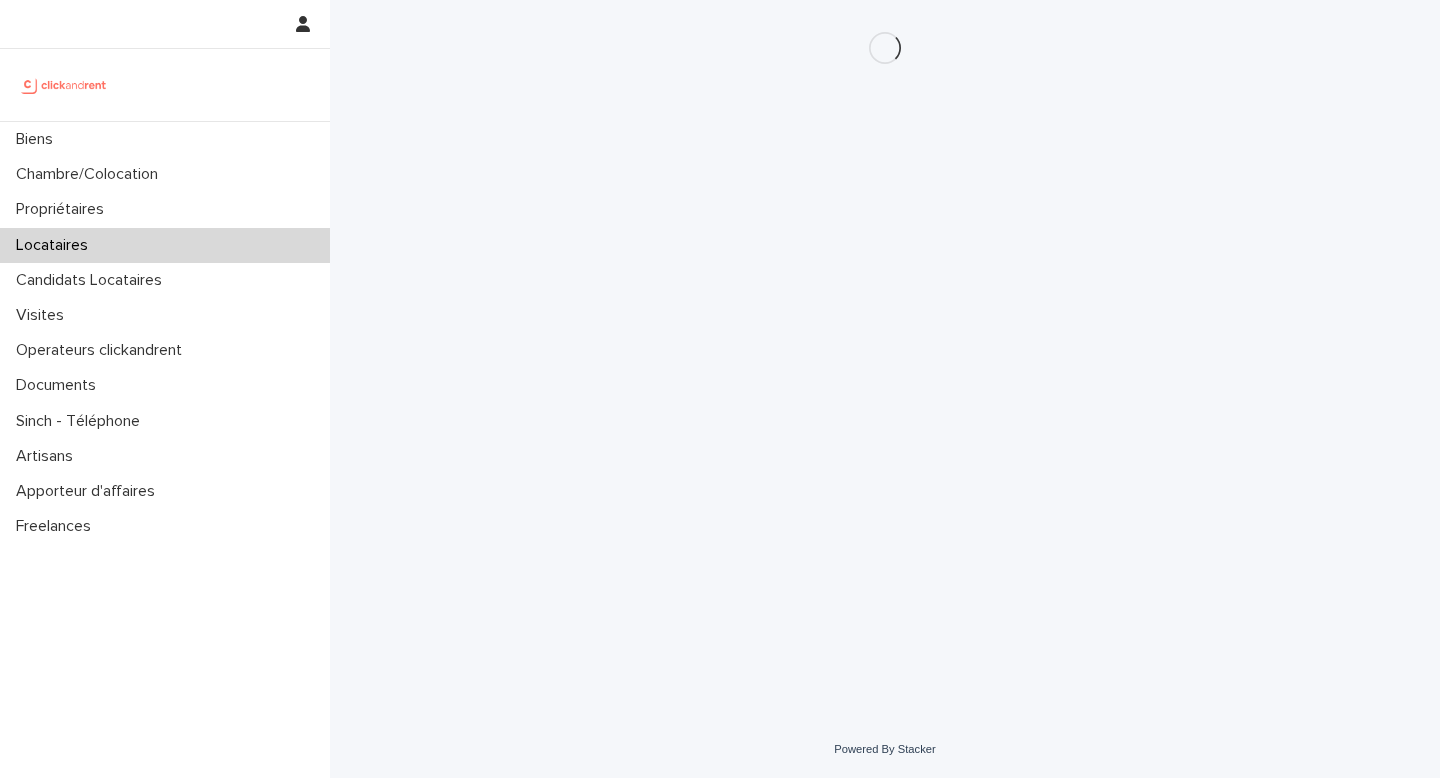 click on "Loading... Saving… Loading... Saving…" at bounding box center [885, 335] 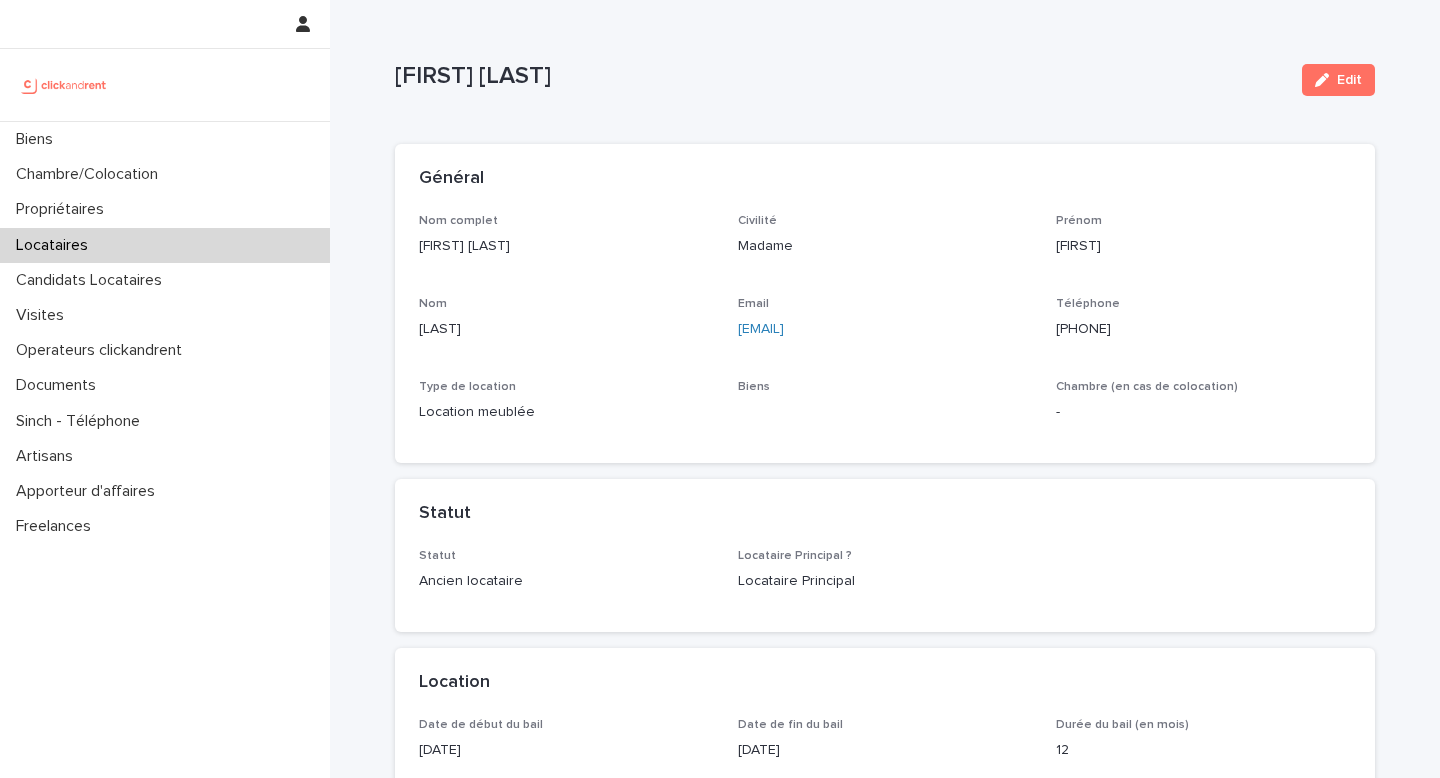 drag, startPoint x: 1167, startPoint y: 324, endPoint x: 1053, endPoint y: 328, distance: 114.07015 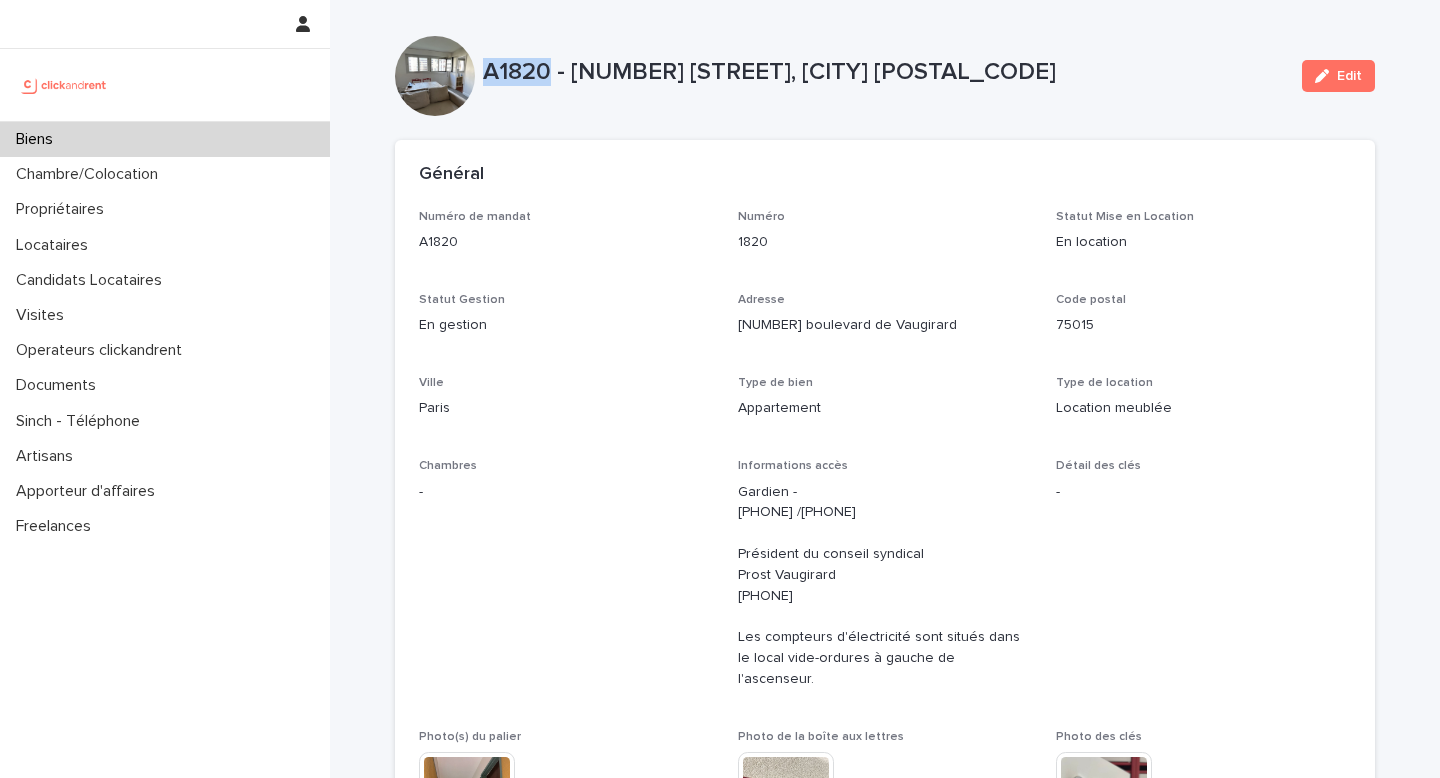 drag, startPoint x: 486, startPoint y: 72, endPoint x: 611, endPoint y: 74, distance: 125.016 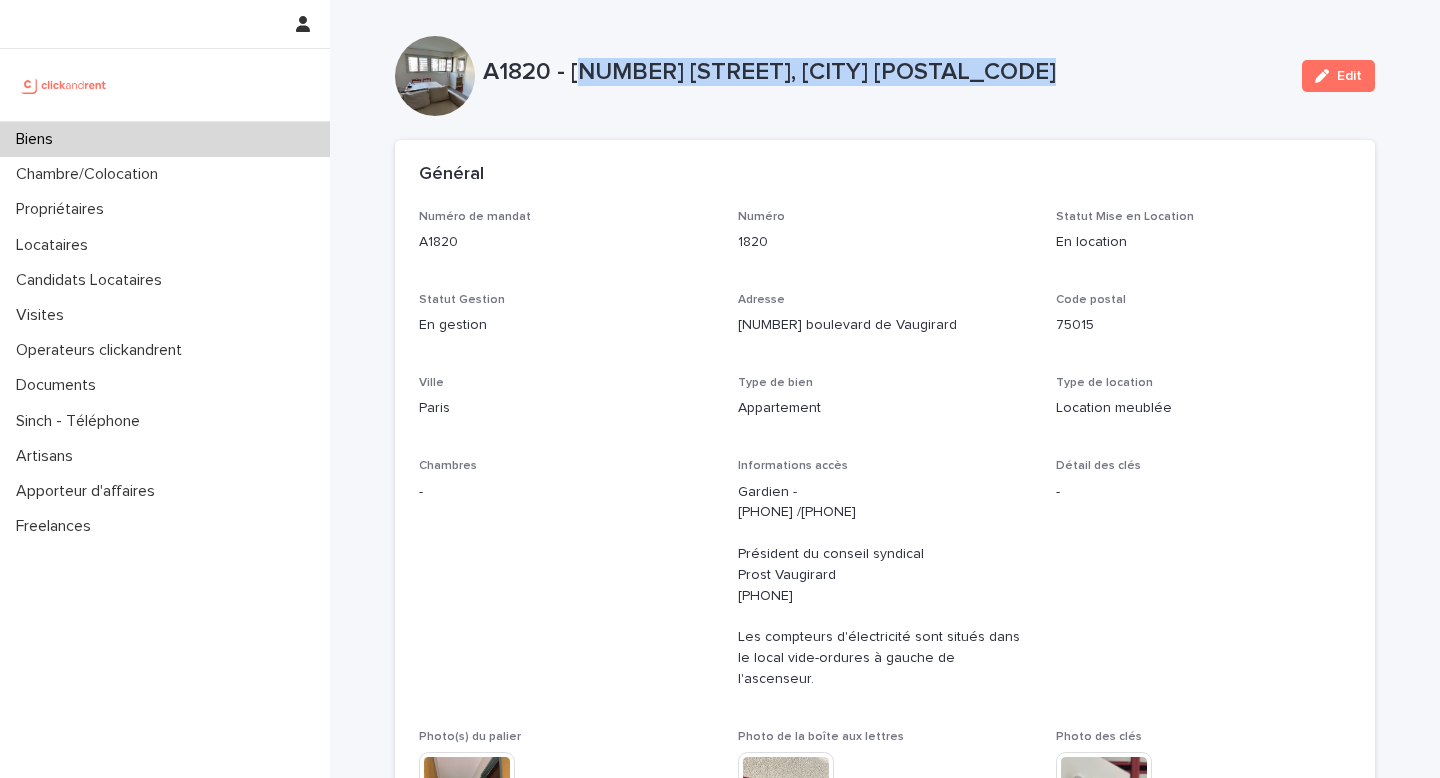 drag, startPoint x: 579, startPoint y: 66, endPoint x: 1055, endPoint y: 70, distance: 476.0168 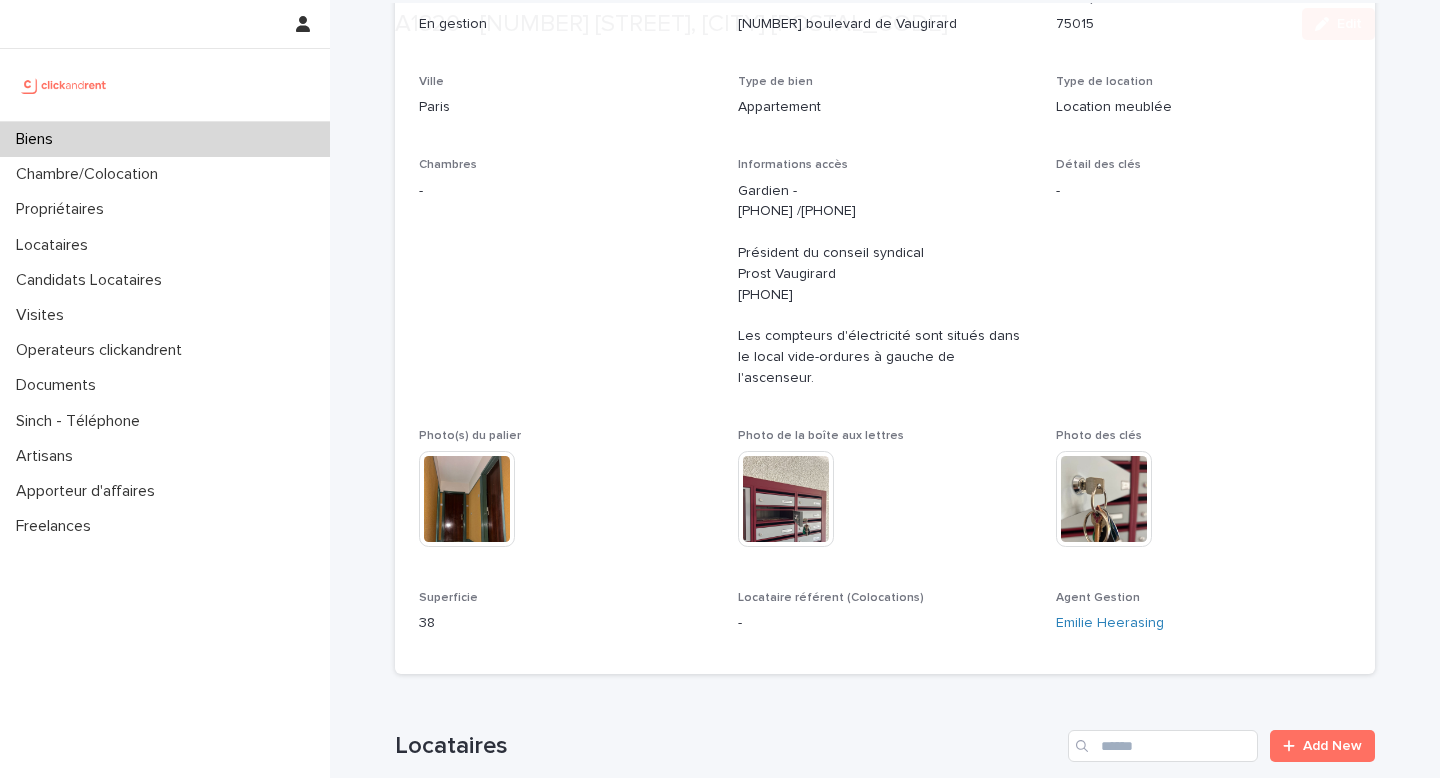scroll, scrollTop: 347, scrollLeft: 0, axis: vertical 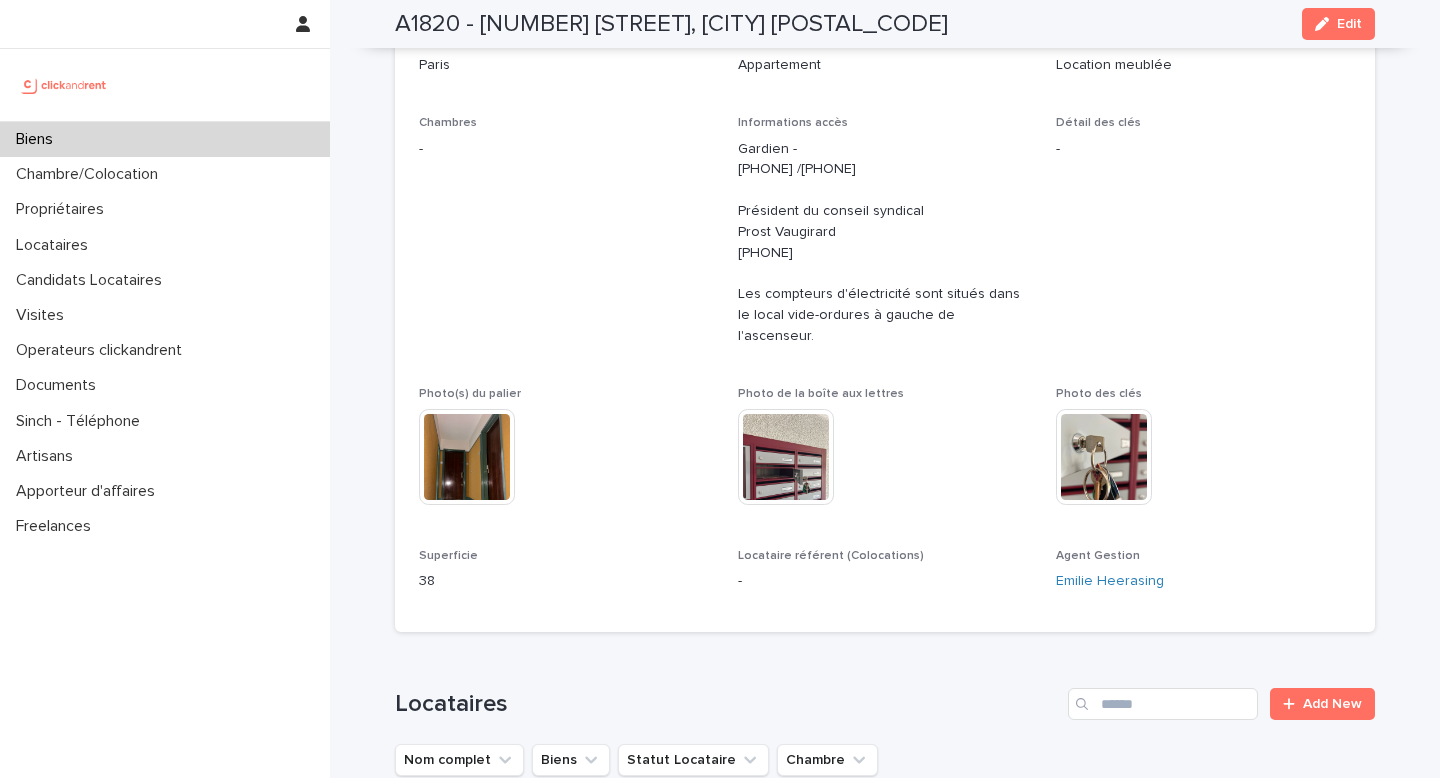 drag, startPoint x: 735, startPoint y: 475, endPoint x: 1004, endPoint y: 501, distance: 270.25357 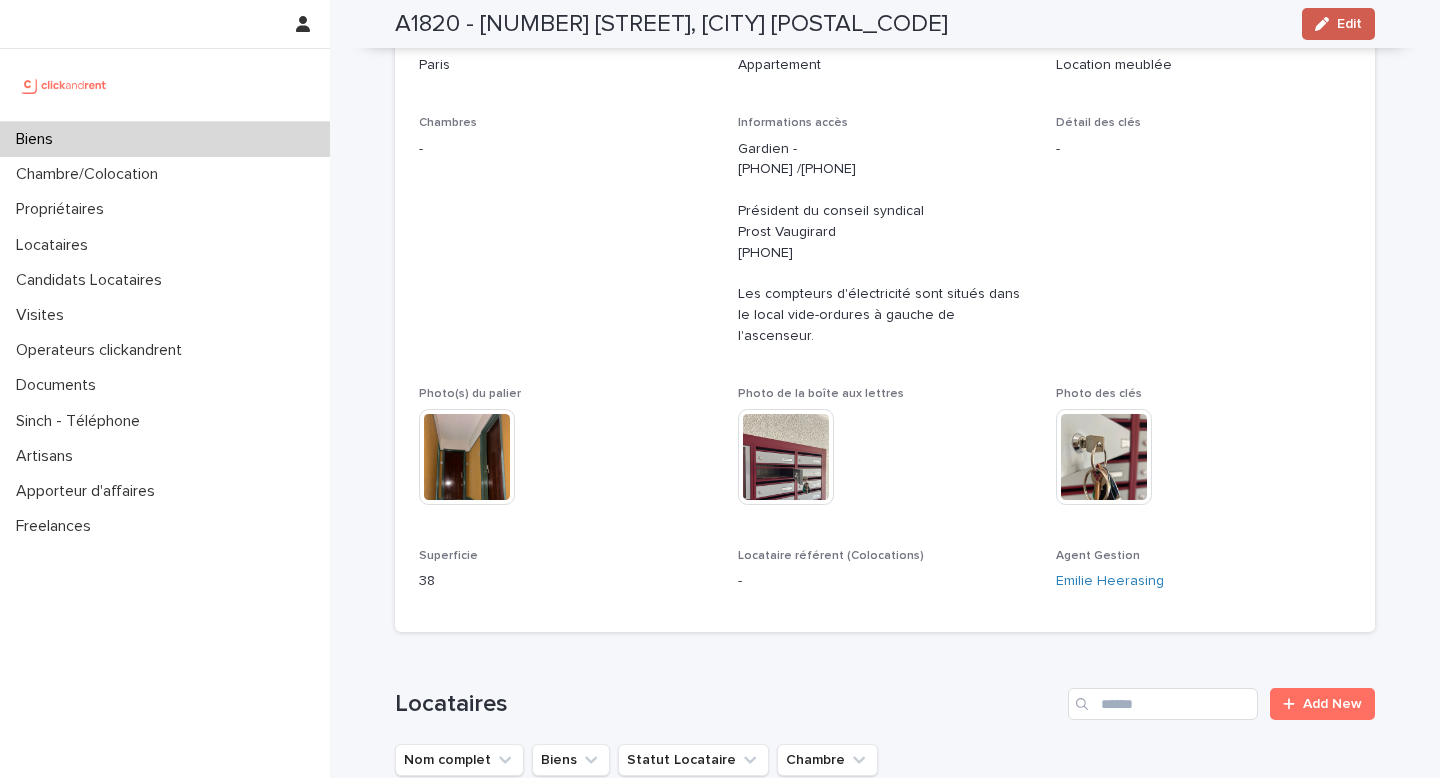 click on "Edit" at bounding box center [1349, 24] 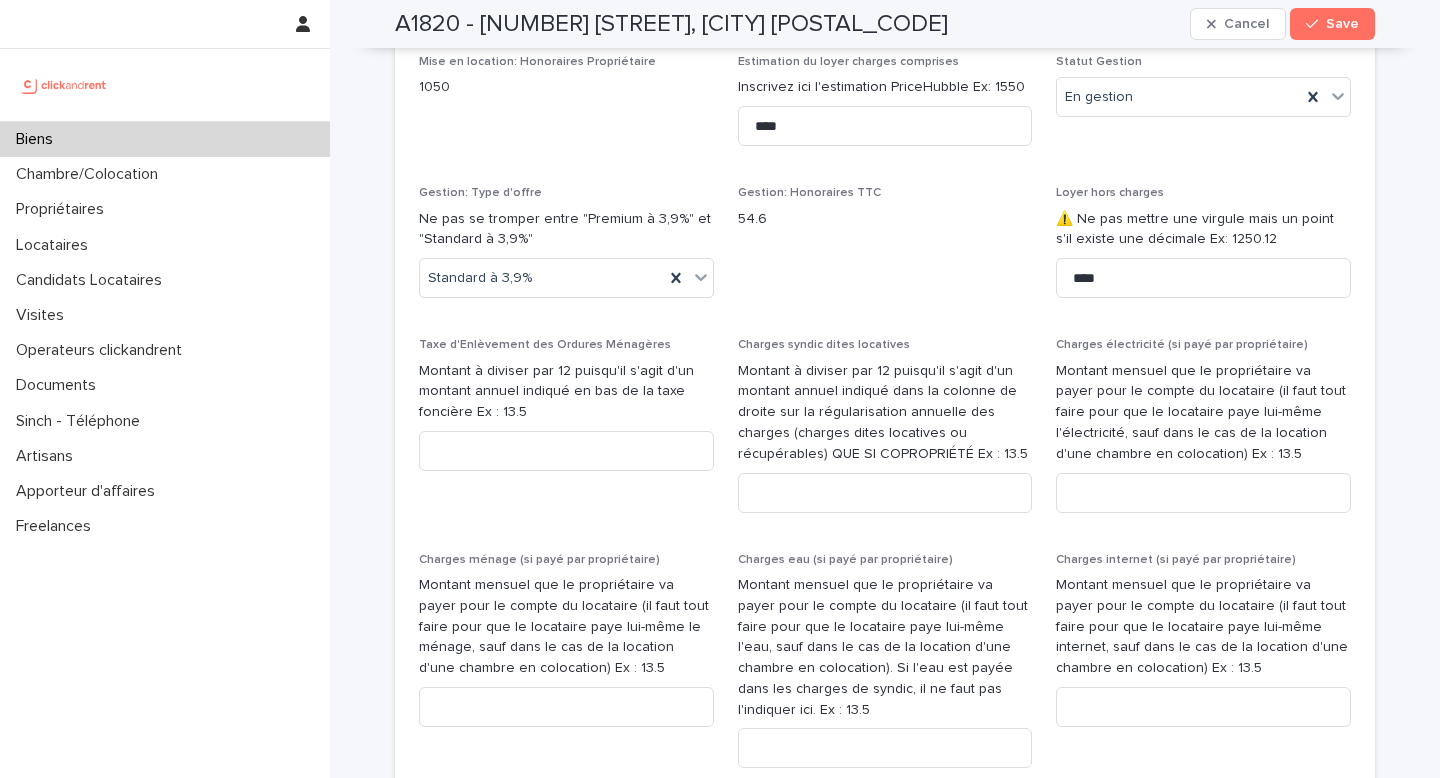 scroll, scrollTop: 7422, scrollLeft: 0, axis: vertical 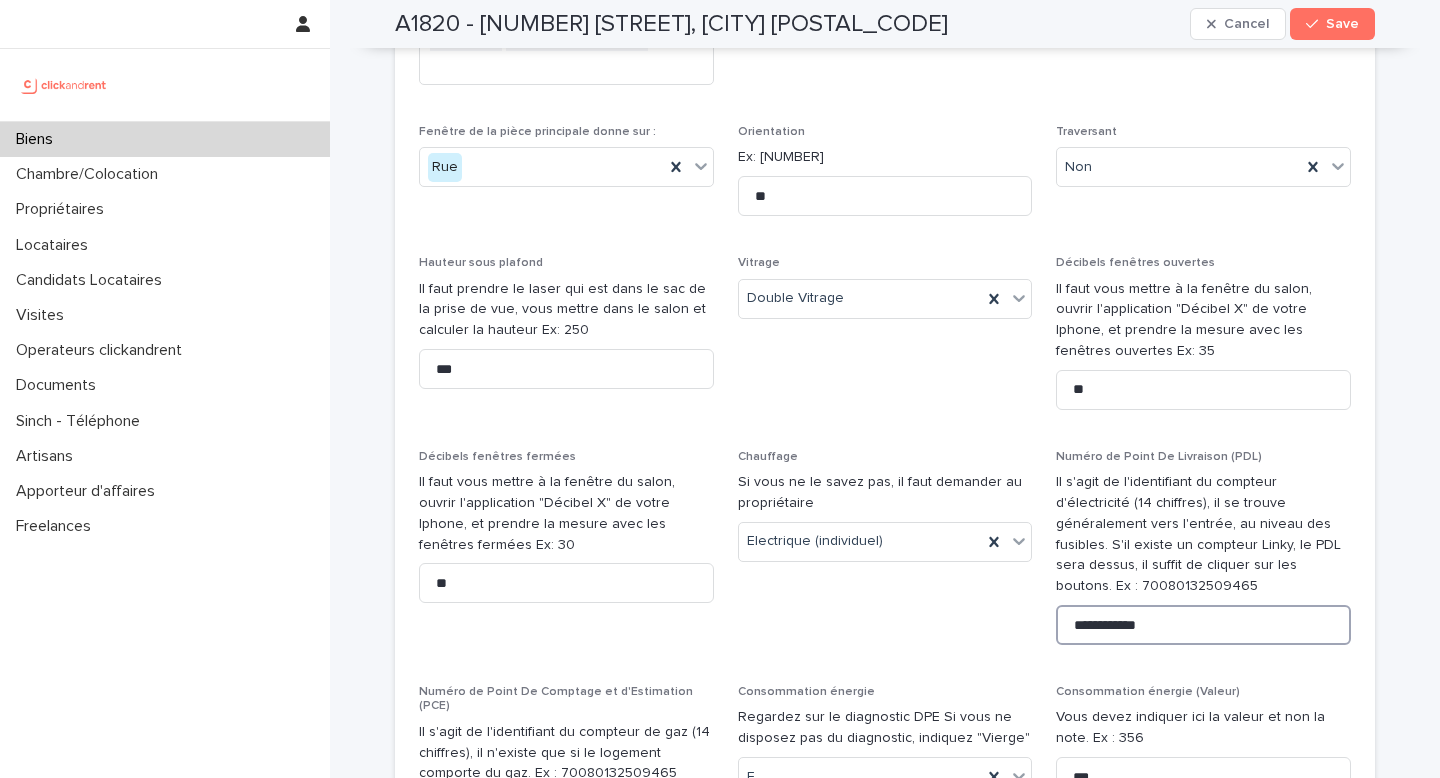 click on "**********" at bounding box center (1203, 625) 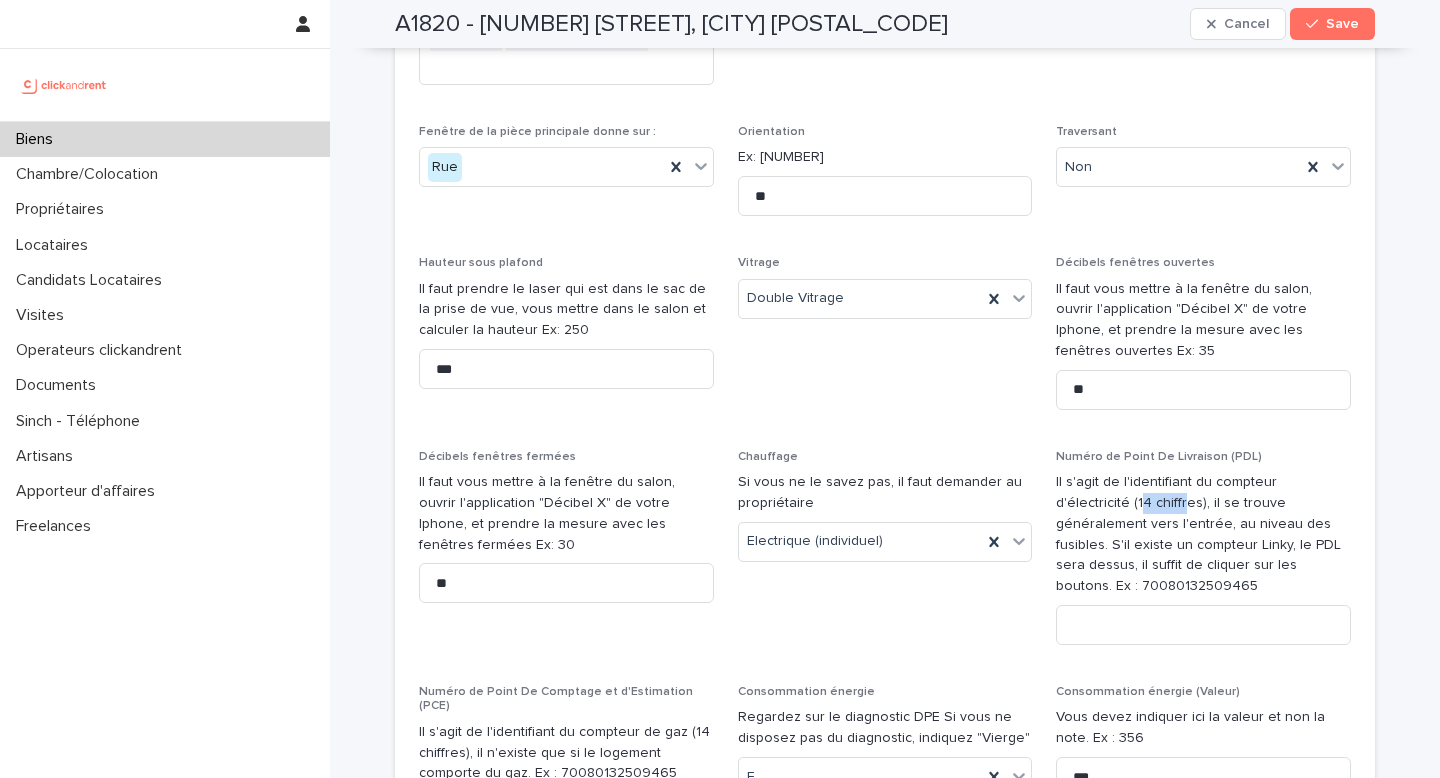 drag, startPoint x: 1063, startPoint y: 436, endPoint x: 1108, endPoint y: 438, distance: 45.044422 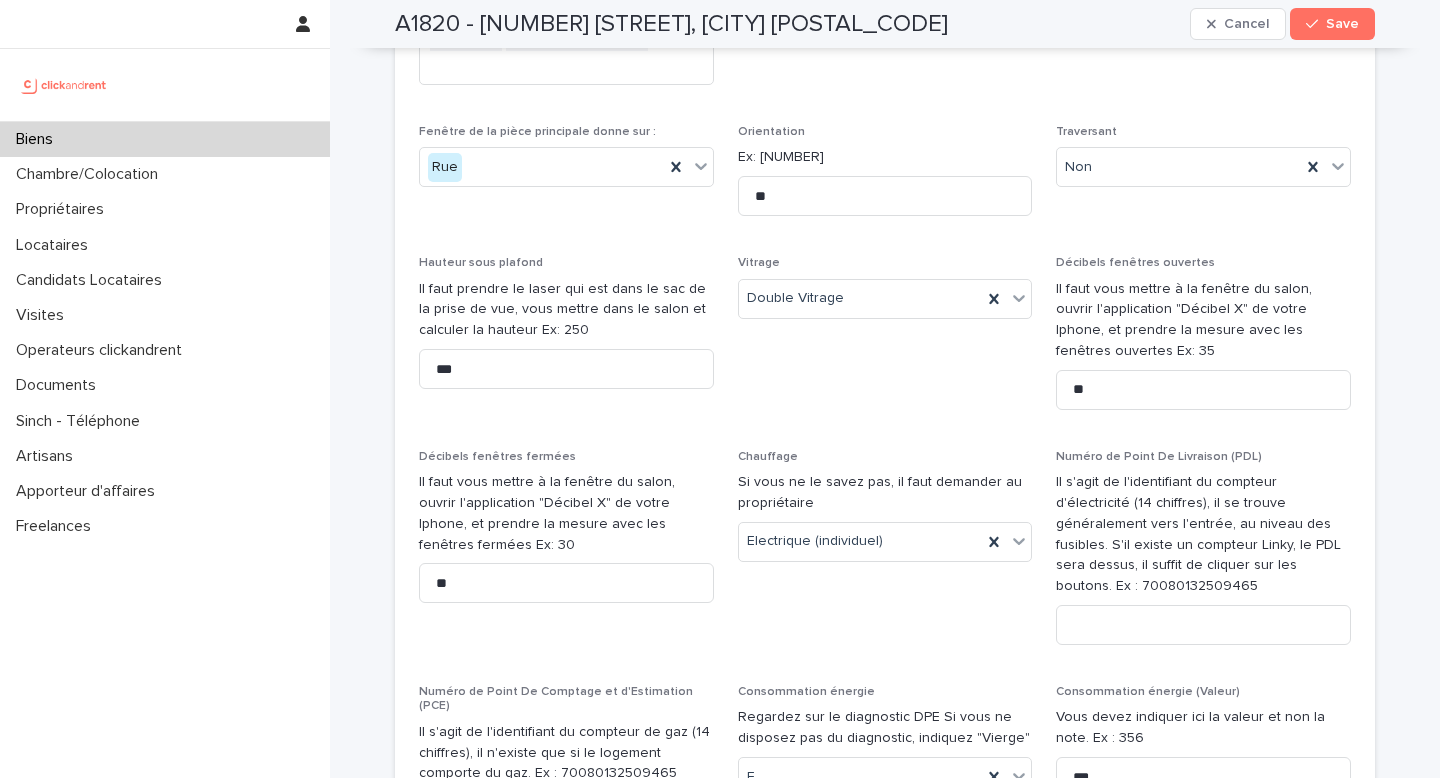 click on "Il s'agit de l'identifiant du compteur d'électricité (14 chiffres), il se trouve généralement vers l'entrée, au niveau des fusibles. S'il existe un compteur Linky, le PDL sera dessus, il suffit de cliquer sur les boutons.
Ex : 70080132509465" at bounding box center [1203, 534] 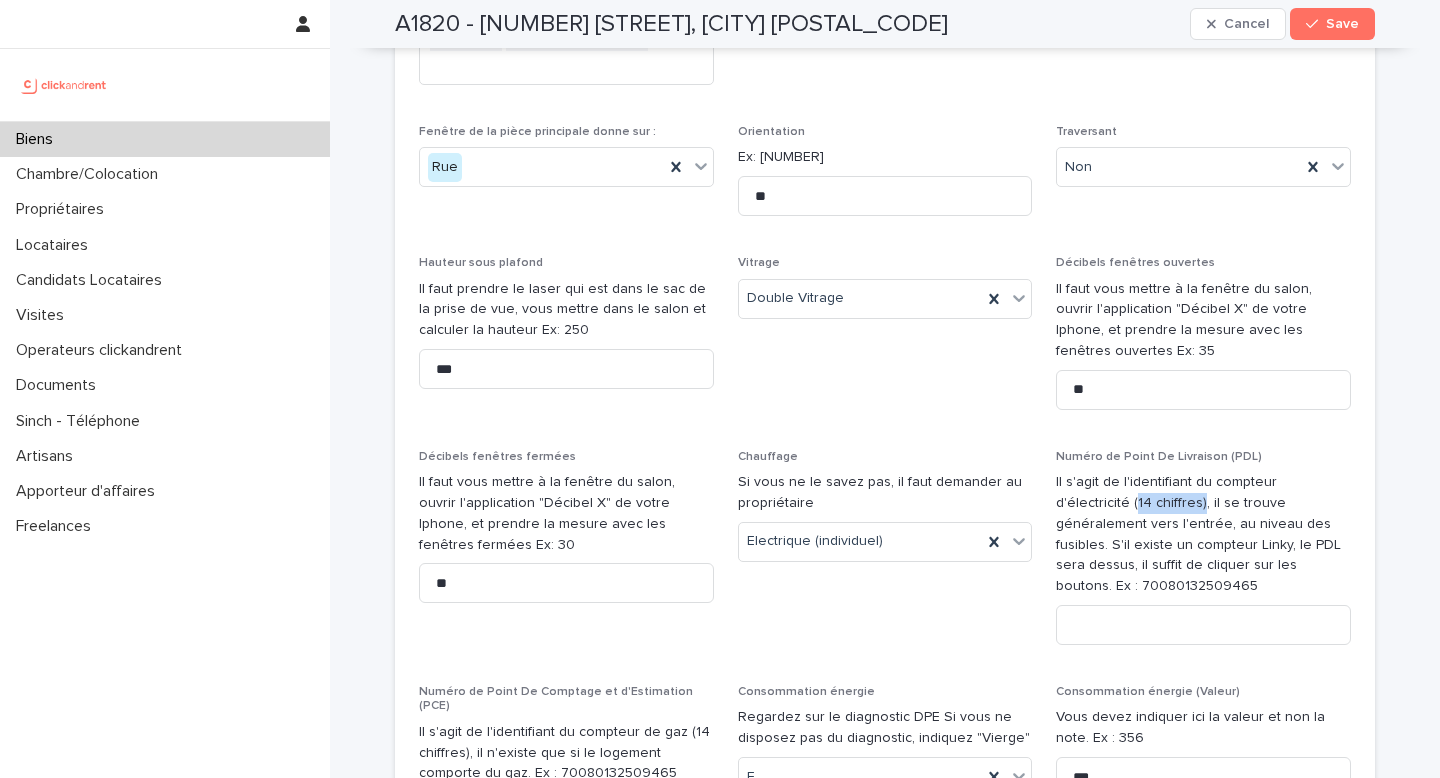 drag, startPoint x: 1121, startPoint y: 437, endPoint x: 1059, endPoint y: 437, distance: 62 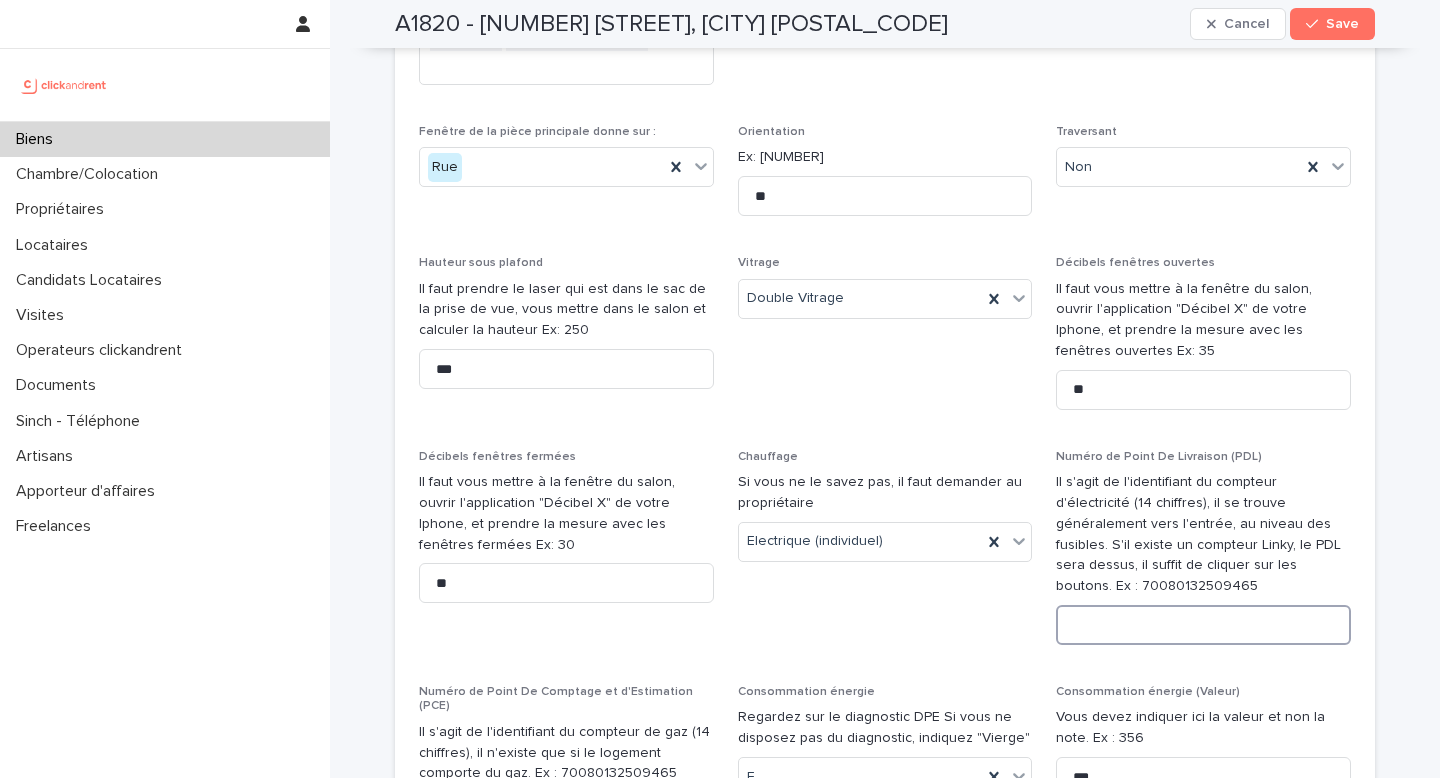 click at bounding box center (1203, 625) 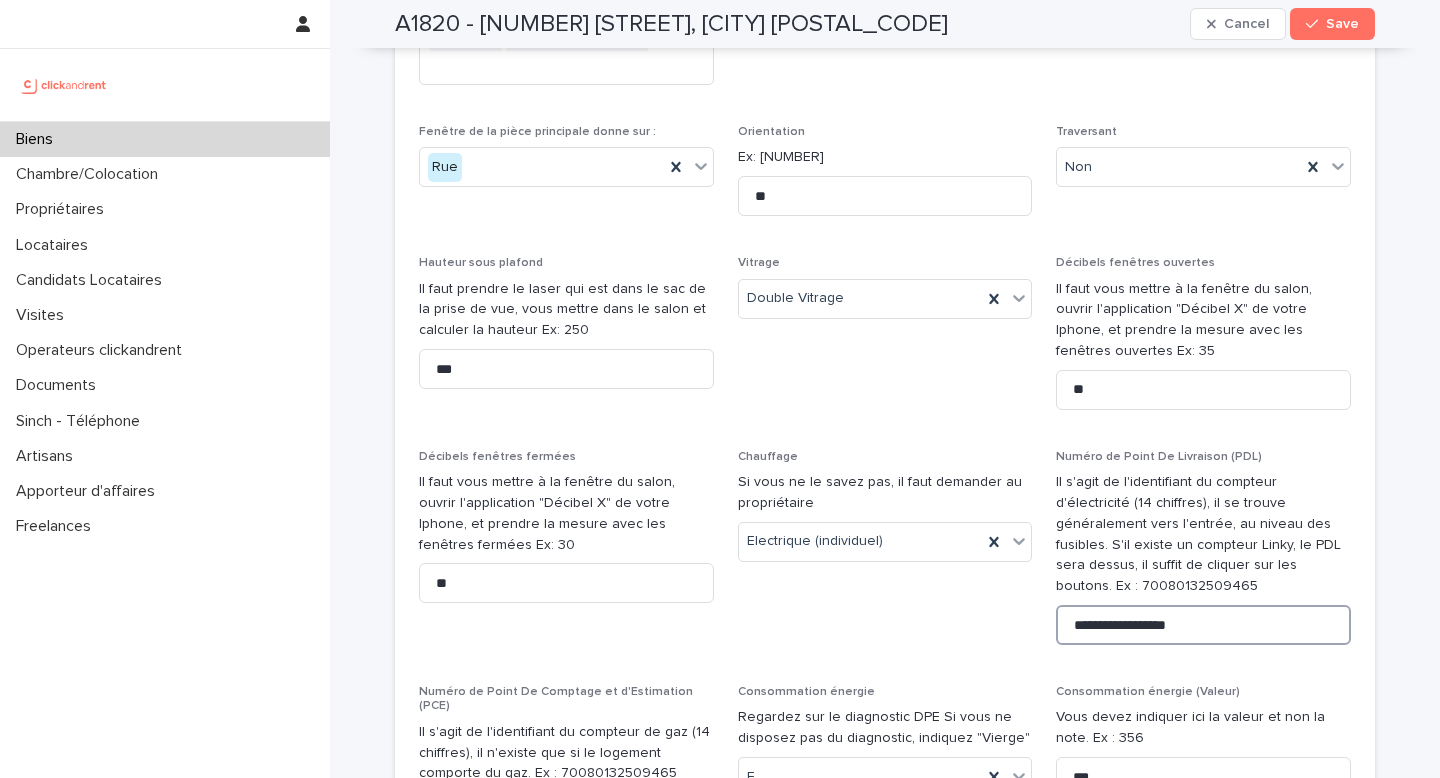 click on "**********" at bounding box center (1203, 625) 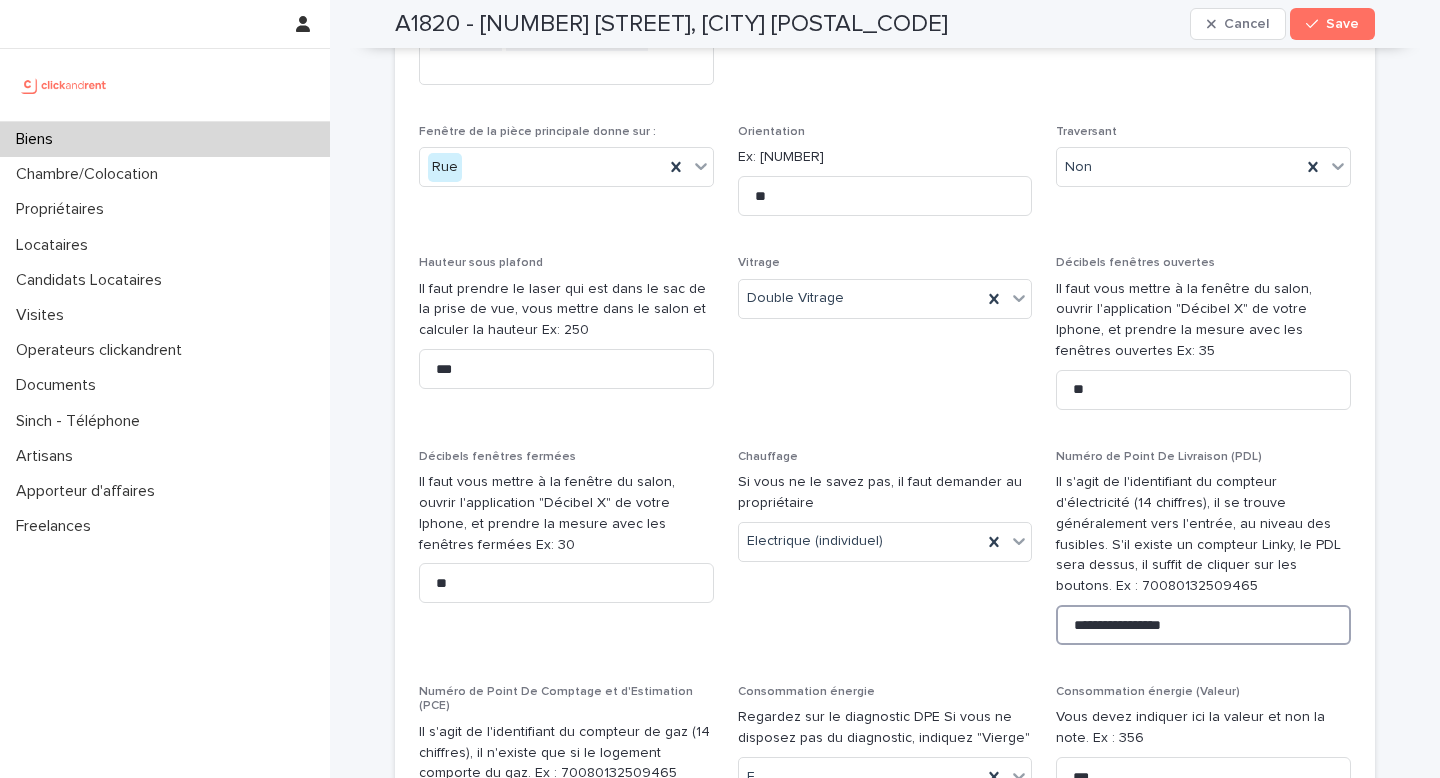 click on "**********" at bounding box center (1203, 625) 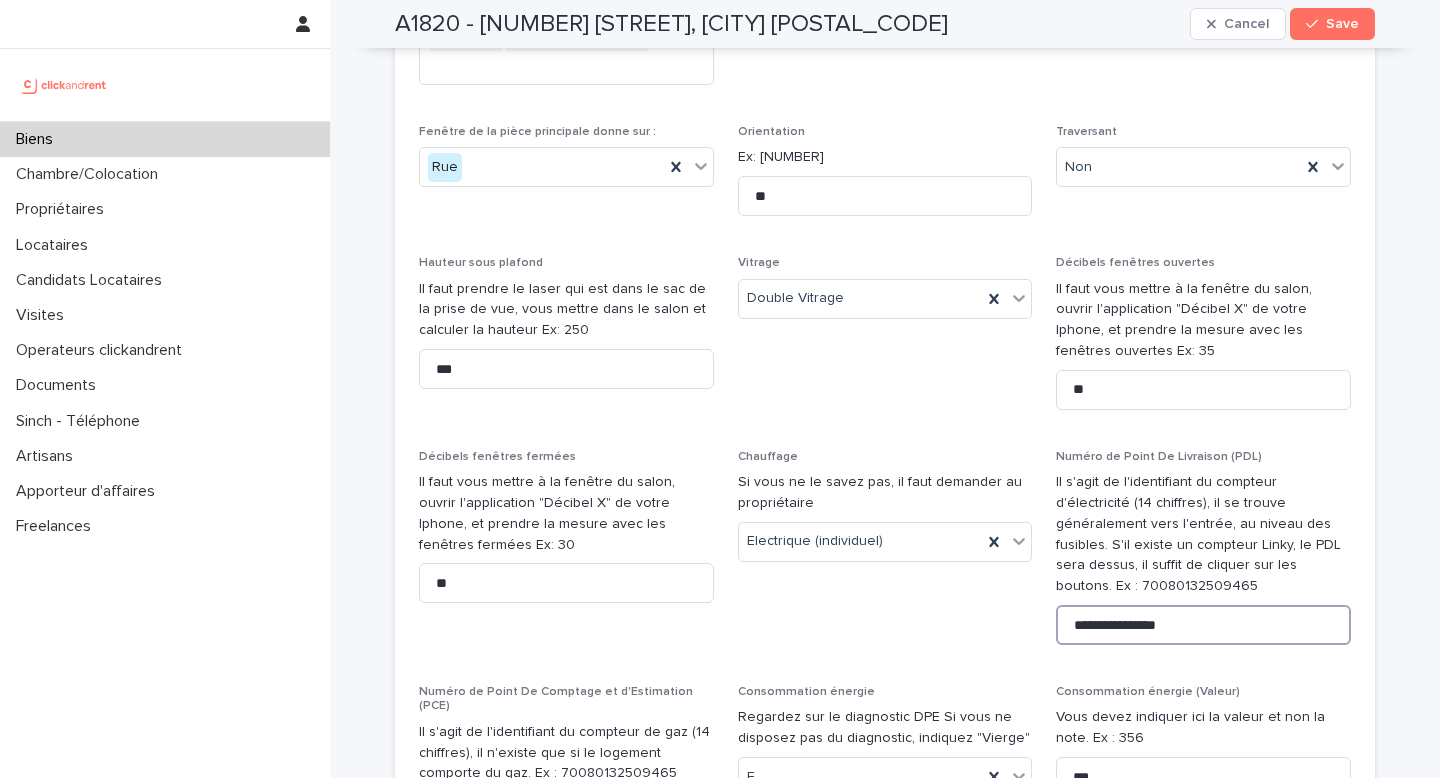 click on "**********" at bounding box center [1203, 625] 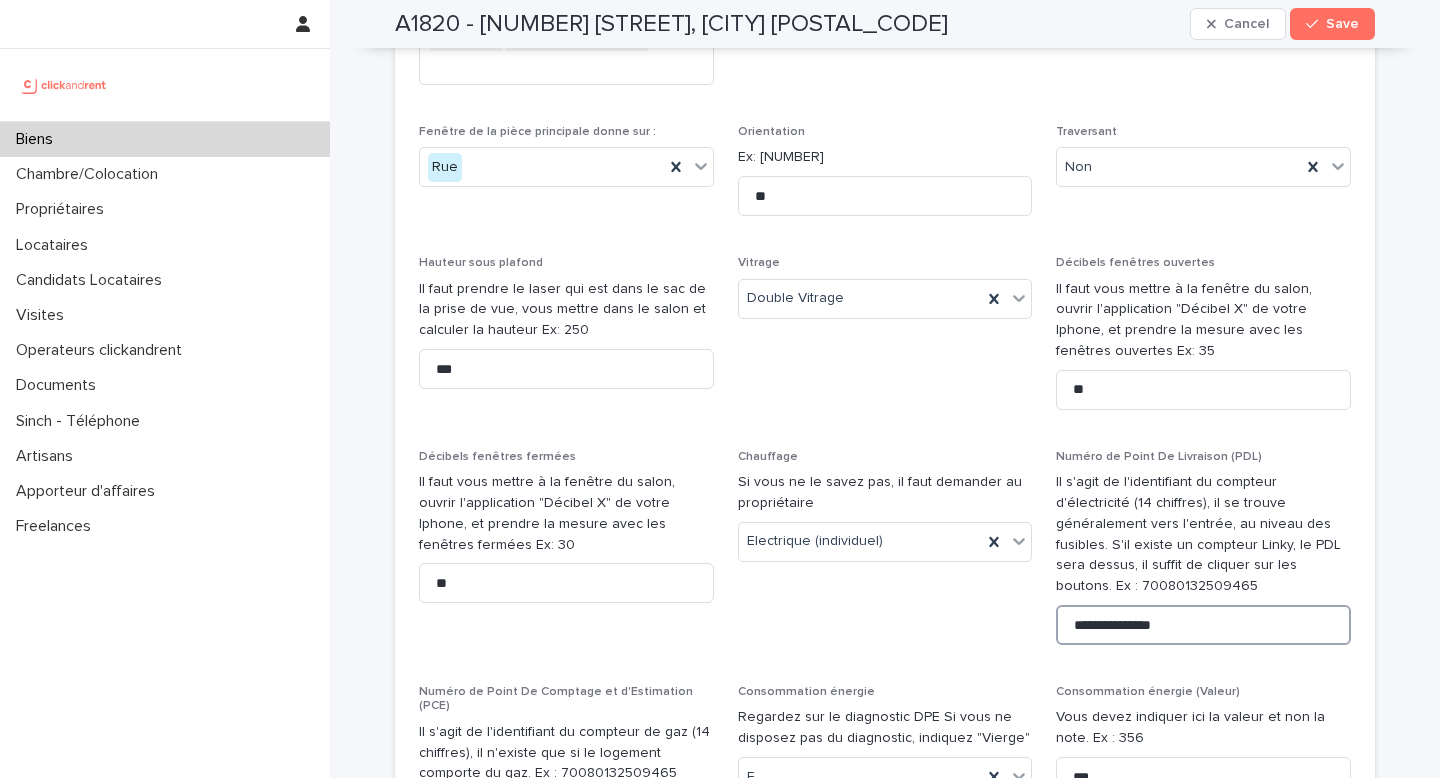 click on "**********" at bounding box center (1203, 625) 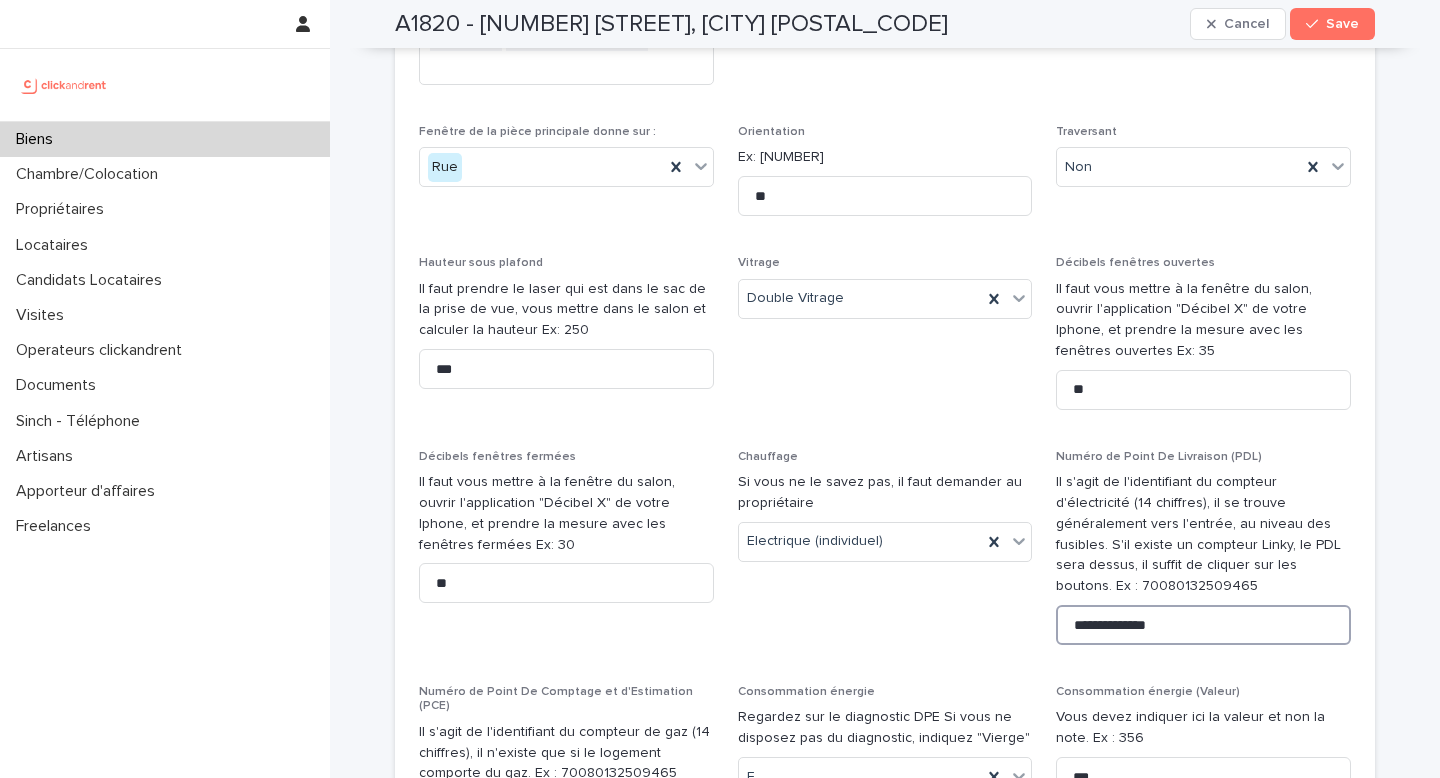 click on "**********" at bounding box center [1203, 625] 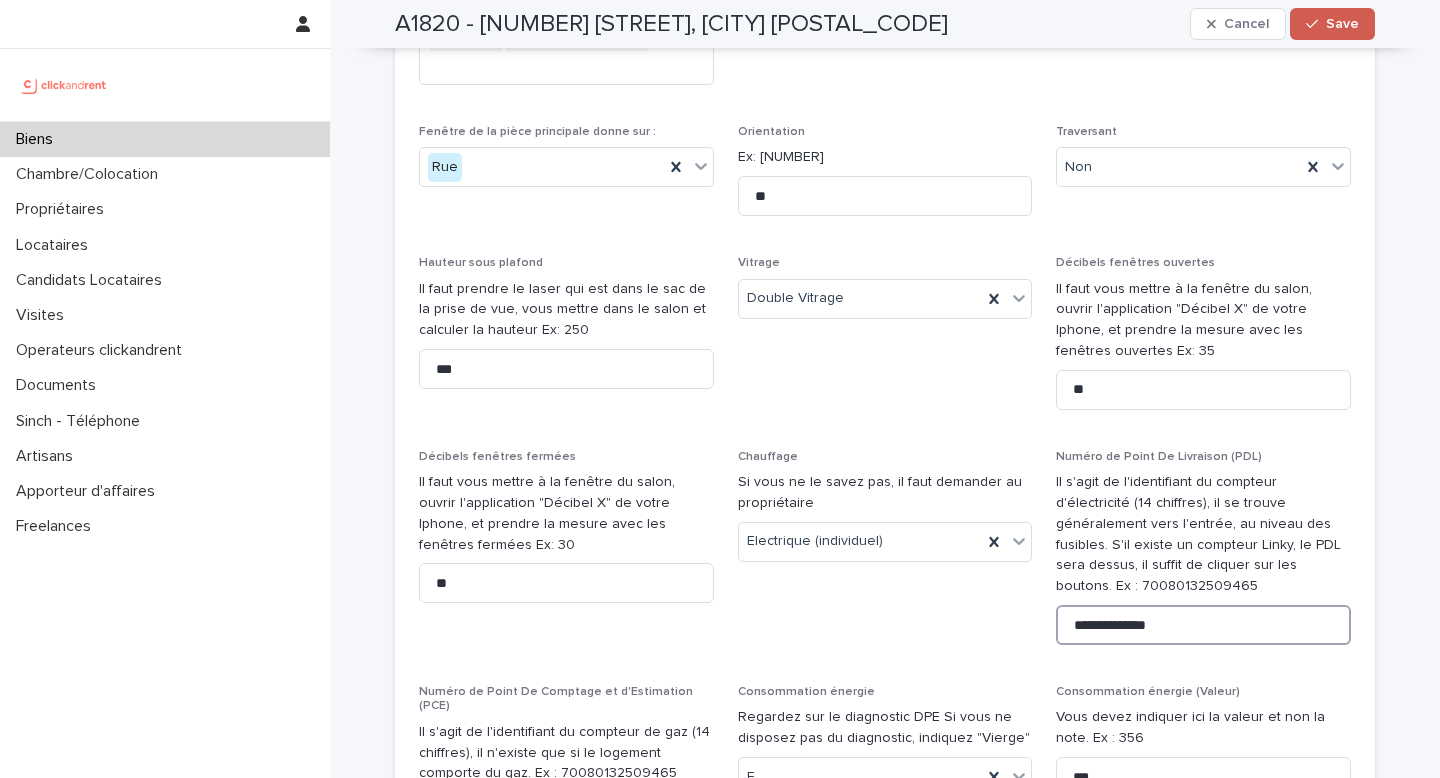 type on "**********" 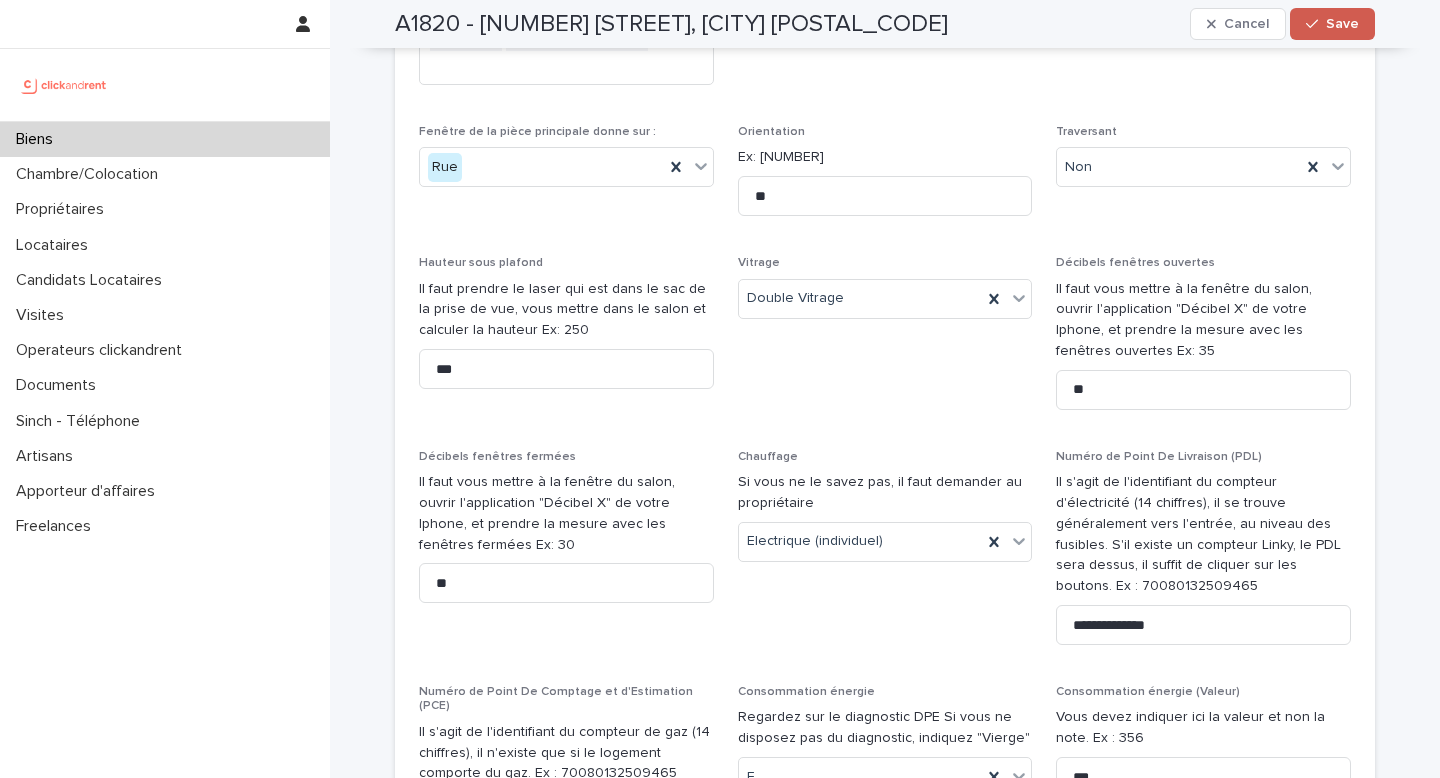 click on "Save" at bounding box center [1342, 24] 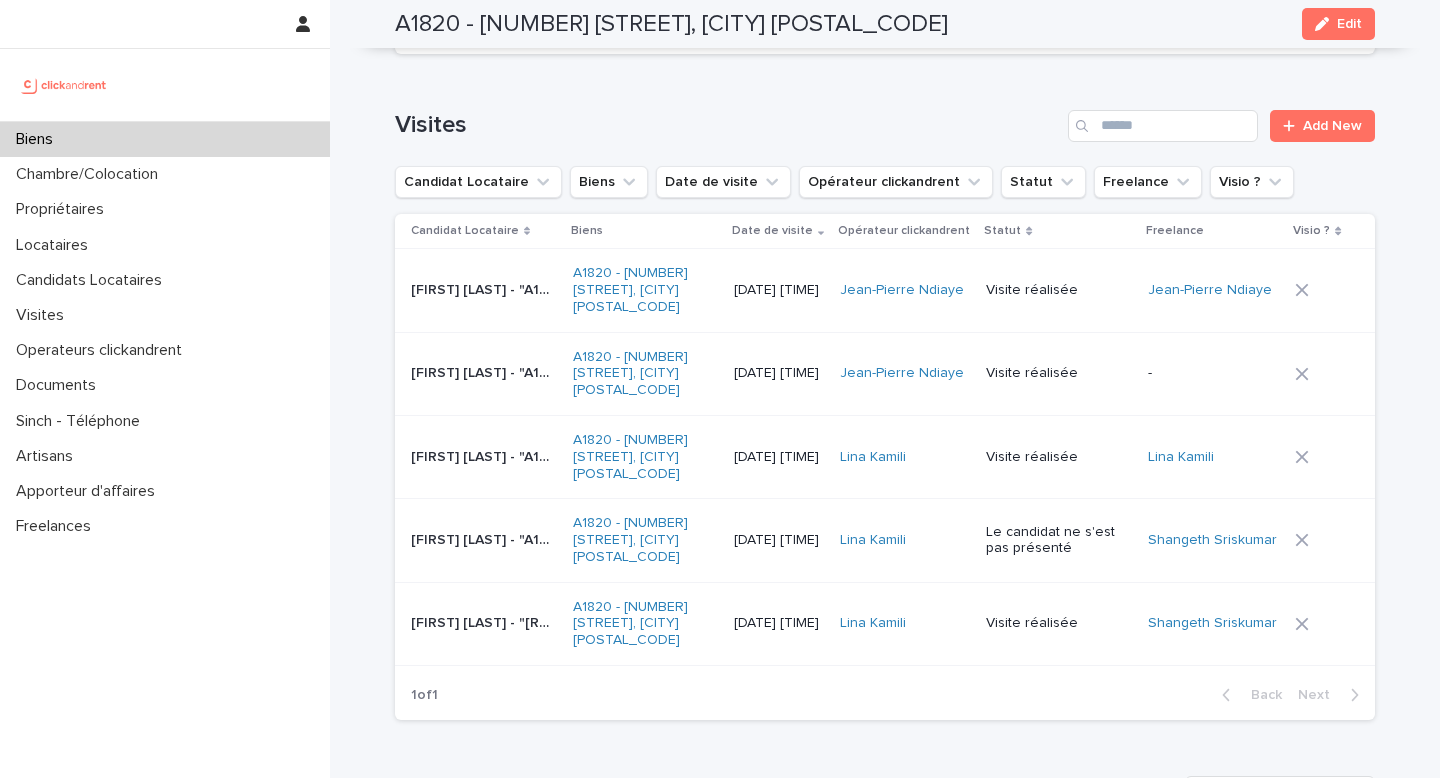 scroll, scrollTop: 4784, scrollLeft: 0, axis: vertical 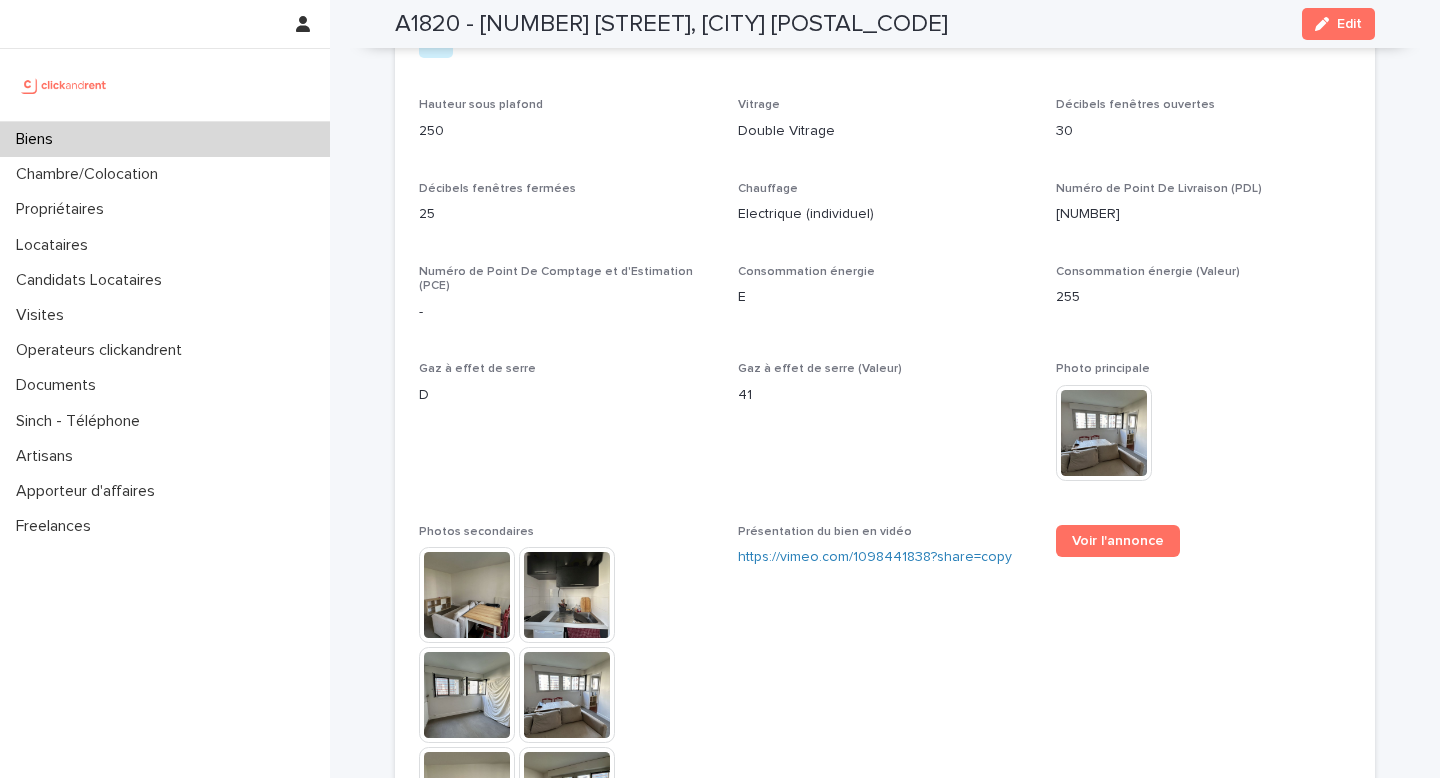 click on "[NUMBER]" at bounding box center [1203, 214] 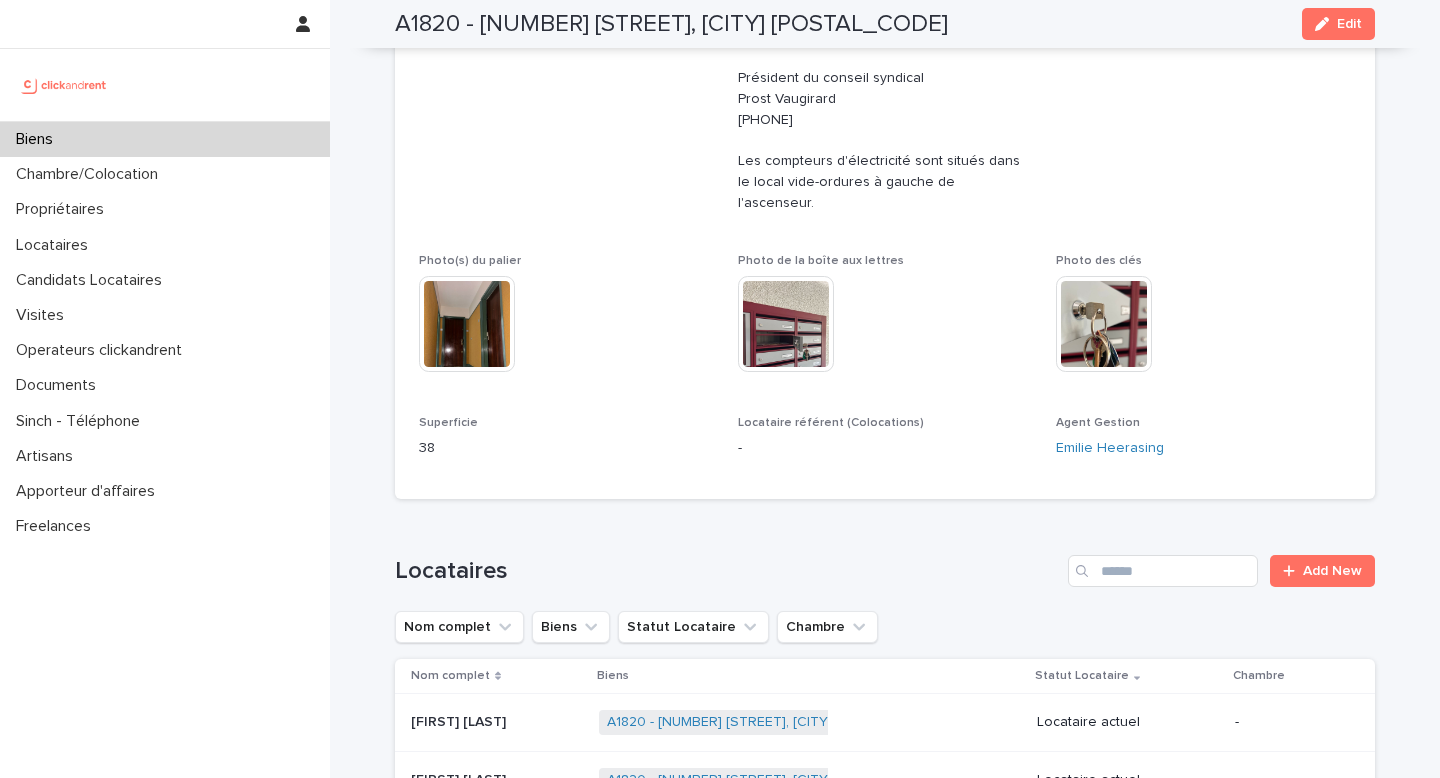 scroll, scrollTop: 301, scrollLeft: 0, axis: vertical 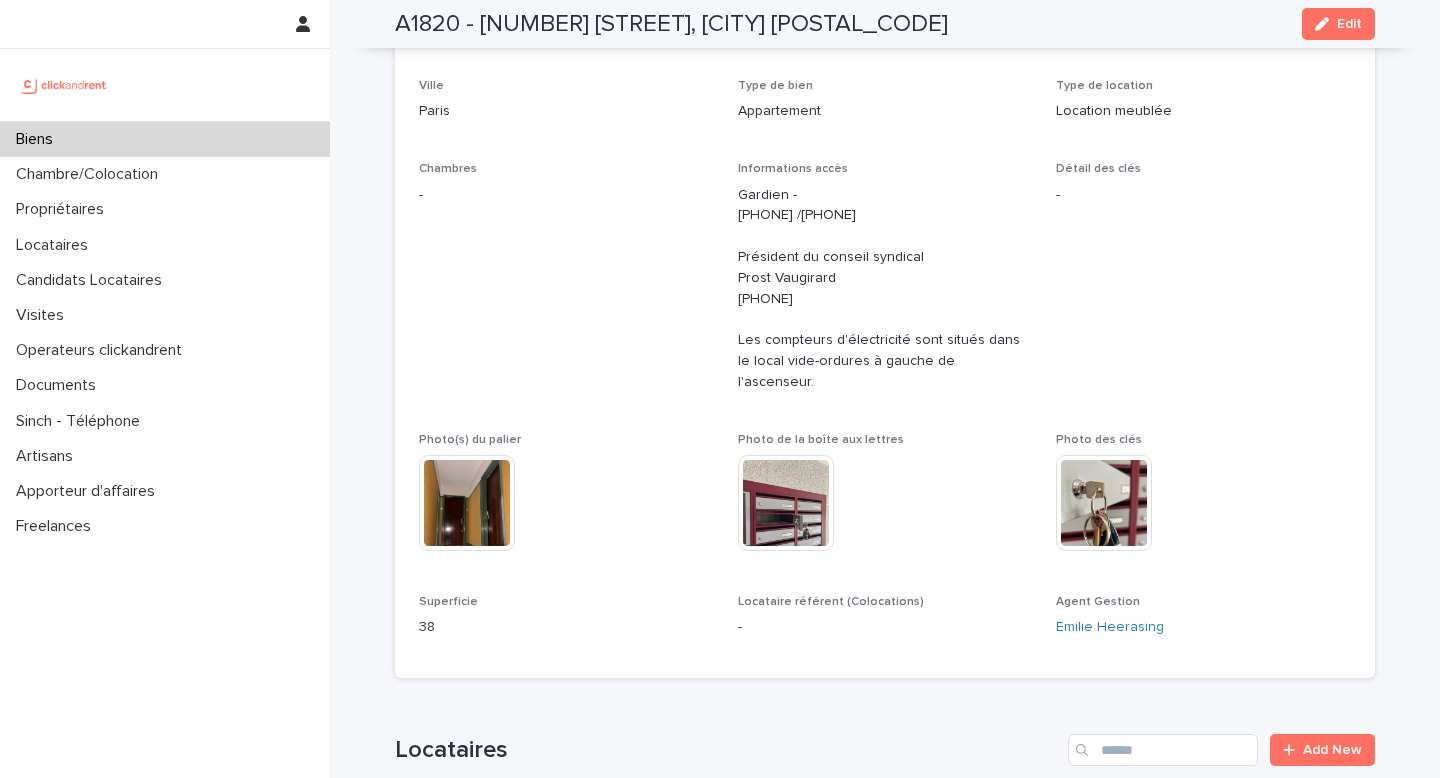 click on "Gardien -
[PHONE] /[PHONE]
Président du conseil syndical
Prost Vaugirard
[PHONE]
Les compteurs d'électricité sont situés dans le local vide-ordures à gauche de l'ascenseur." at bounding box center [885, 289] 